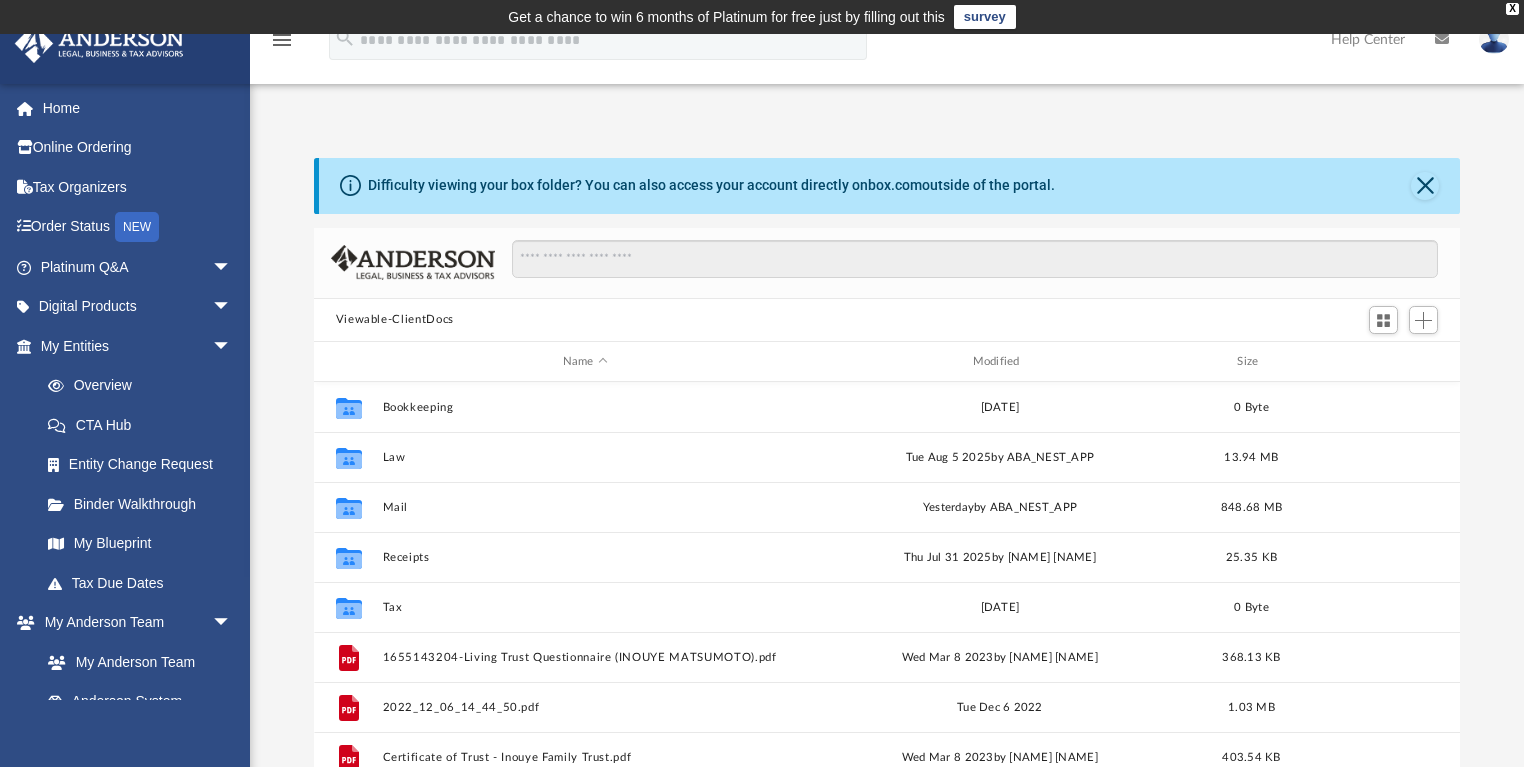 scroll, scrollTop: 0, scrollLeft: 0, axis: both 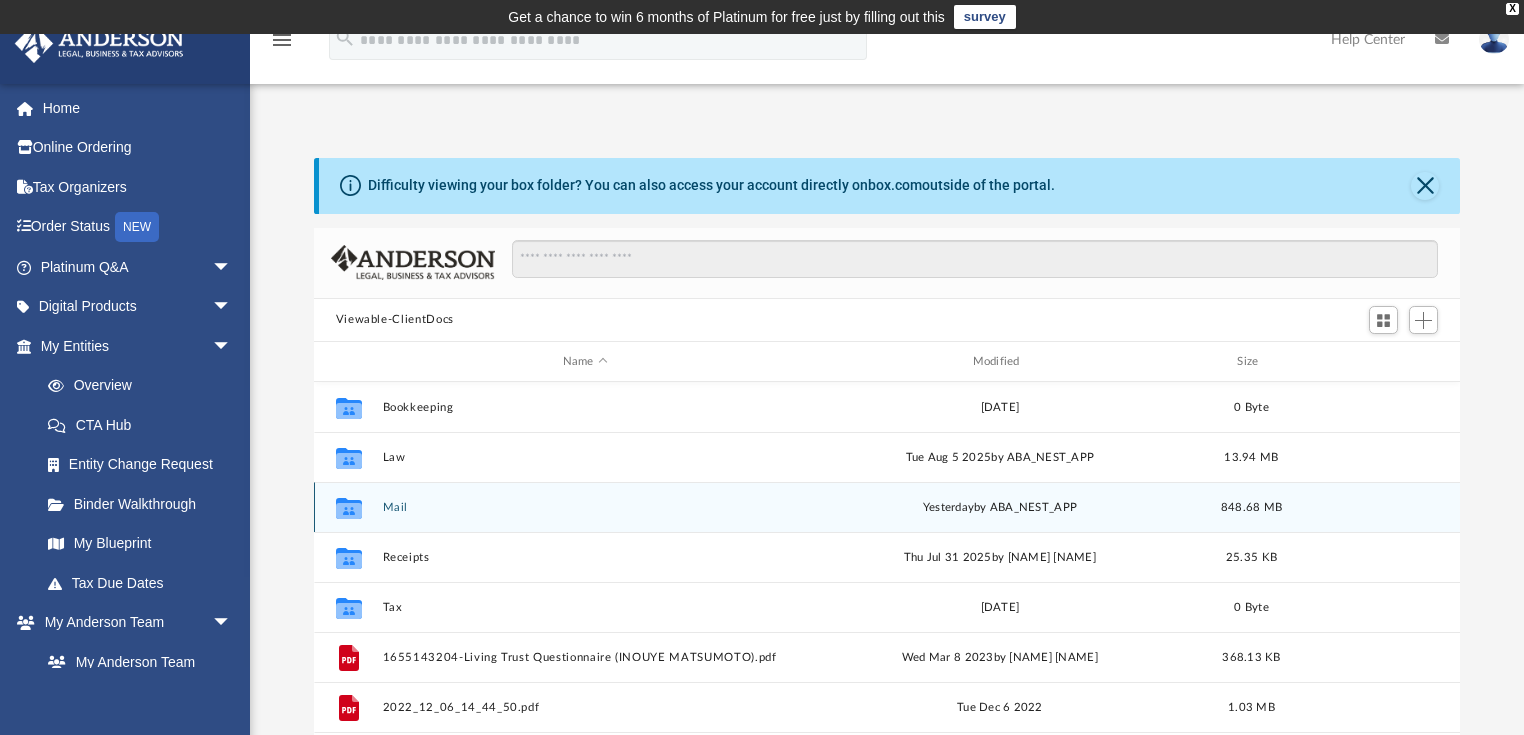 click on "Collaborated Folder Mail yesterday  by ABA_NEST_APP 848.68 MB" at bounding box center (887, 507) 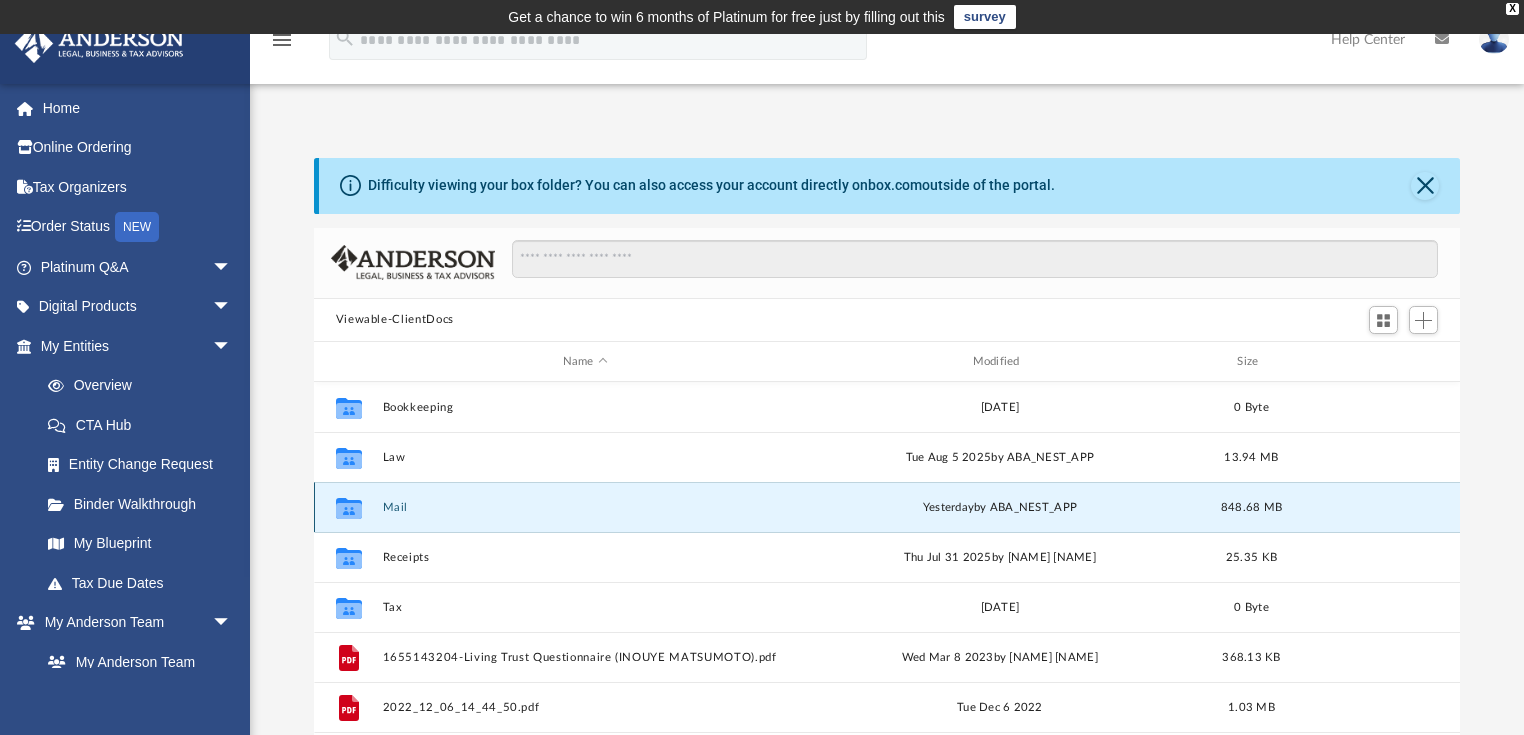 click on "Collaborated Folder Mail yesterday  by ABA_NEST_APP 848.68 MB" at bounding box center (887, 507) 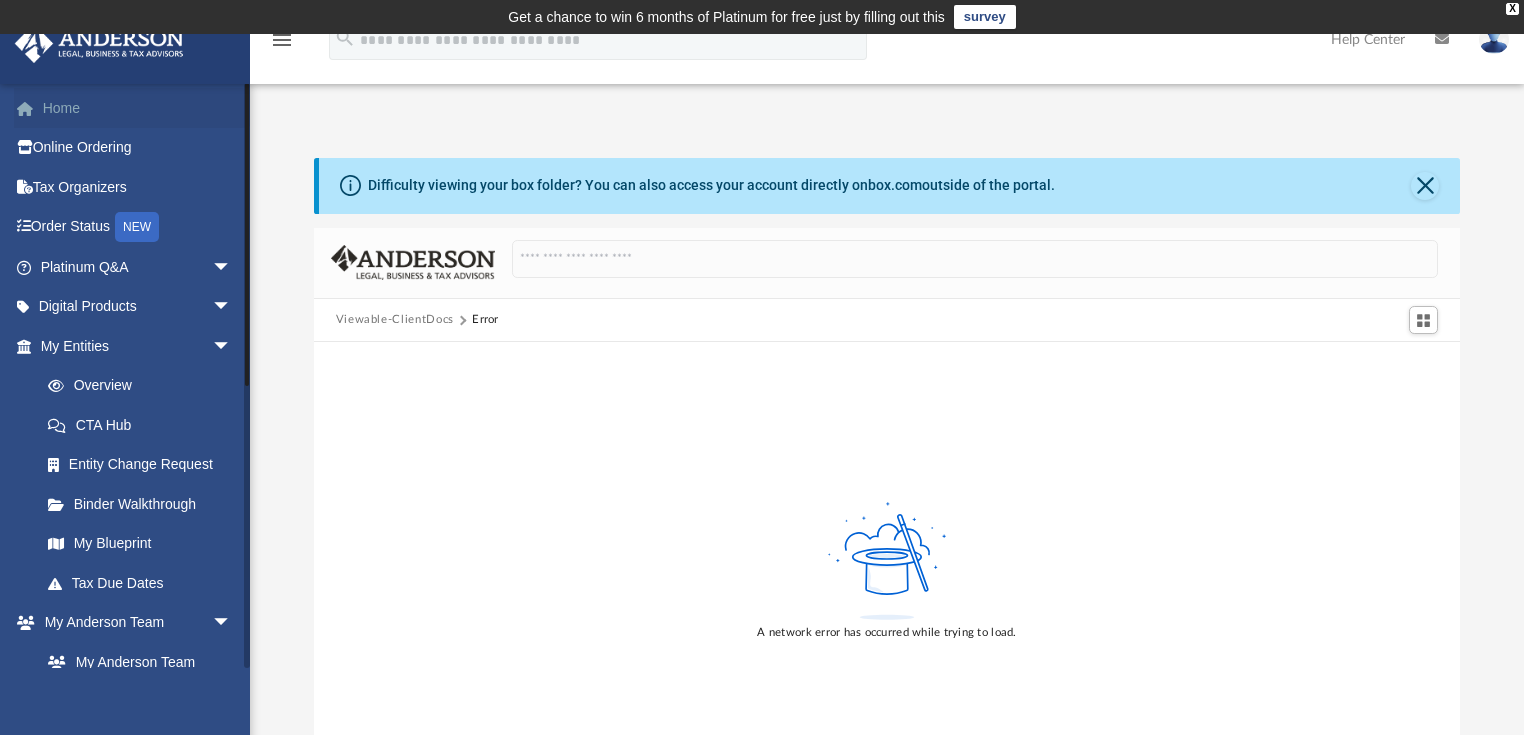 click on "Home" at bounding box center [138, 108] 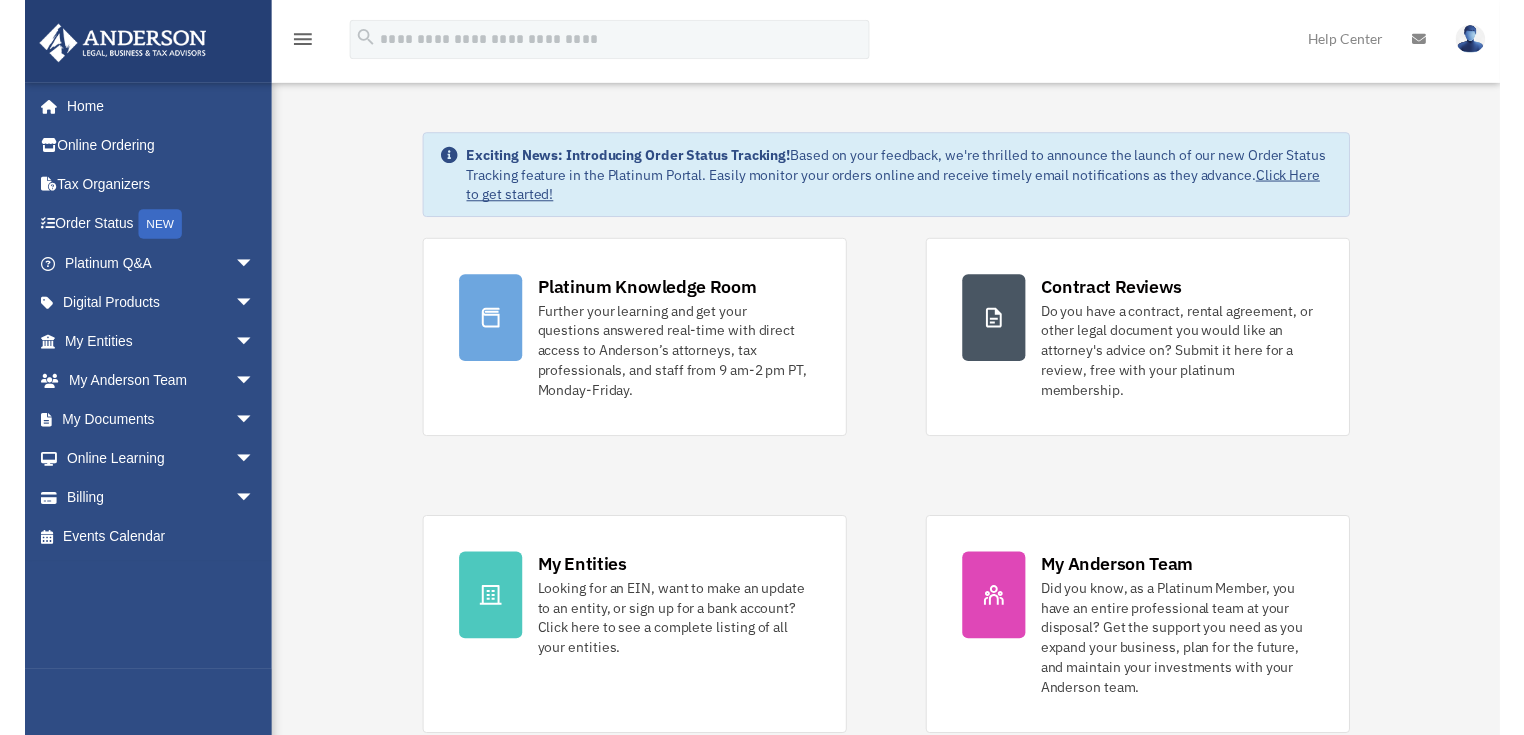 scroll, scrollTop: 0, scrollLeft: 0, axis: both 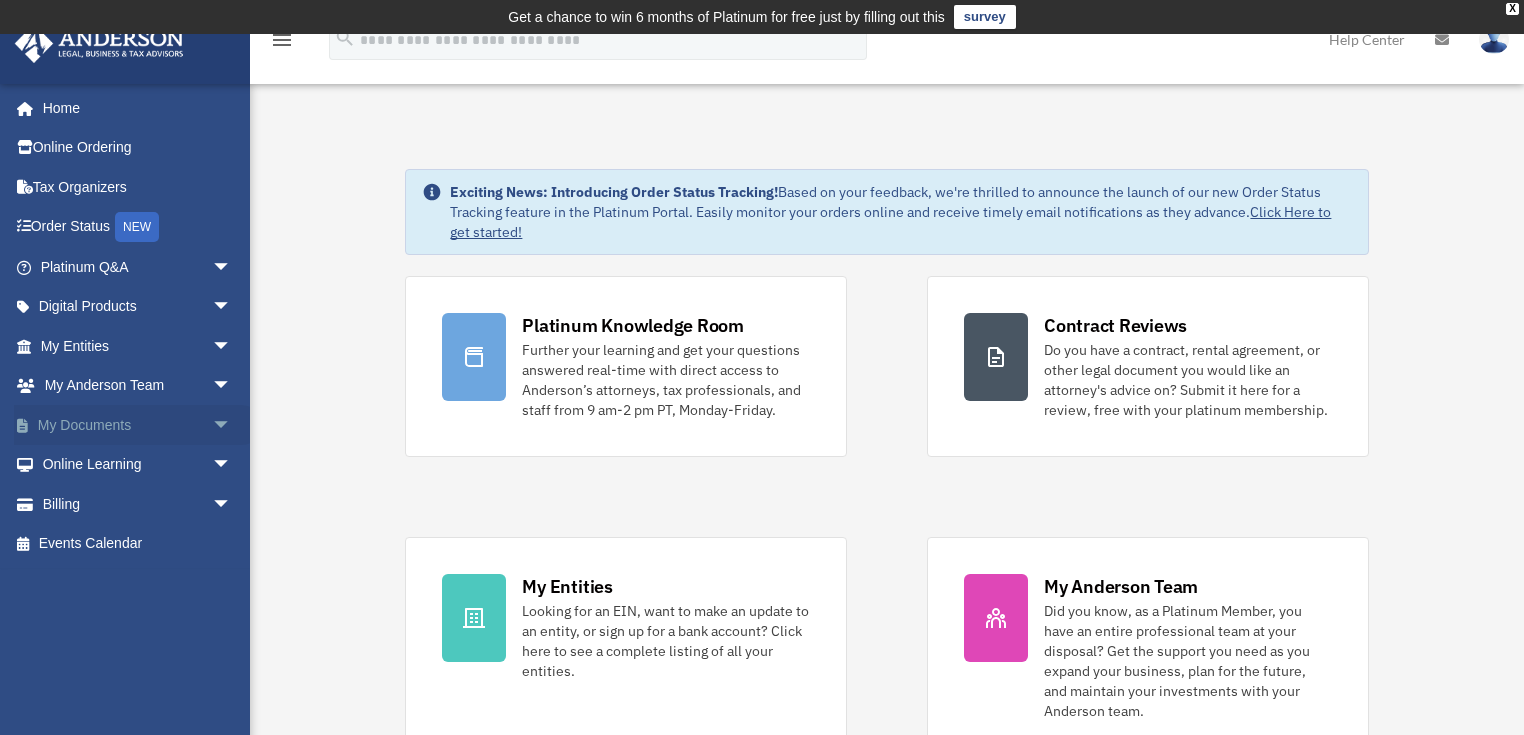 click on "My Documents arrow_drop_down" at bounding box center [138, 425] 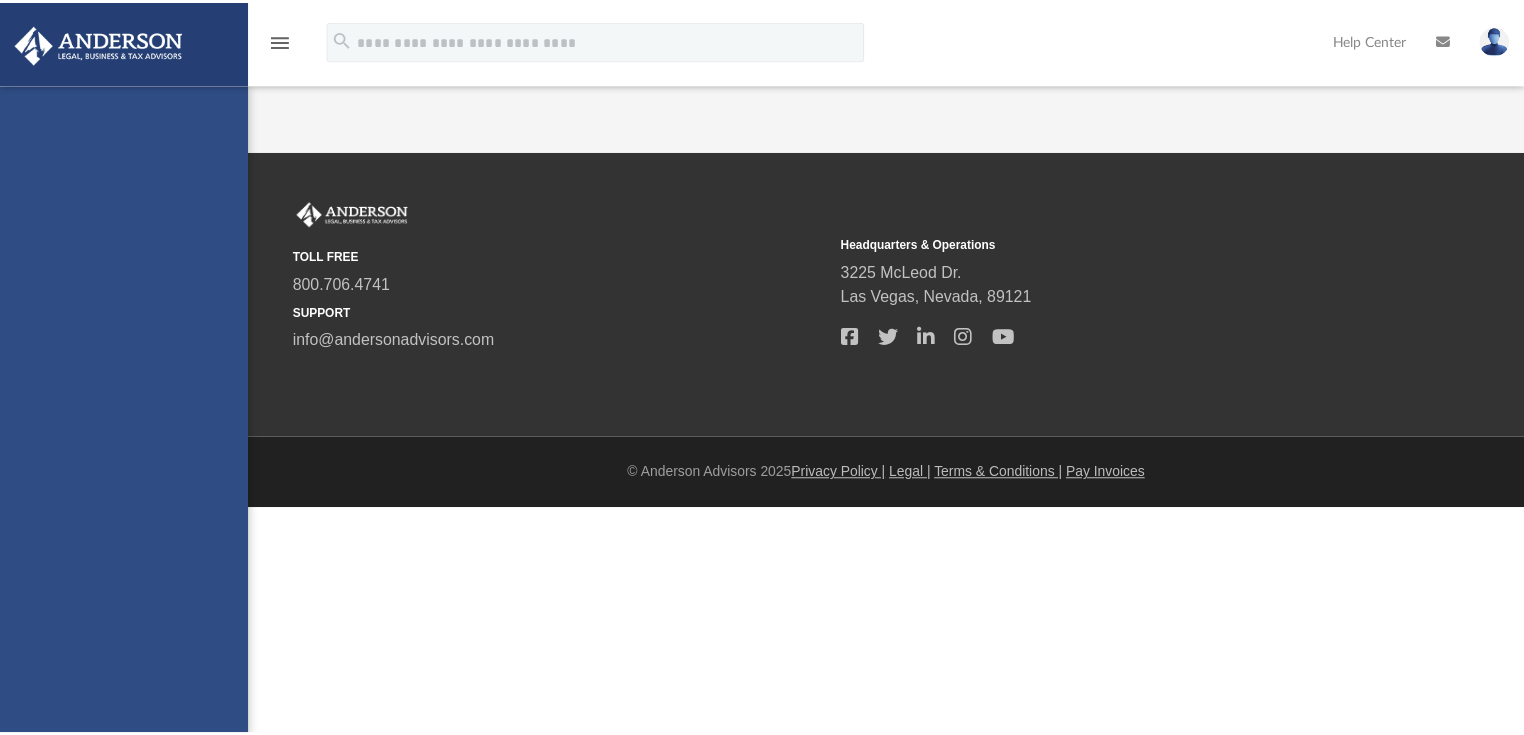 scroll, scrollTop: 0, scrollLeft: 0, axis: both 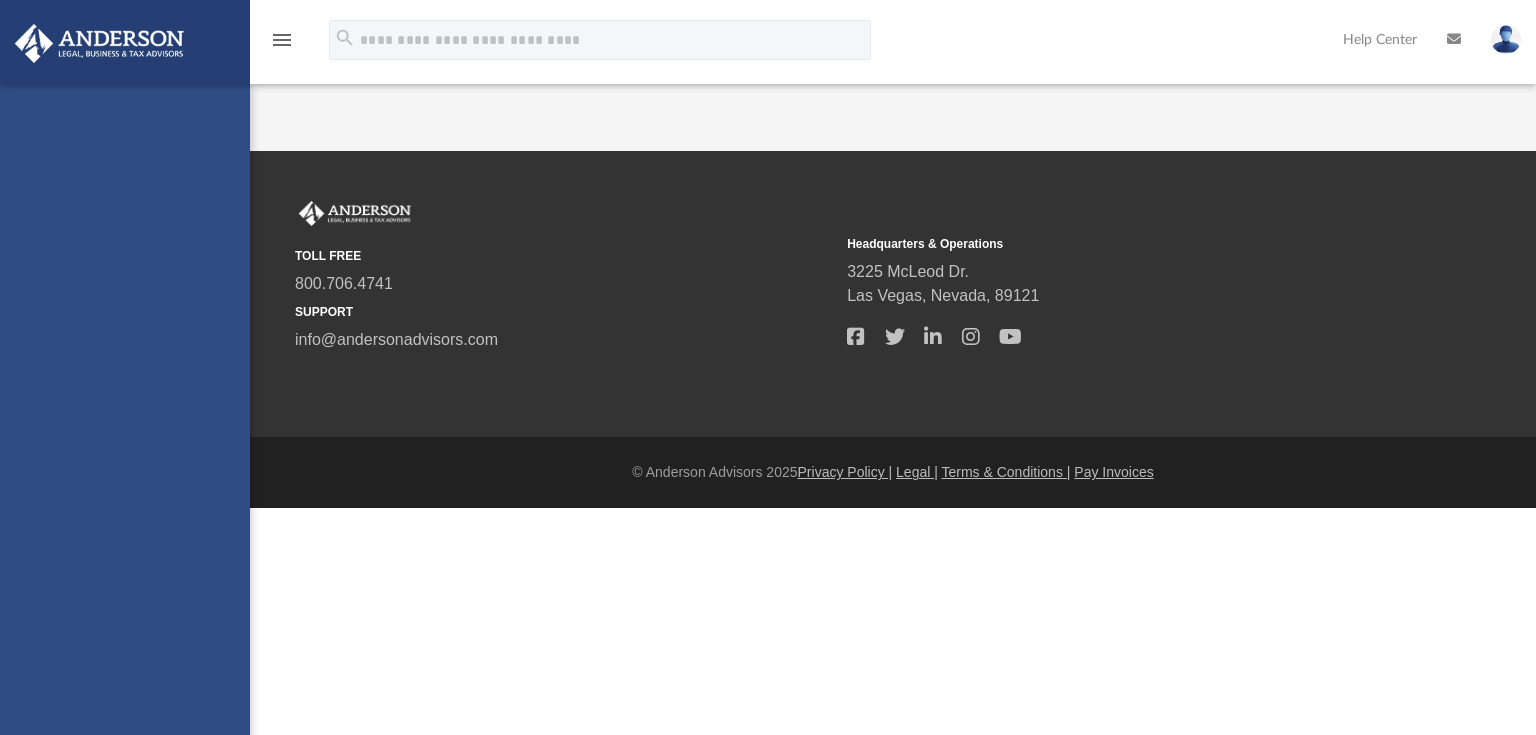 click on "mjinouye@[EMAIL]
Sign Out
matthew@[EMAIL]
Home
Online Ordering
Tax Organizers
Order Status  NEW
Platinum Q&A
Client FAQ
Platinum Walkthrough
Submit a Question
Answered Questions
Document Review
Platinum Knowledge Room
Tax & Bookkeeping Packages
Land Trust & Deed Forum
Portal Feedback
Digital Products
Tax Toolbox
Business Credit Optimizer
Virtual Bookkeeping
Land Trust Kit
Wholesale Trust Kit
Non Profit Resource Kit
My Entities
Overview
CTA Hub
Entity Change Request
Binder Walkthrough
My Blueprint
Tax Due Dates
My Anderson Team
My Anderson Team
Anderson System
Client Referrals
My Documents
Box
Meeting Minutes
Forms Library
Notarize" at bounding box center (125, 451) 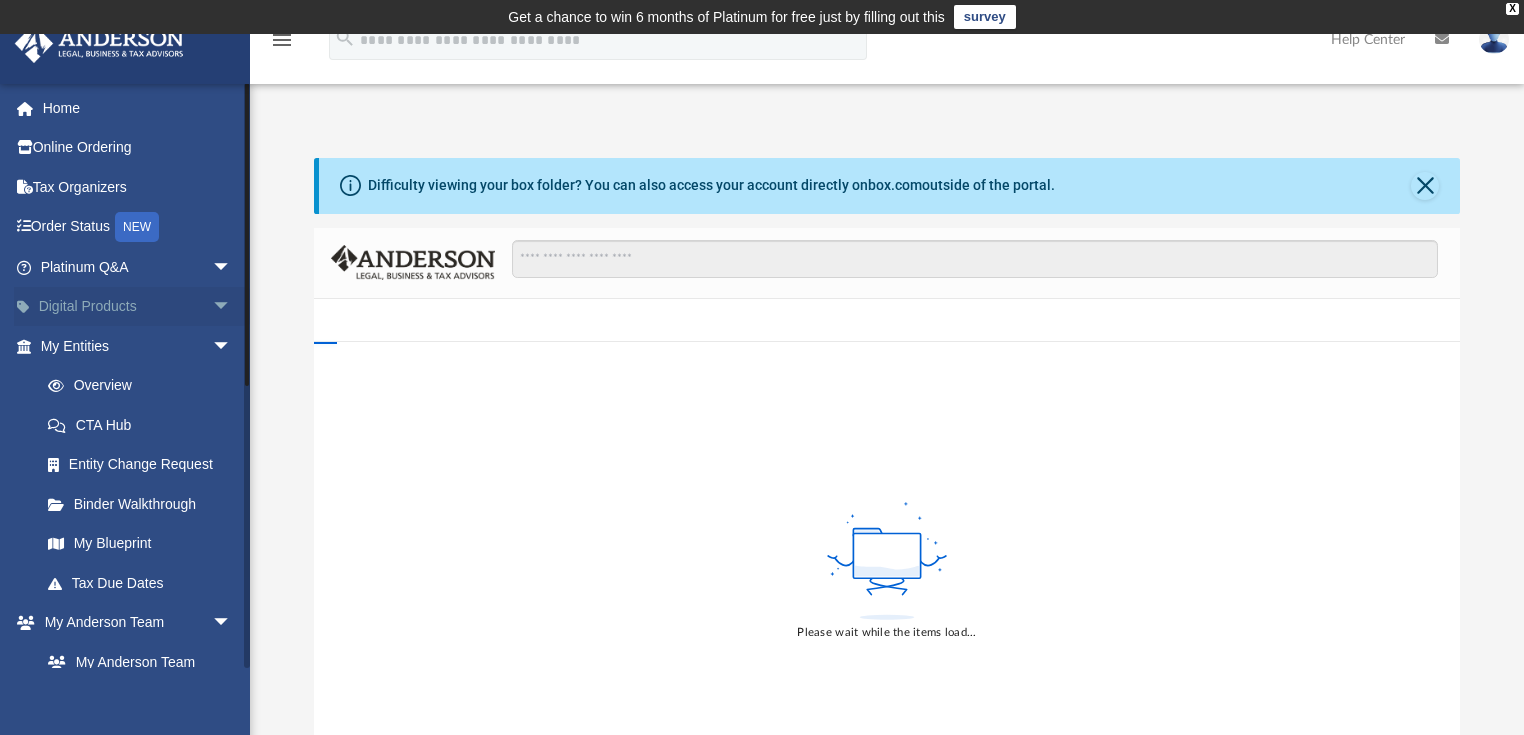 click on "arrow_drop_down" at bounding box center (232, 307) 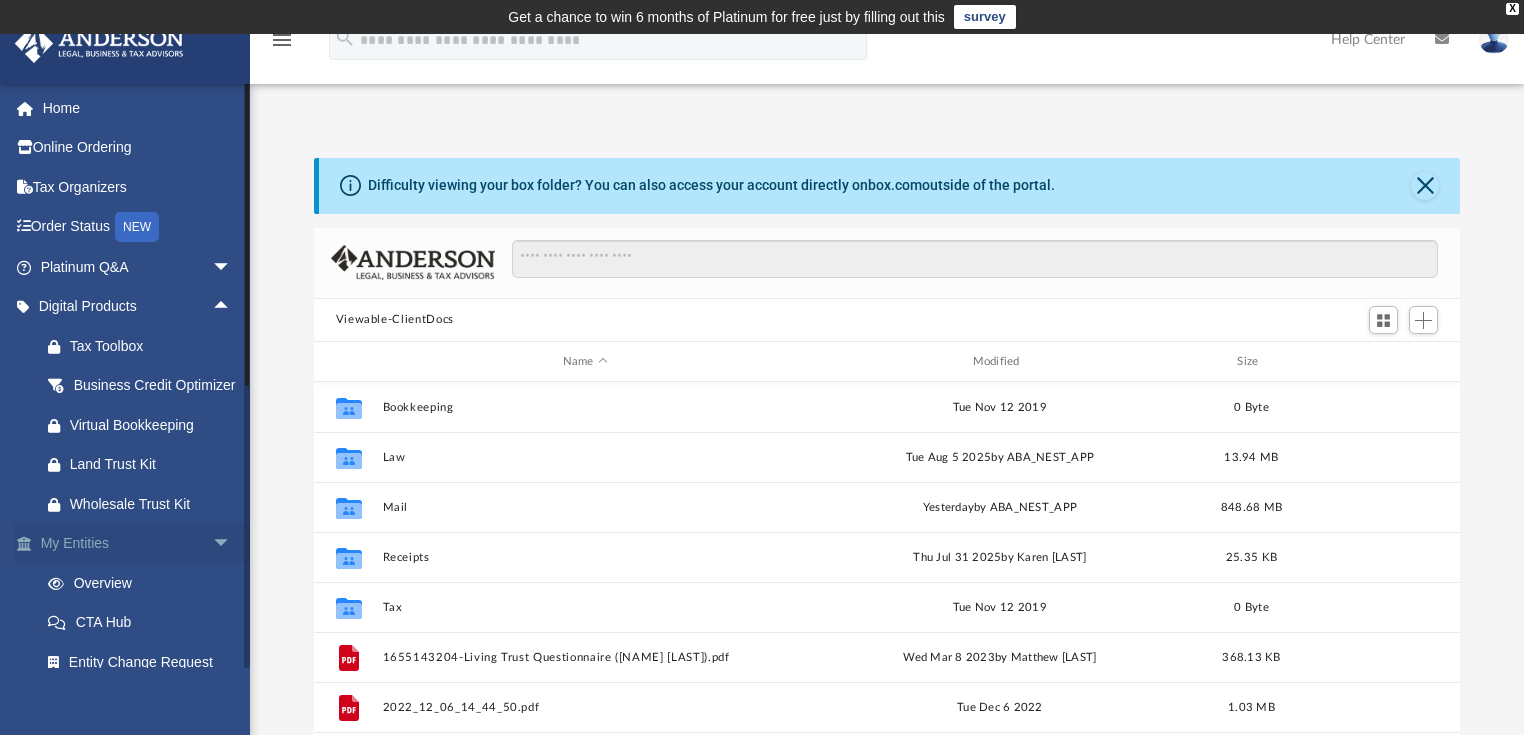 scroll, scrollTop: 12, scrollLeft: 13, axis: both 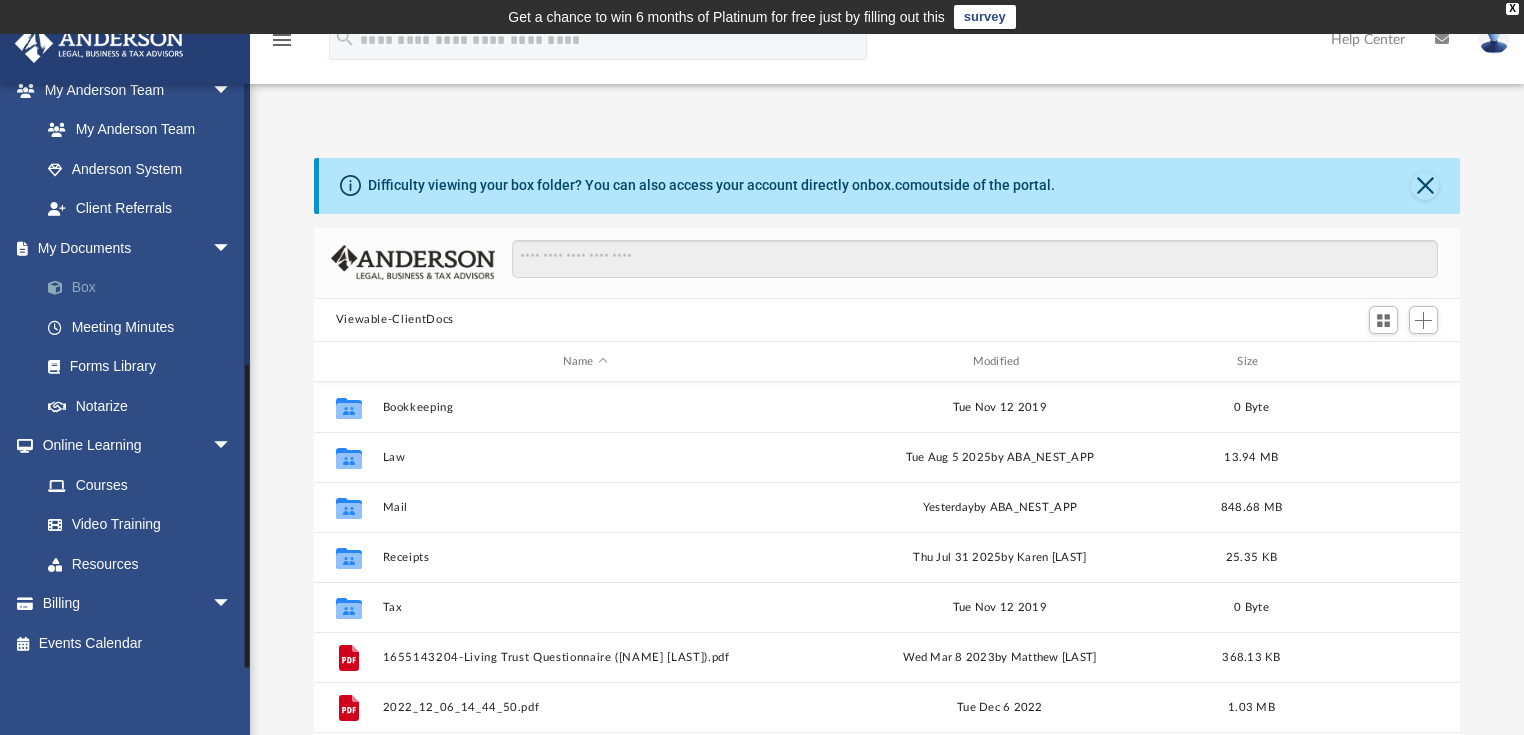 click on "Box" at bounding box center [145, 288] 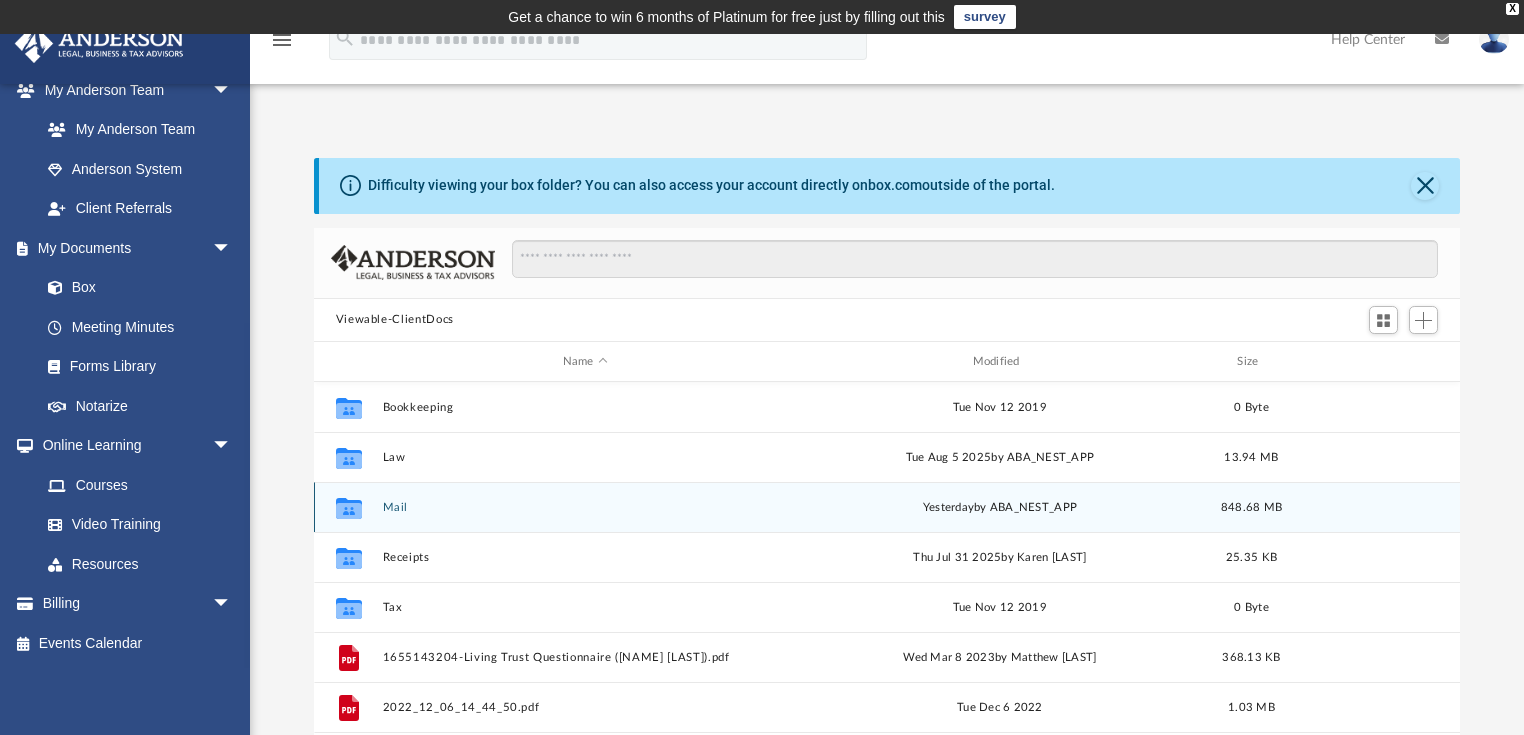 click on "Mail" at bounding box center (585, 507) 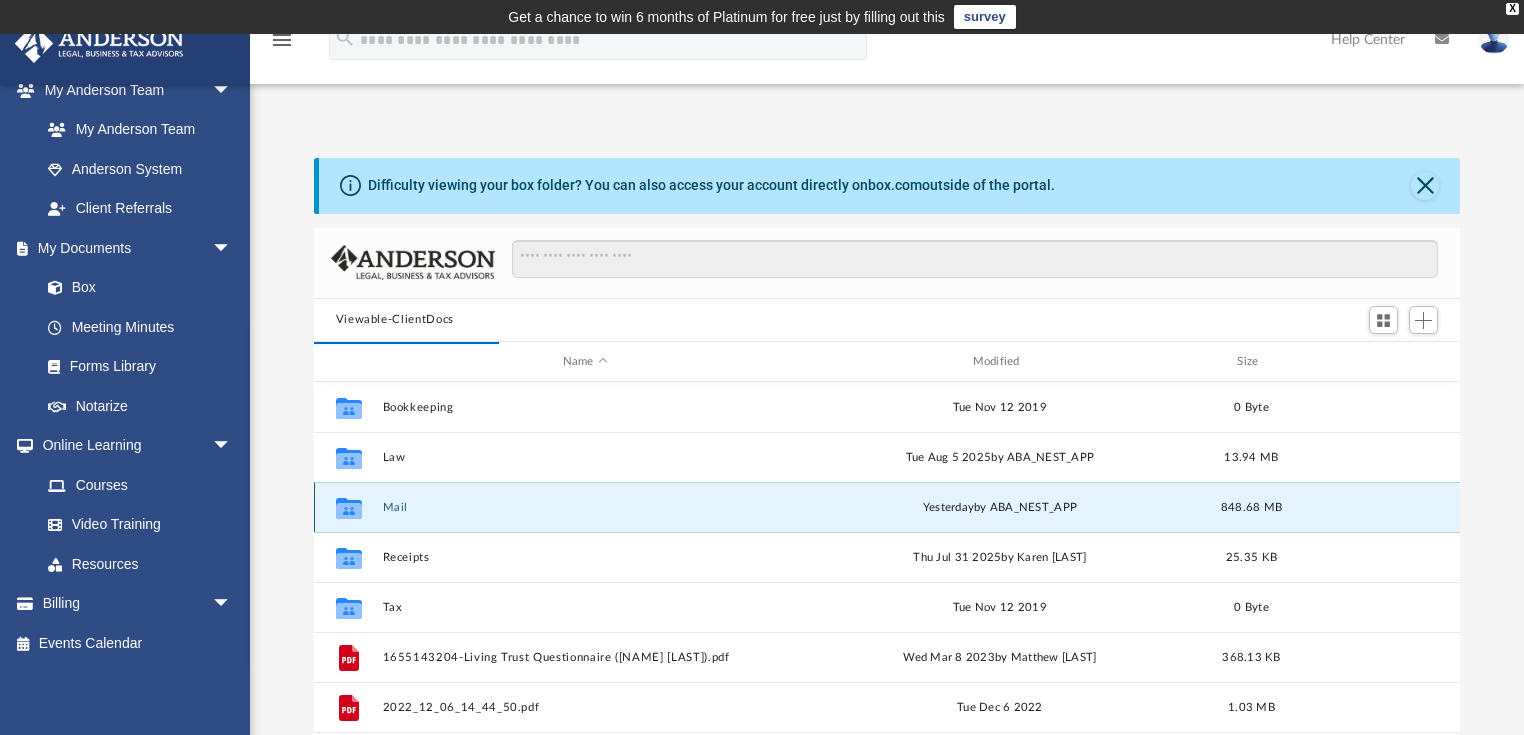 click on "Mail" at bounding box center [585, 507] 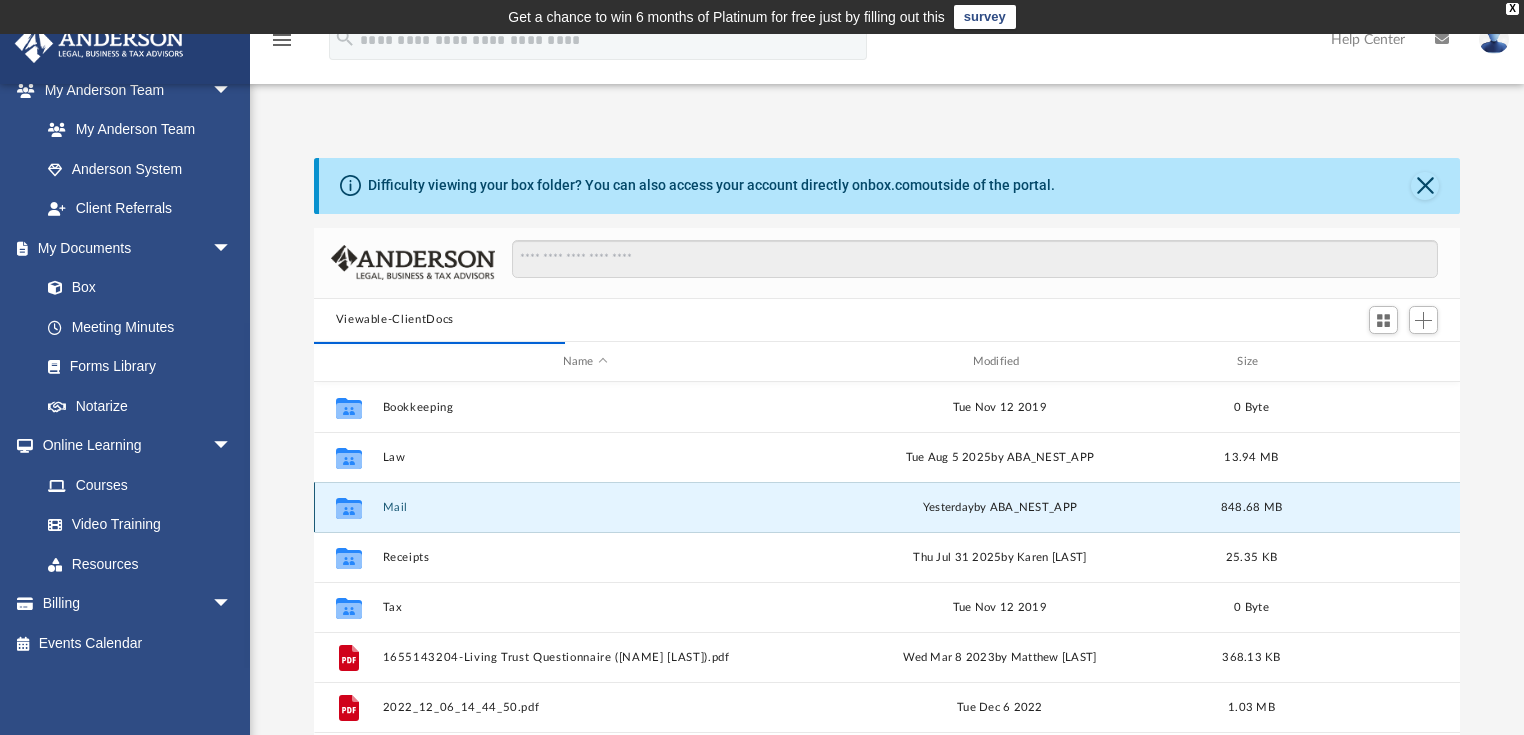 click on "Mail" at bounding box center (585, 507) 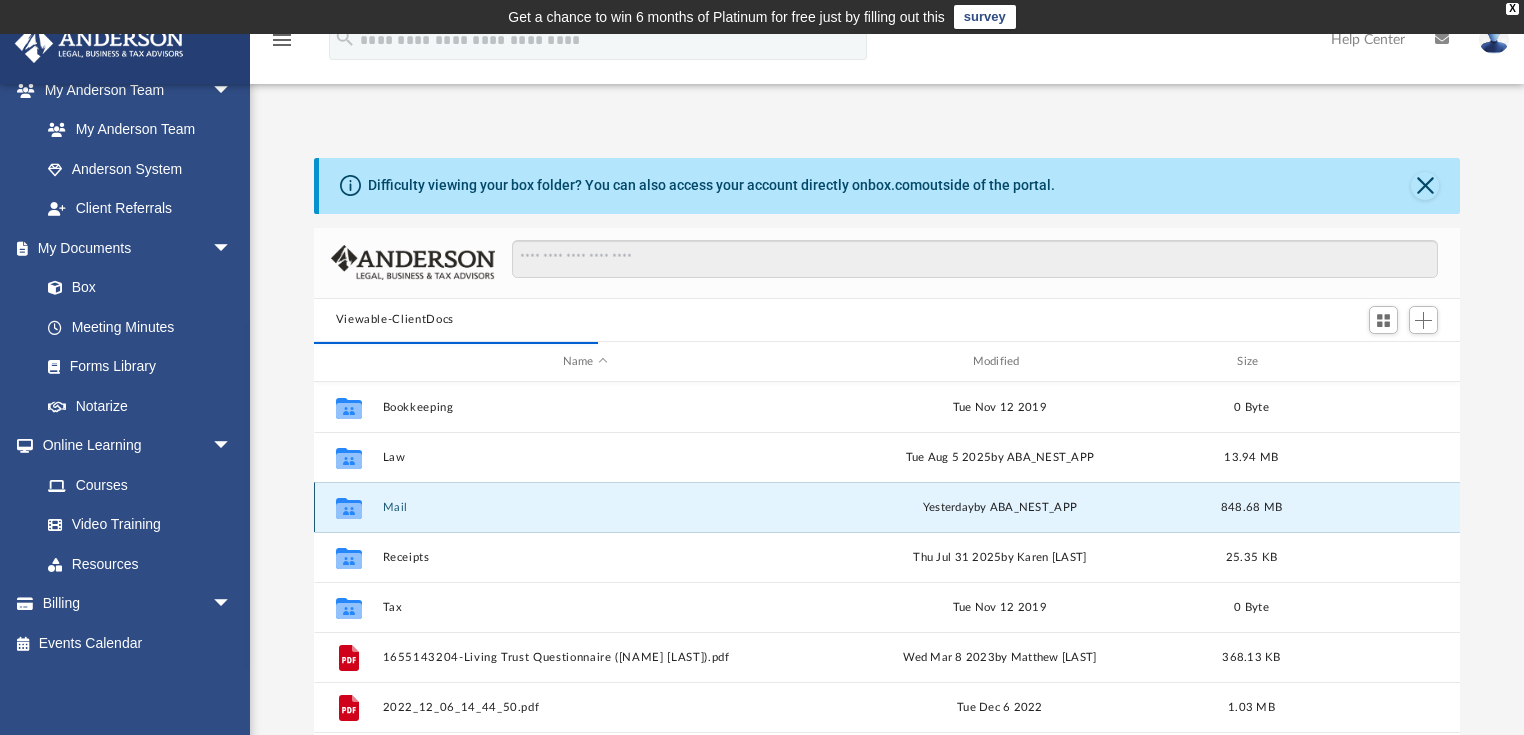 click on "yesterday" at bounding box center [947, 507] 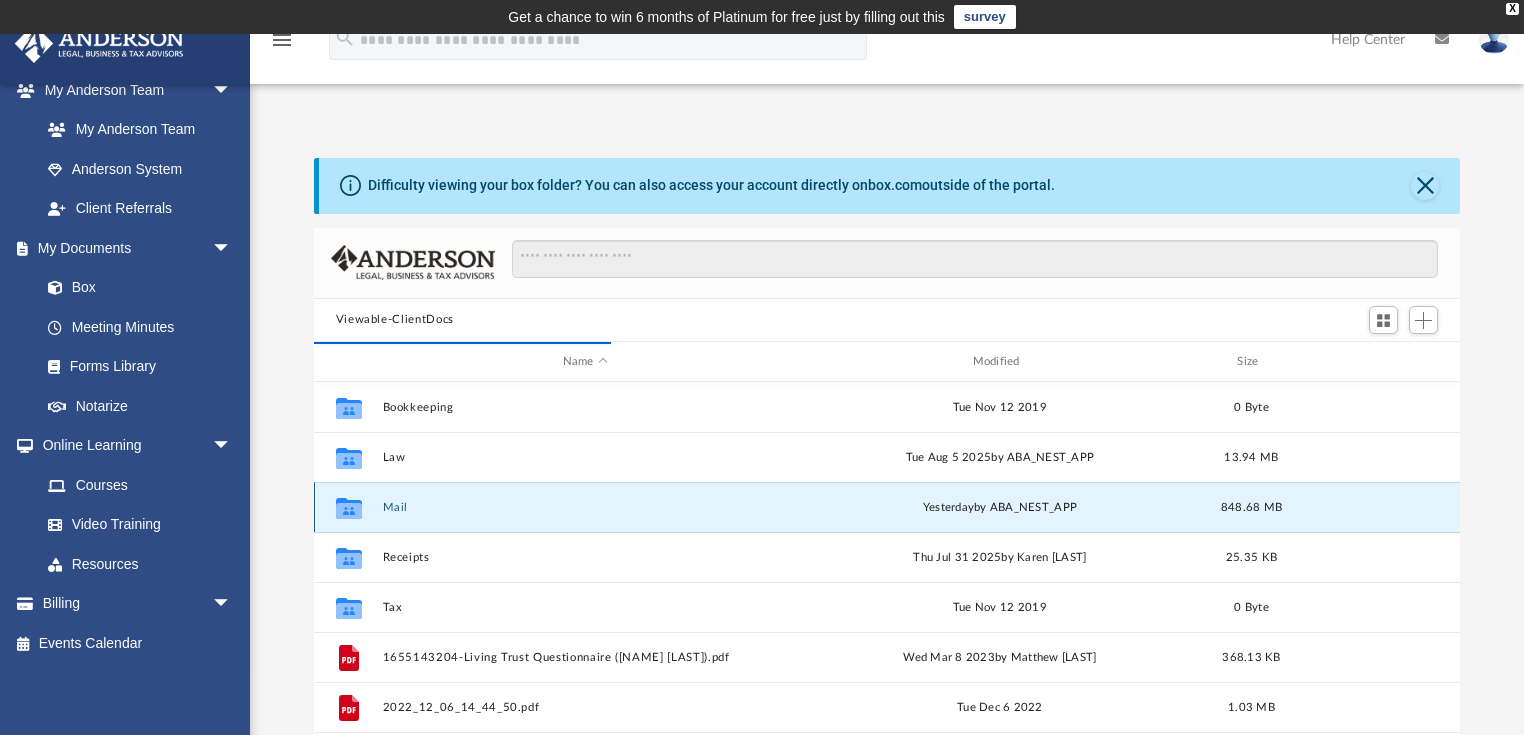 click 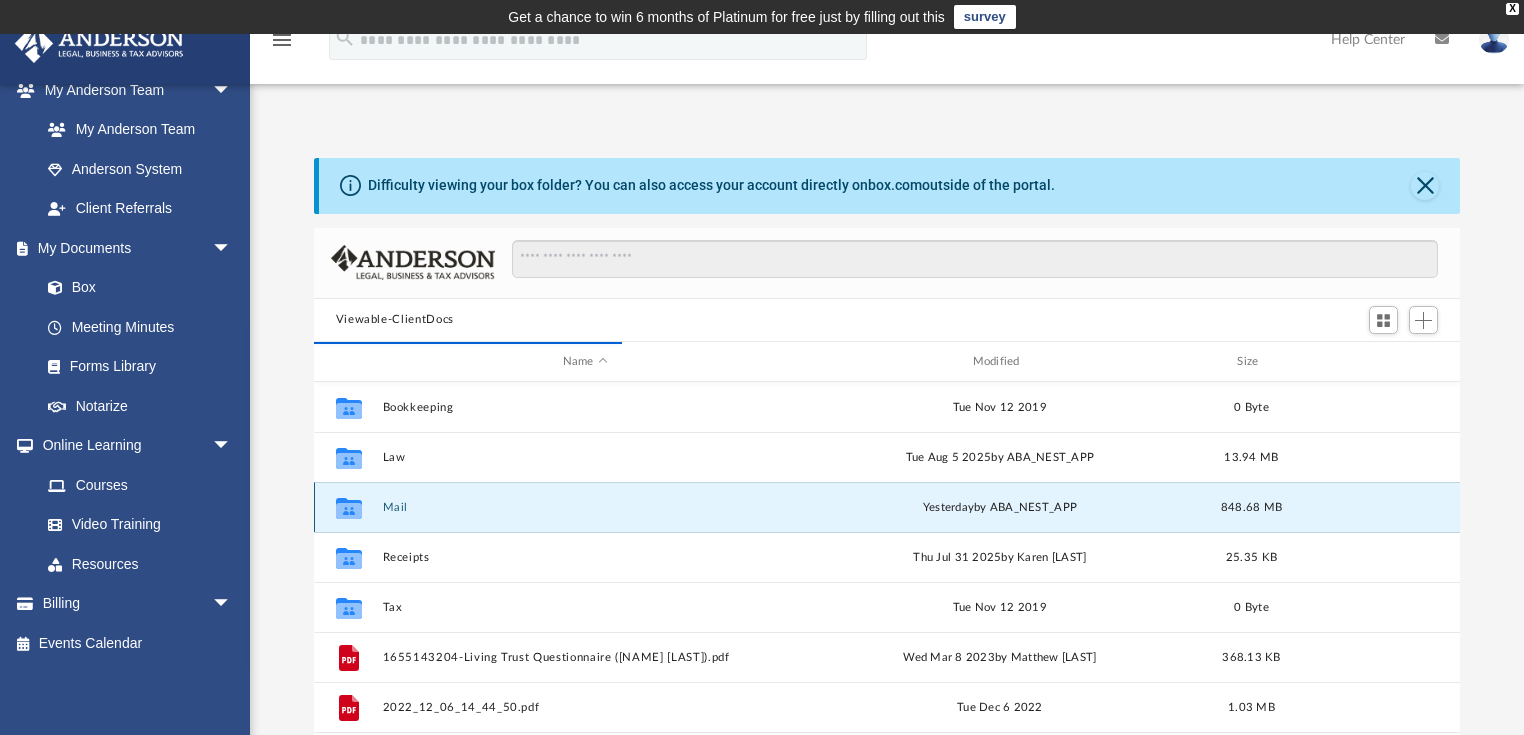 click on "Mail" at bounding box center [585, 507] 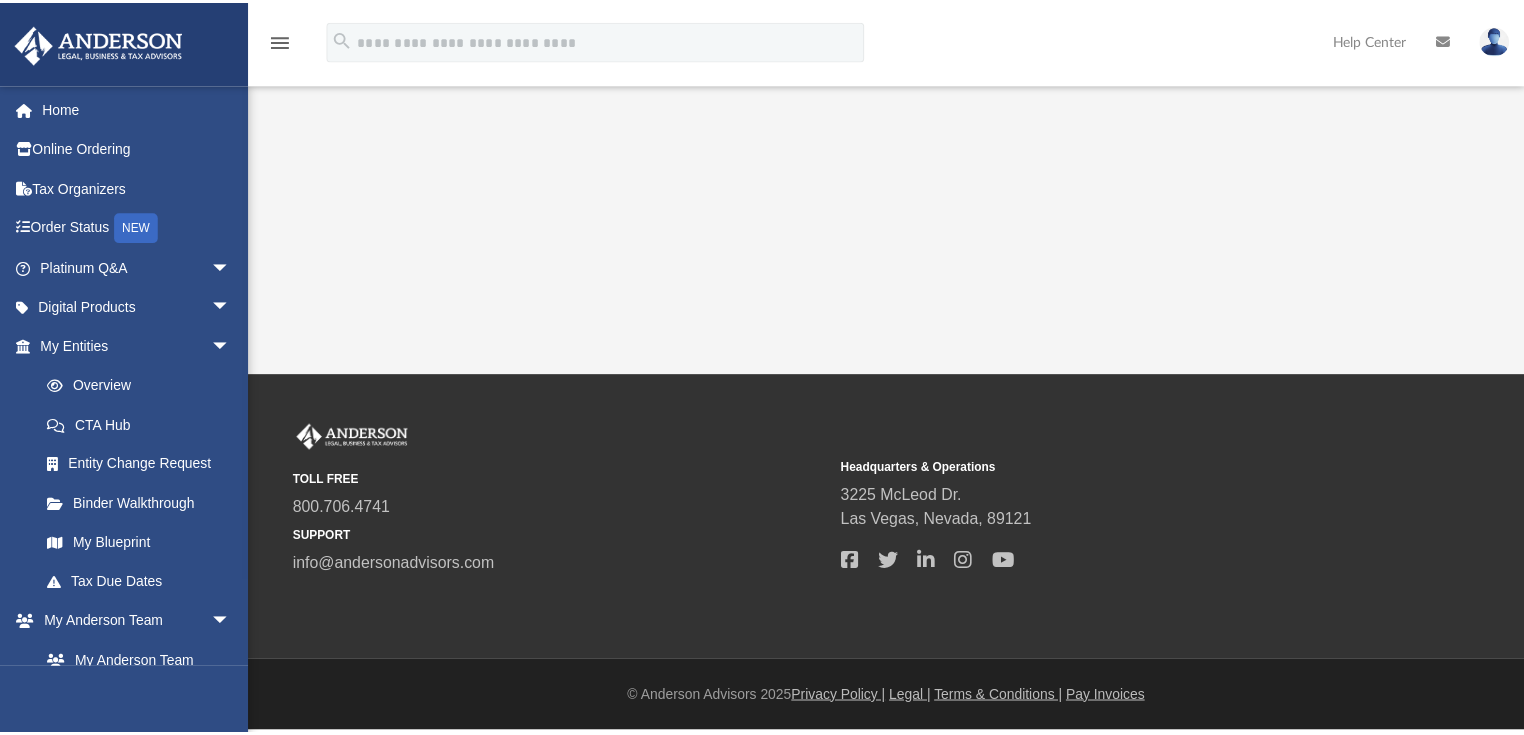 scroll, scrollTop: 0, scrollLeft: 0, axis: both 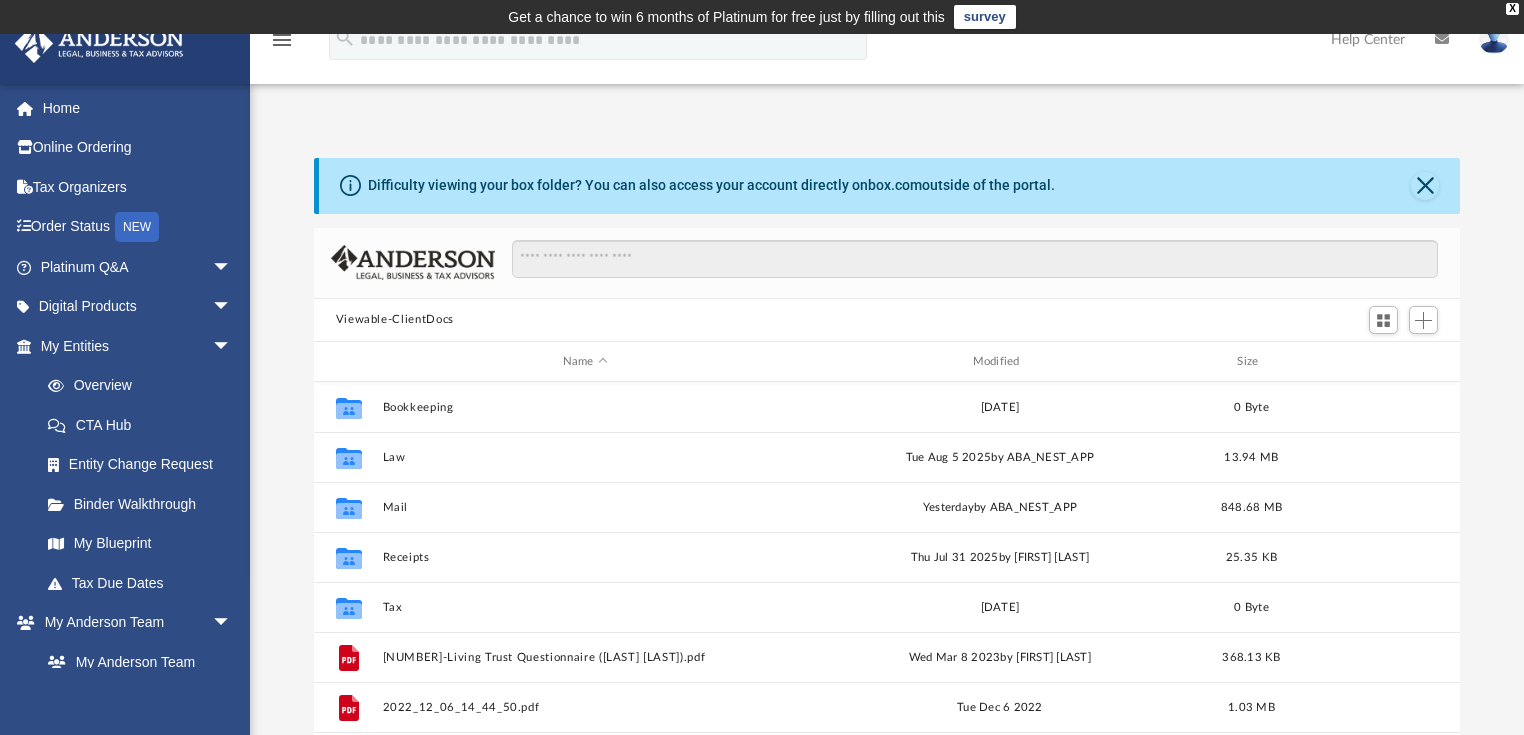 click at bounding box center [1494, 39] 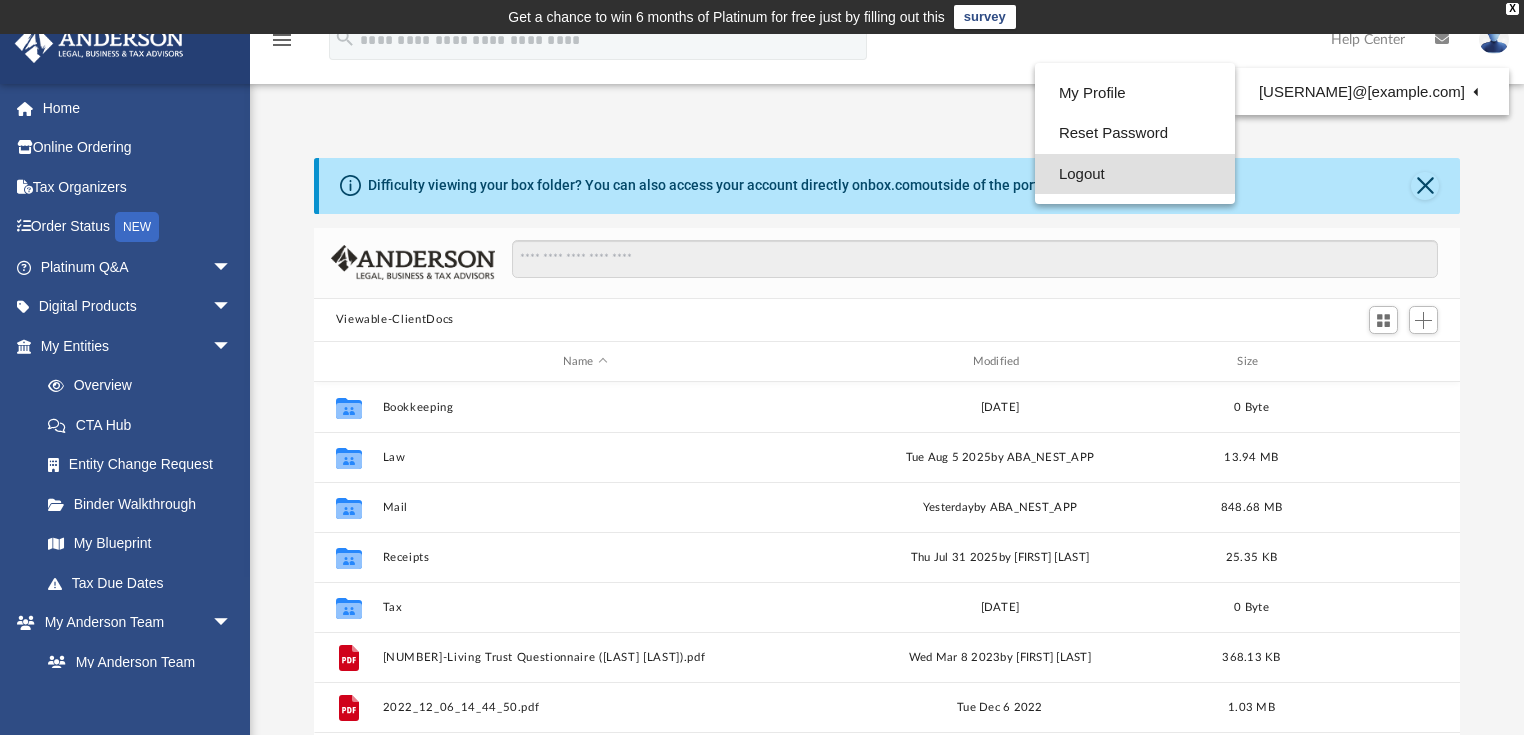 click on "Logout" at bounding box center [1135, 174] 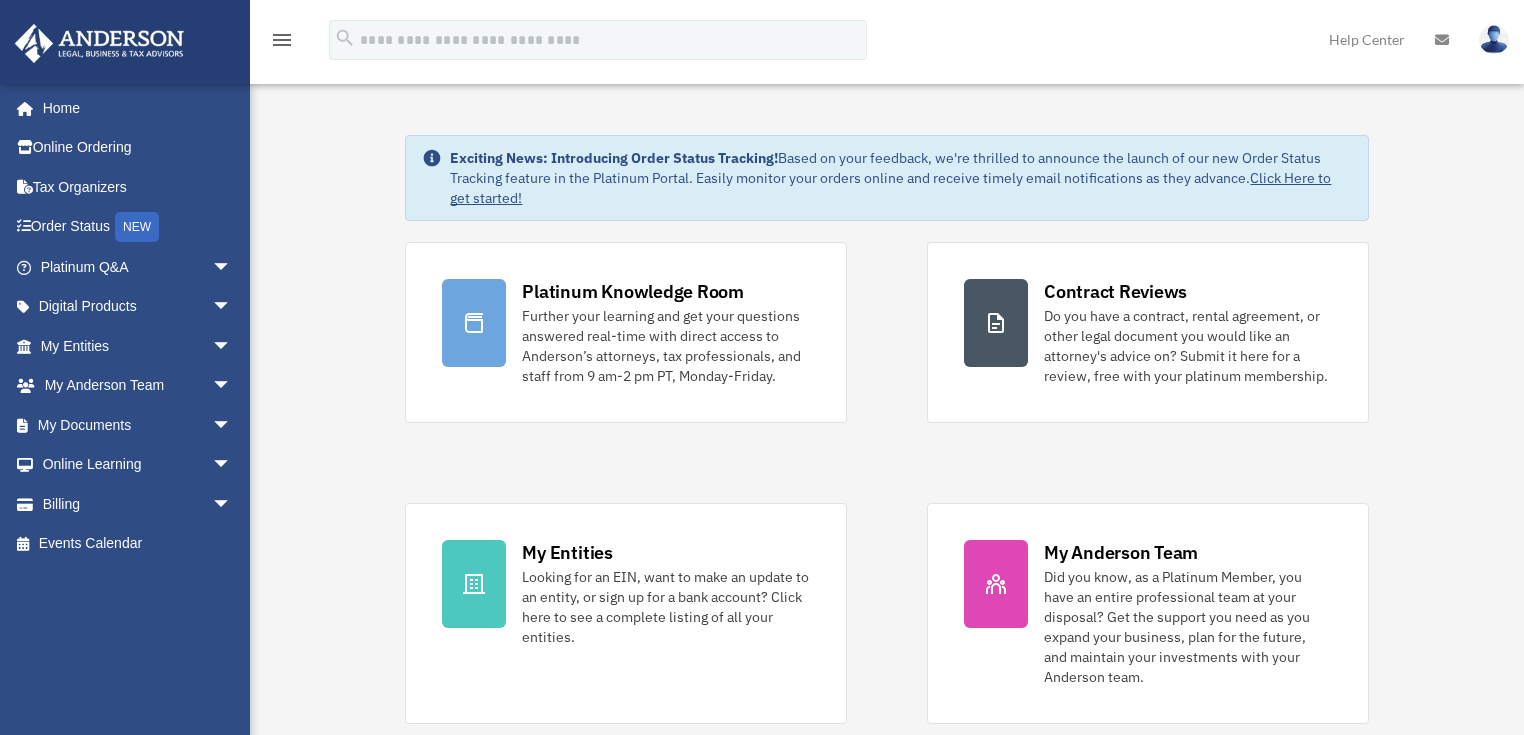 scroll, scrollTop: 0, scrollLeft: 0, axis: both 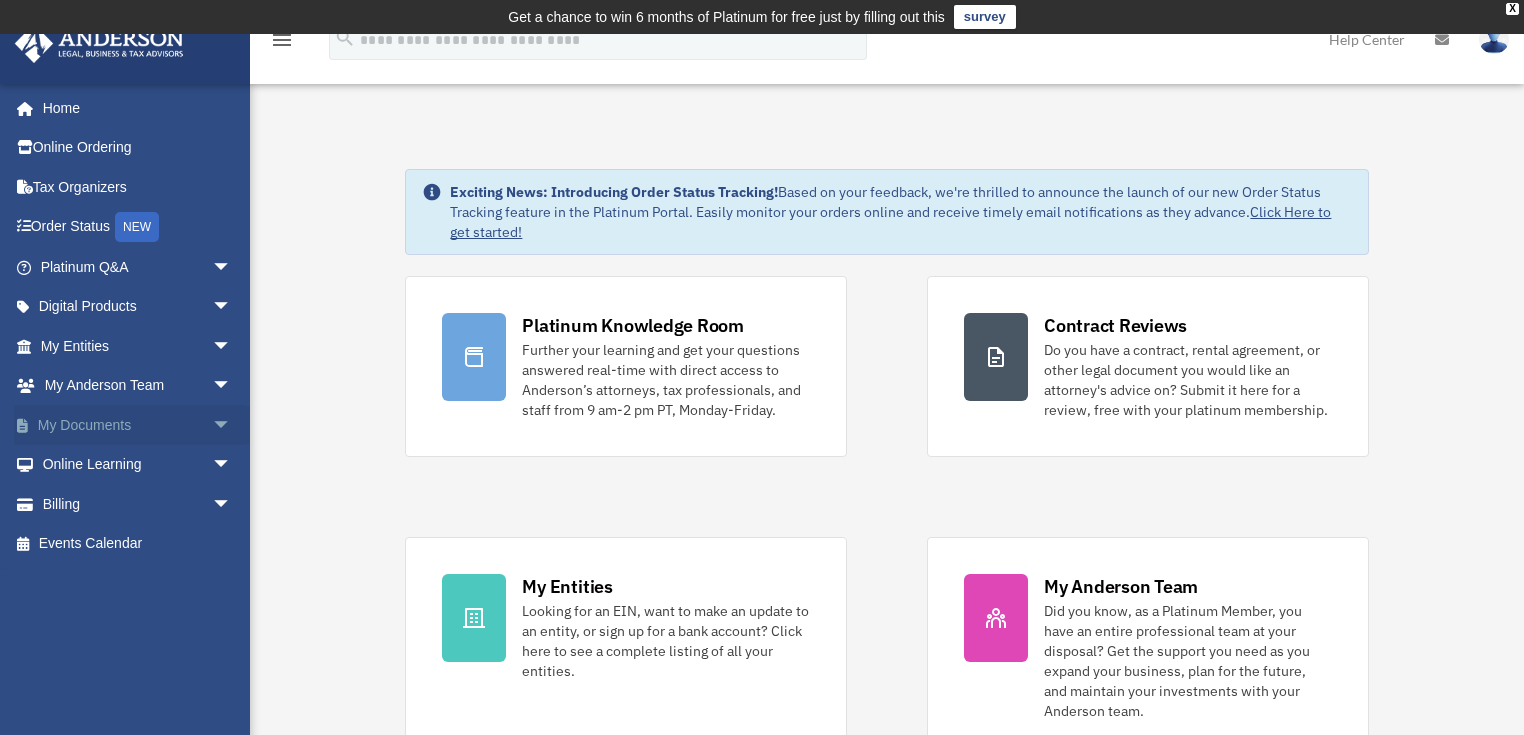 click on "My Documents arrow_drop_down" at bounding box center (138, 425) 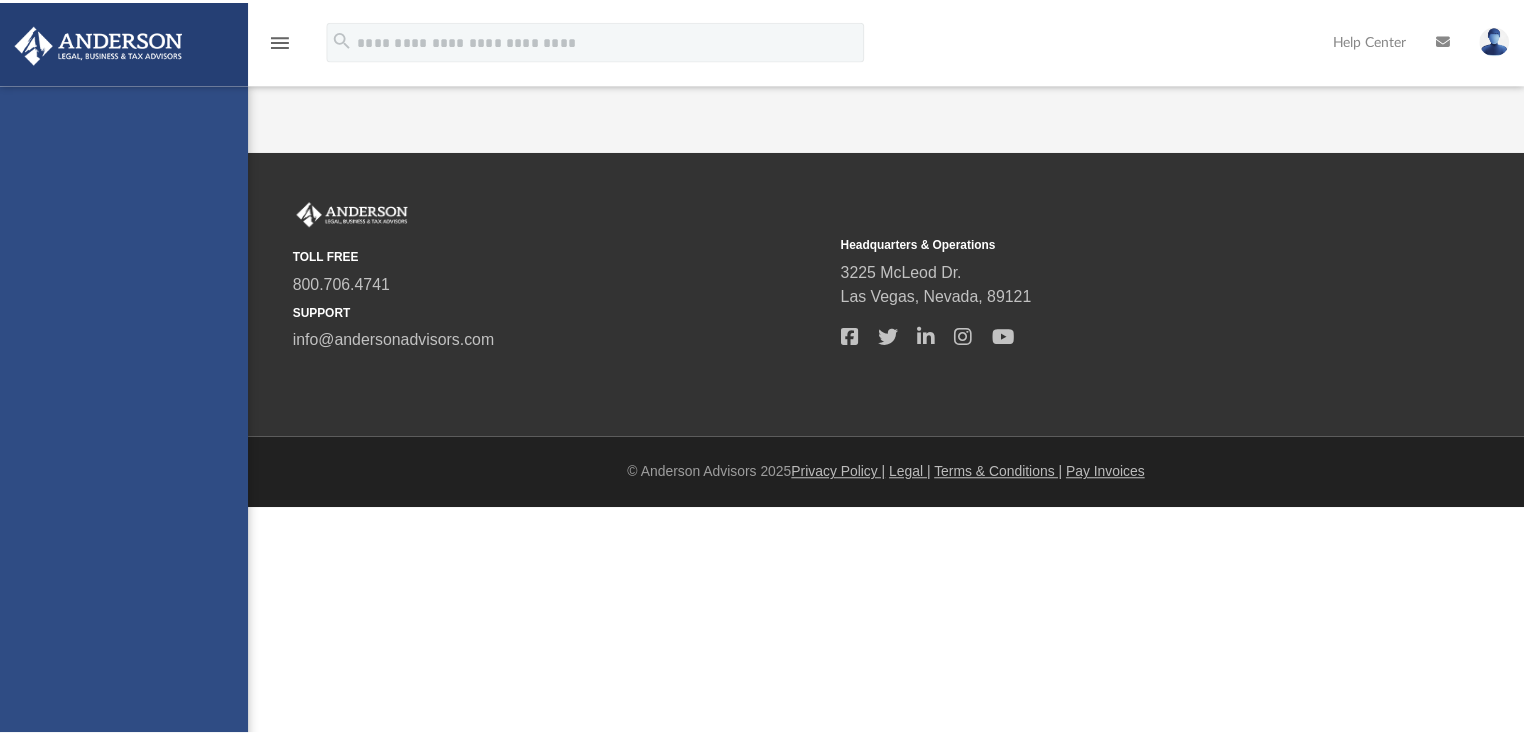 scroll, scrollTop: 0, scrollLeft: 0, axis: both 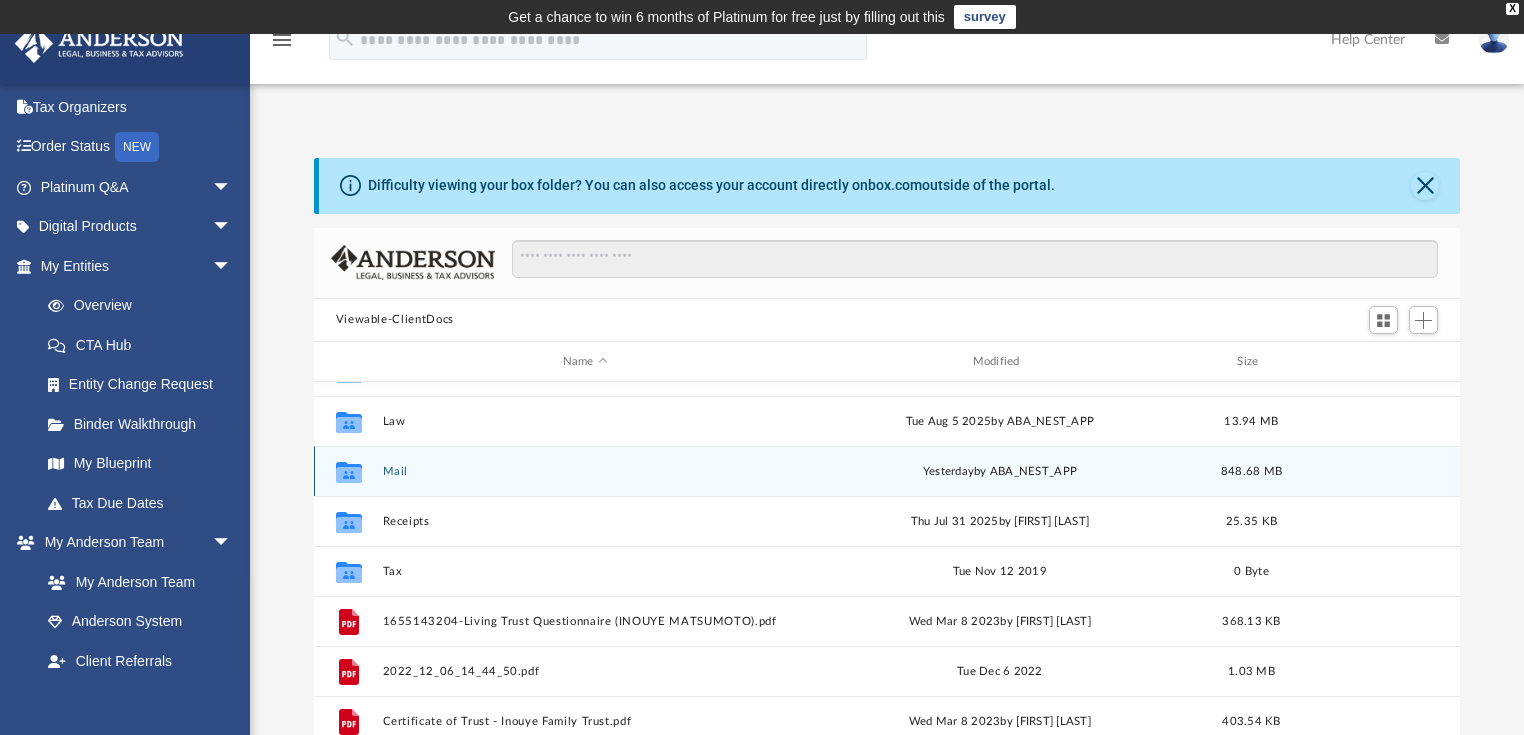 click on "Mail" at bounding box center (585, 471) 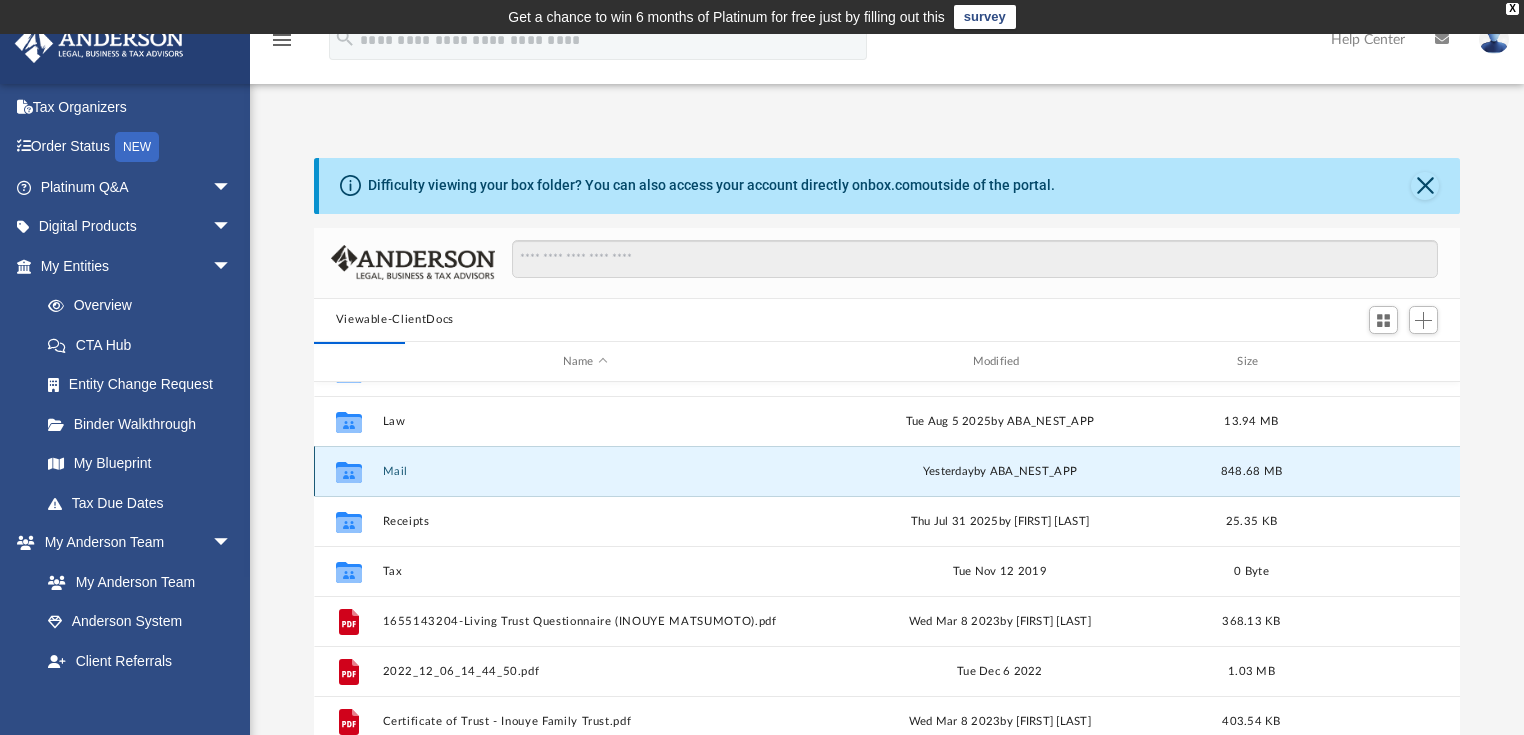 scroll, scrollTop: 0, scrollLeft: 0, axis: both 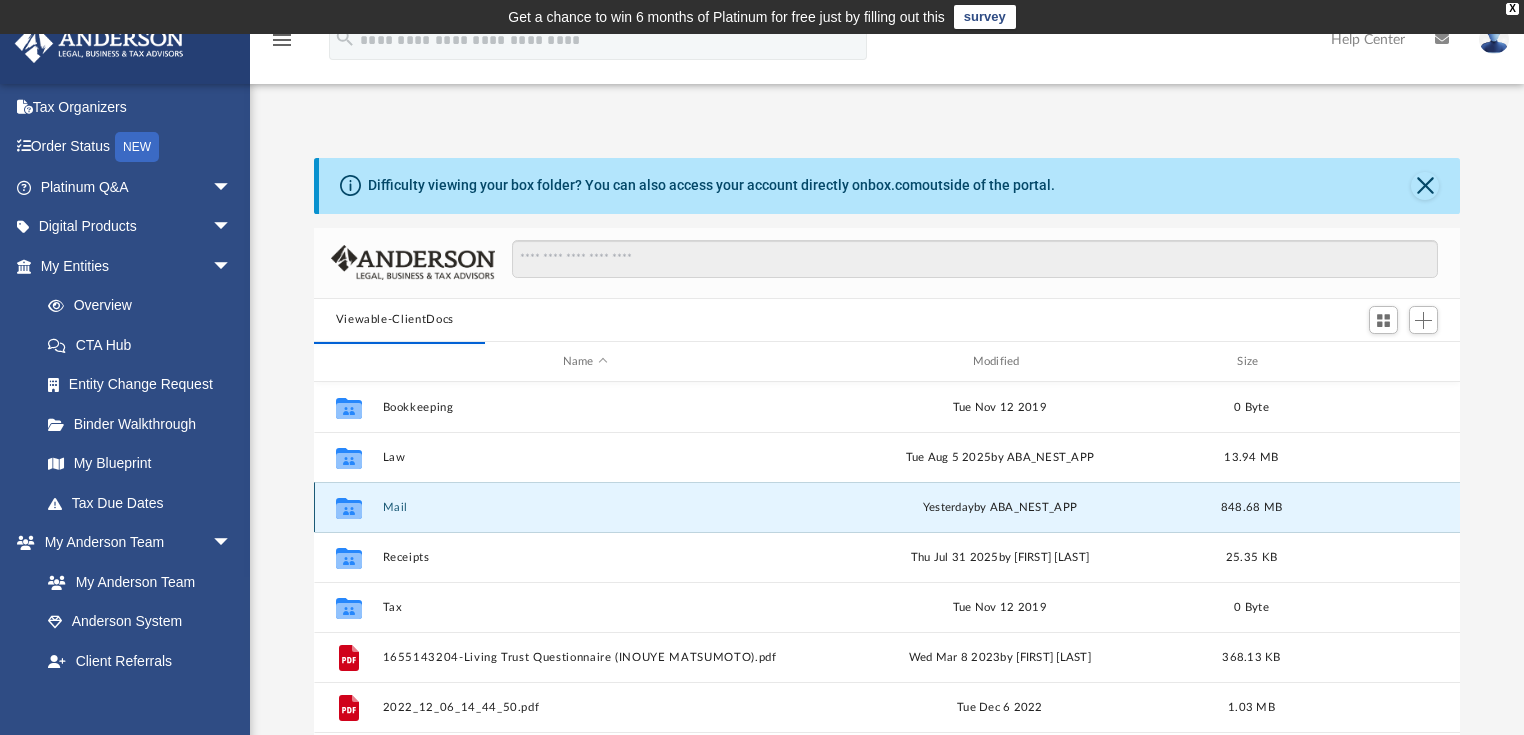click on "yesterday  by ABA_NEST_APP" at bounding box center (1000, 508) 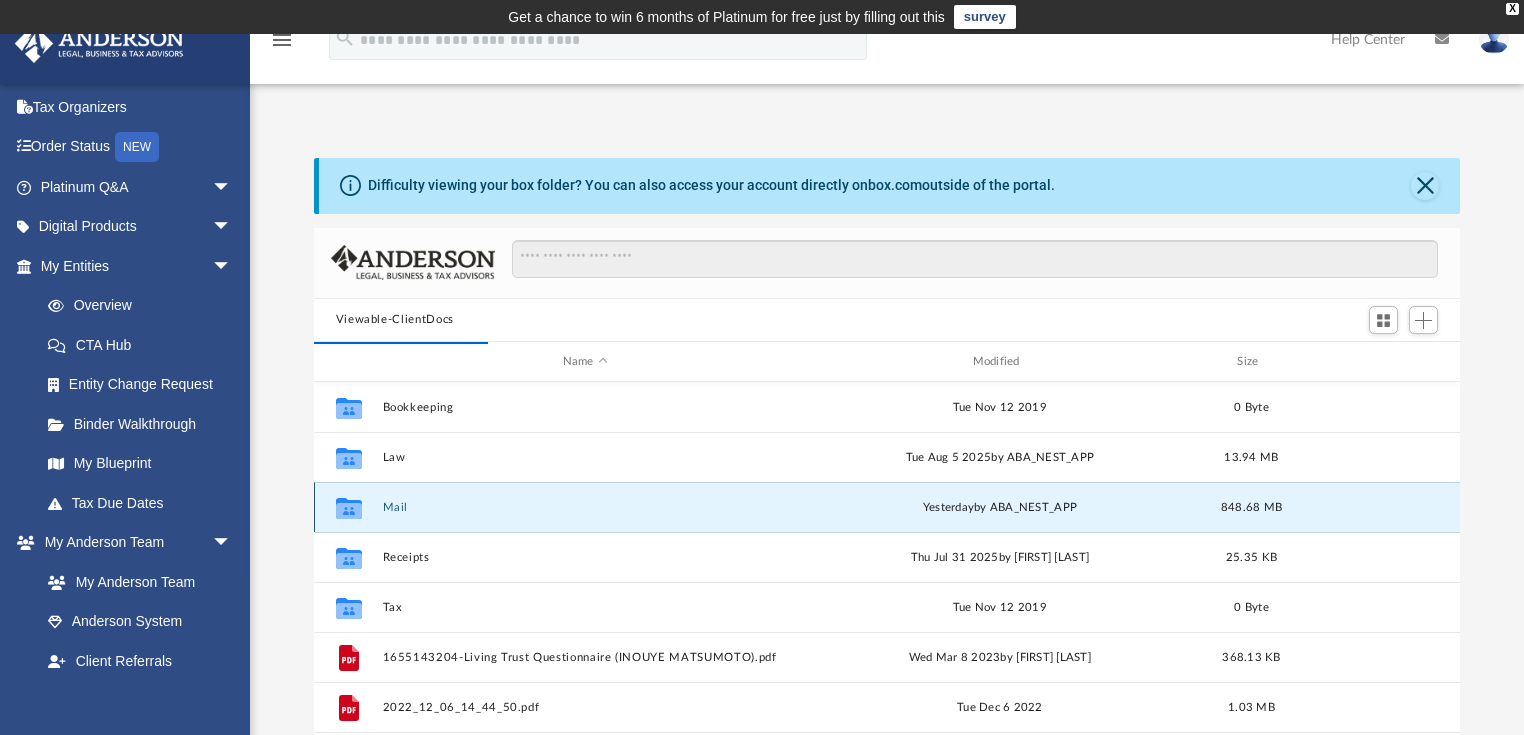 click on "yesterday  by ABA_NEST_APP" at bounding box center (1000, 508) 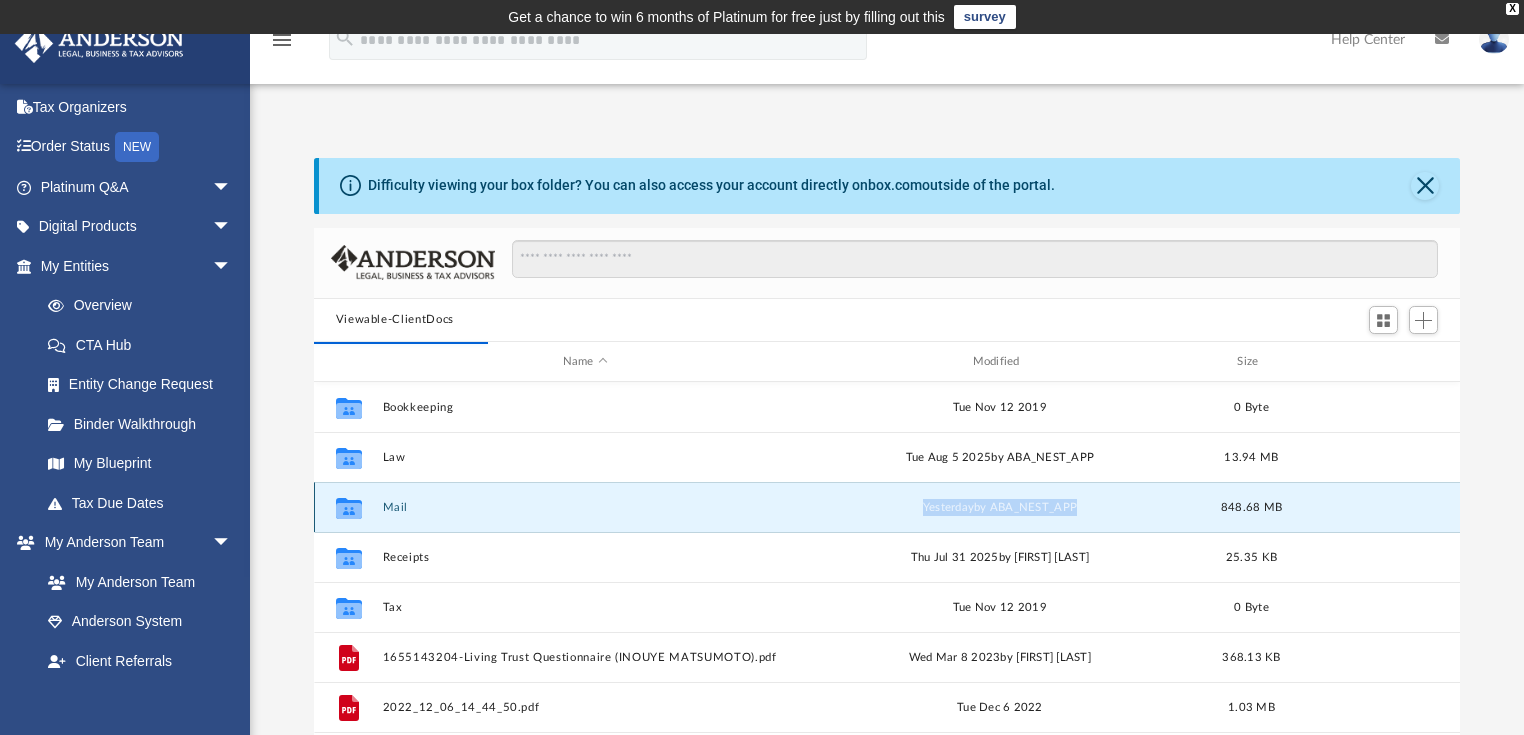 click on "yesterday  by ABA_NEST_APP" at bounding box center [1000, 508] 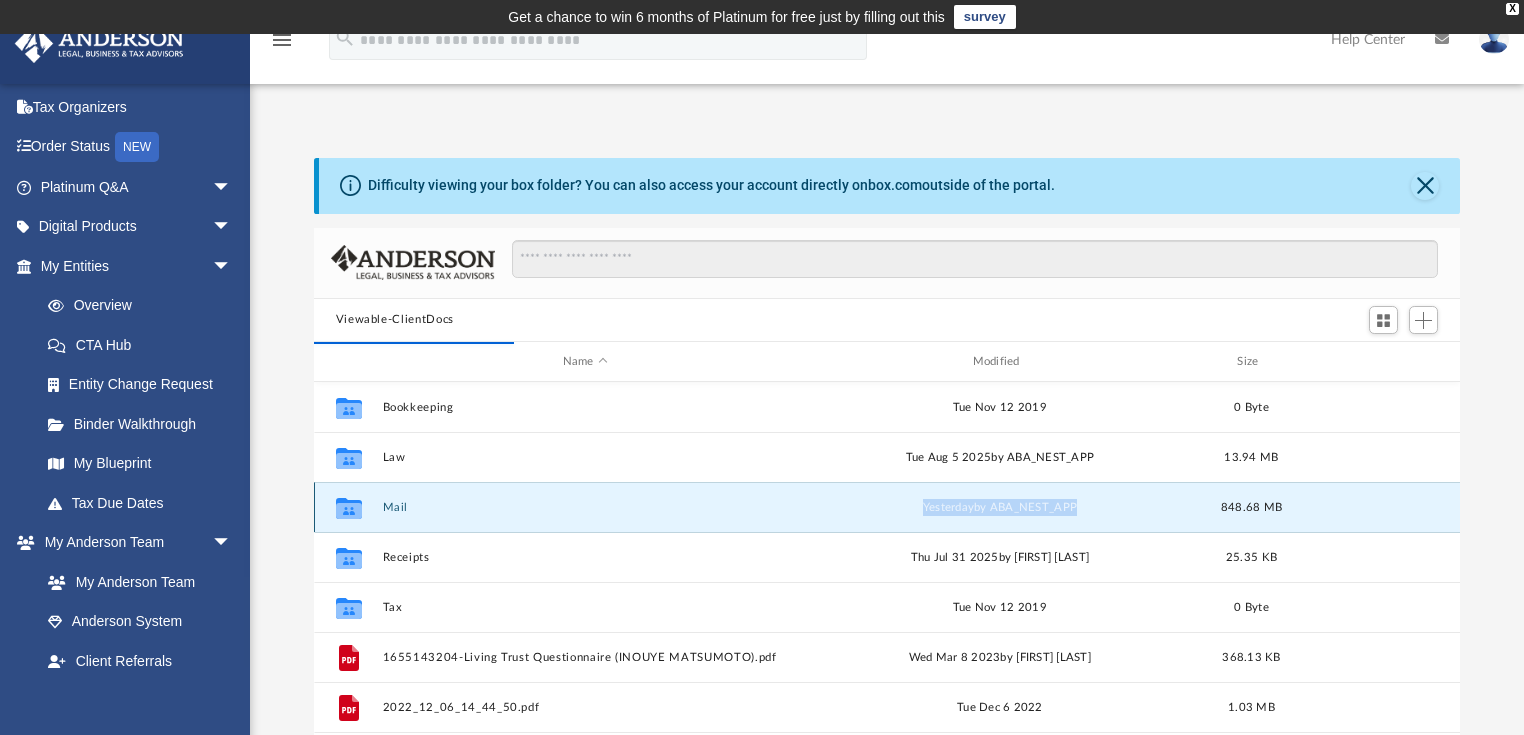 click on "Mail" at bounding box center [585, 507] 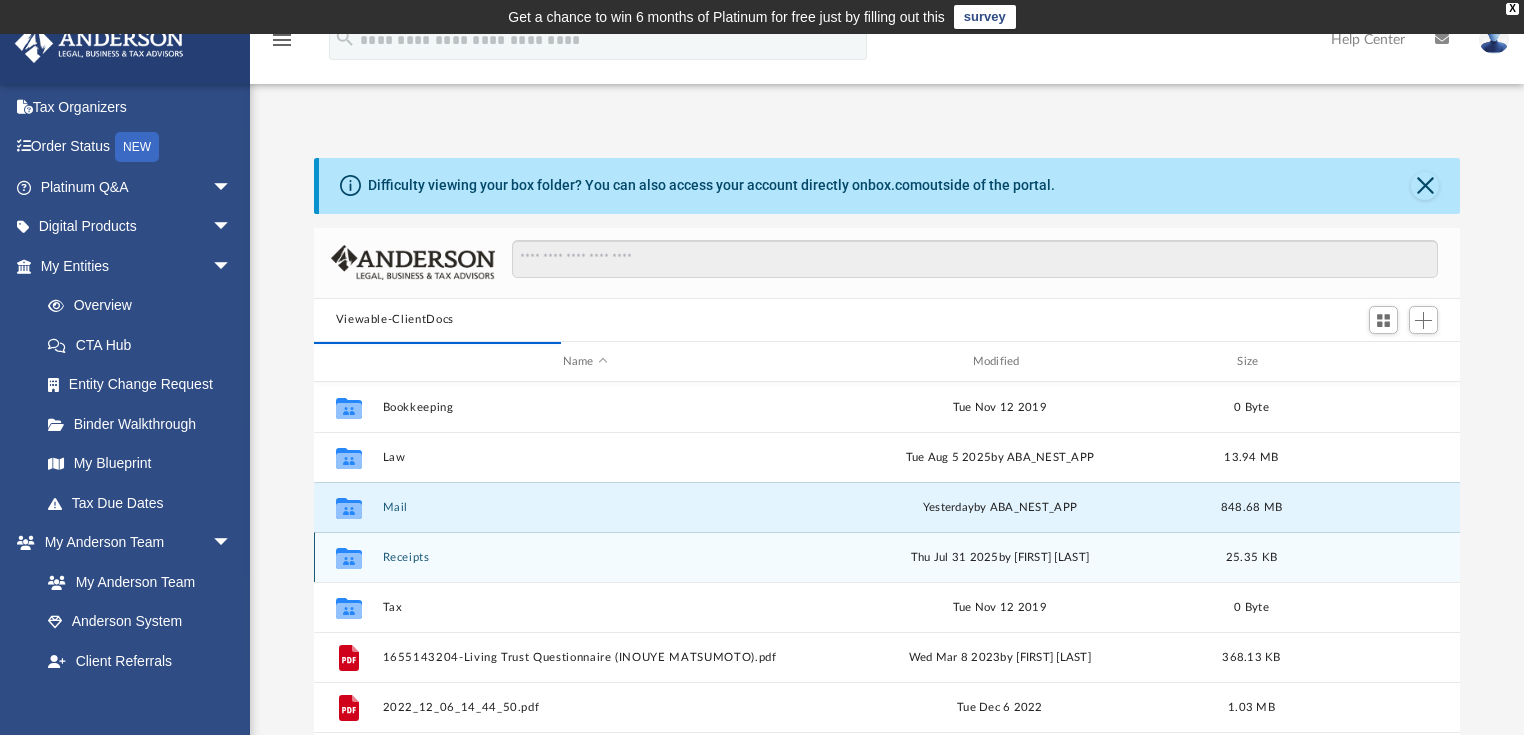 drag, startPoint x: 392, startPoint y: 508, endPoint x: 344, endPoint y: 552, distance: 65.11528 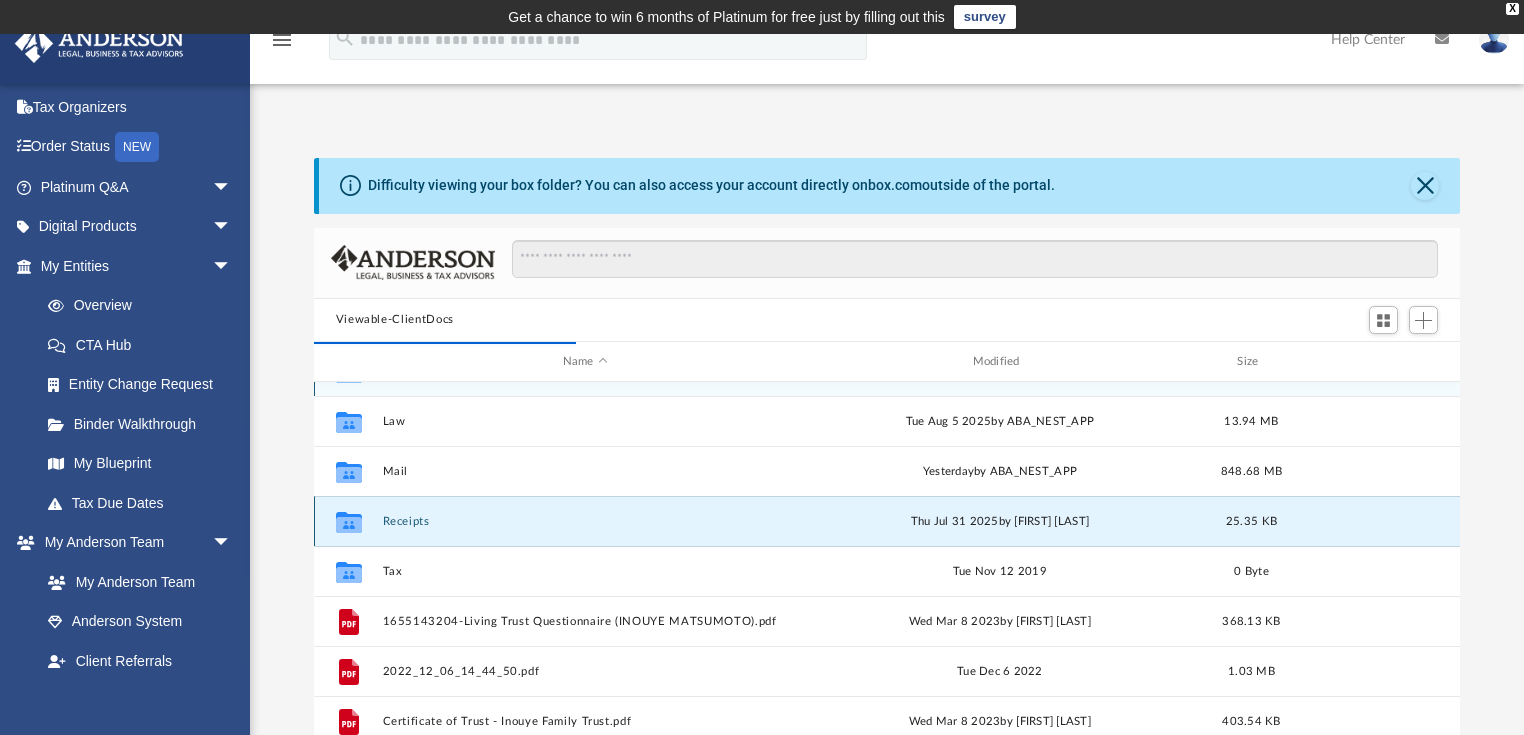 scroll, scrollTop: 0, scrollLeft: 0, axis: both 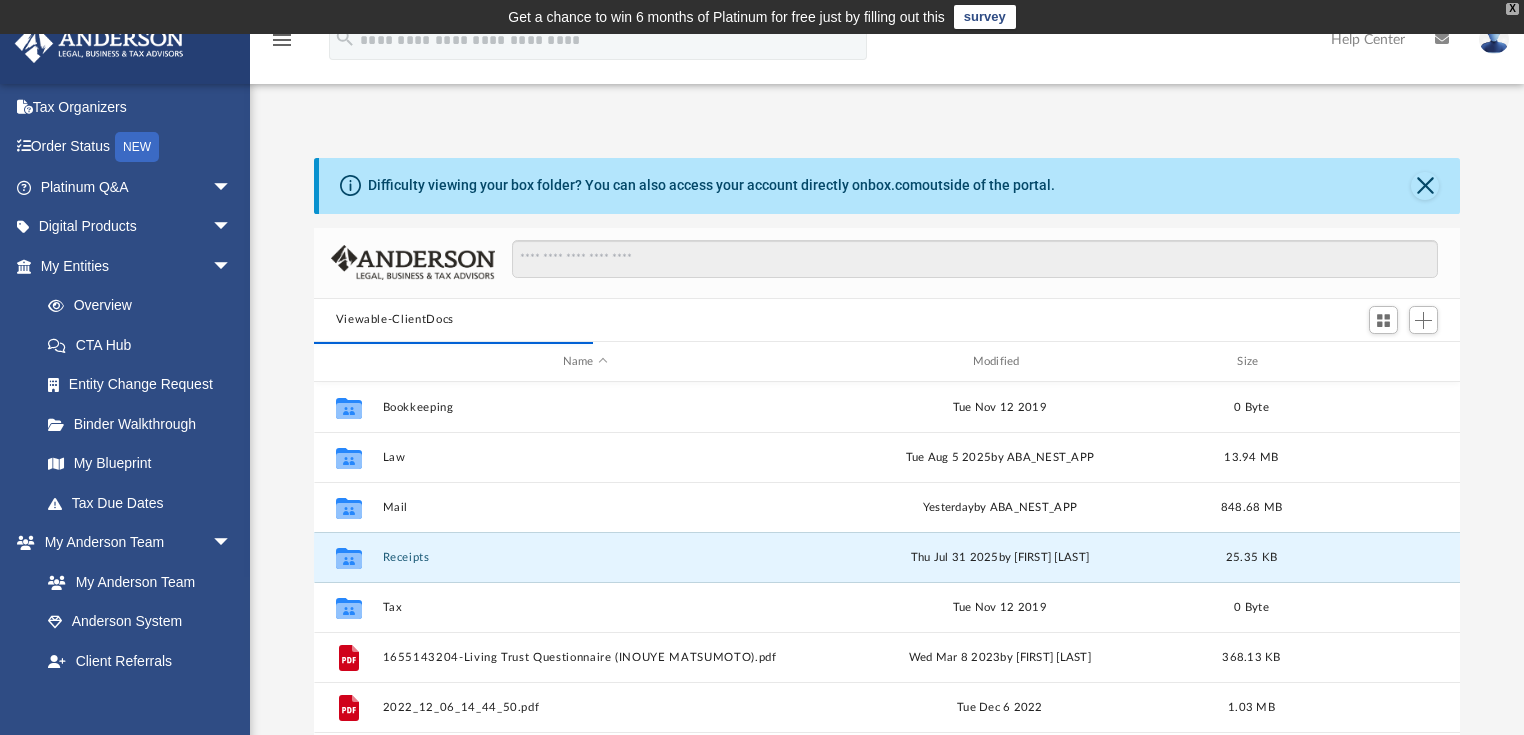 click on "X" at bounding box center [1512, 9] 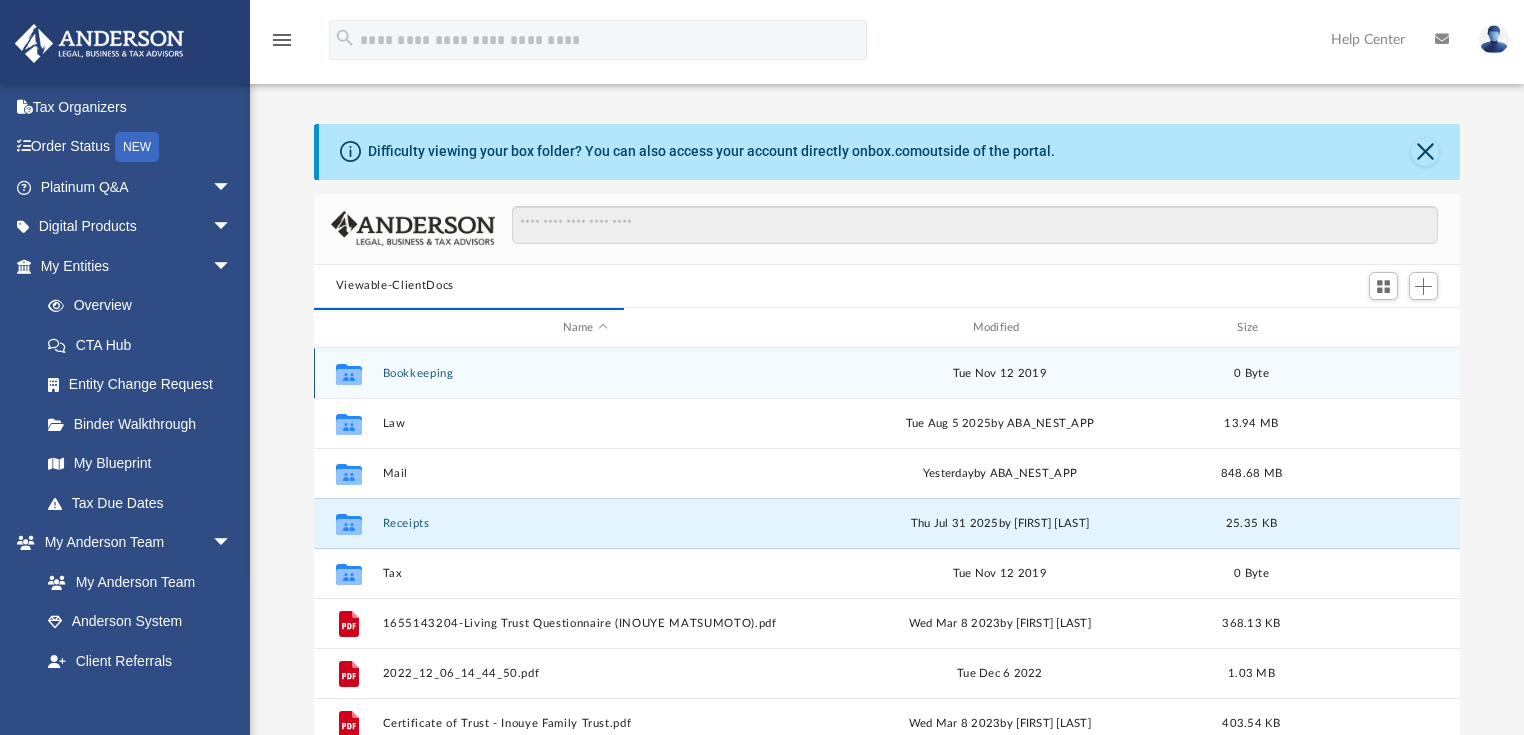 click on "Difficulty viewing your box folder? You can also access your account directly on  box.com  outside of the portal." 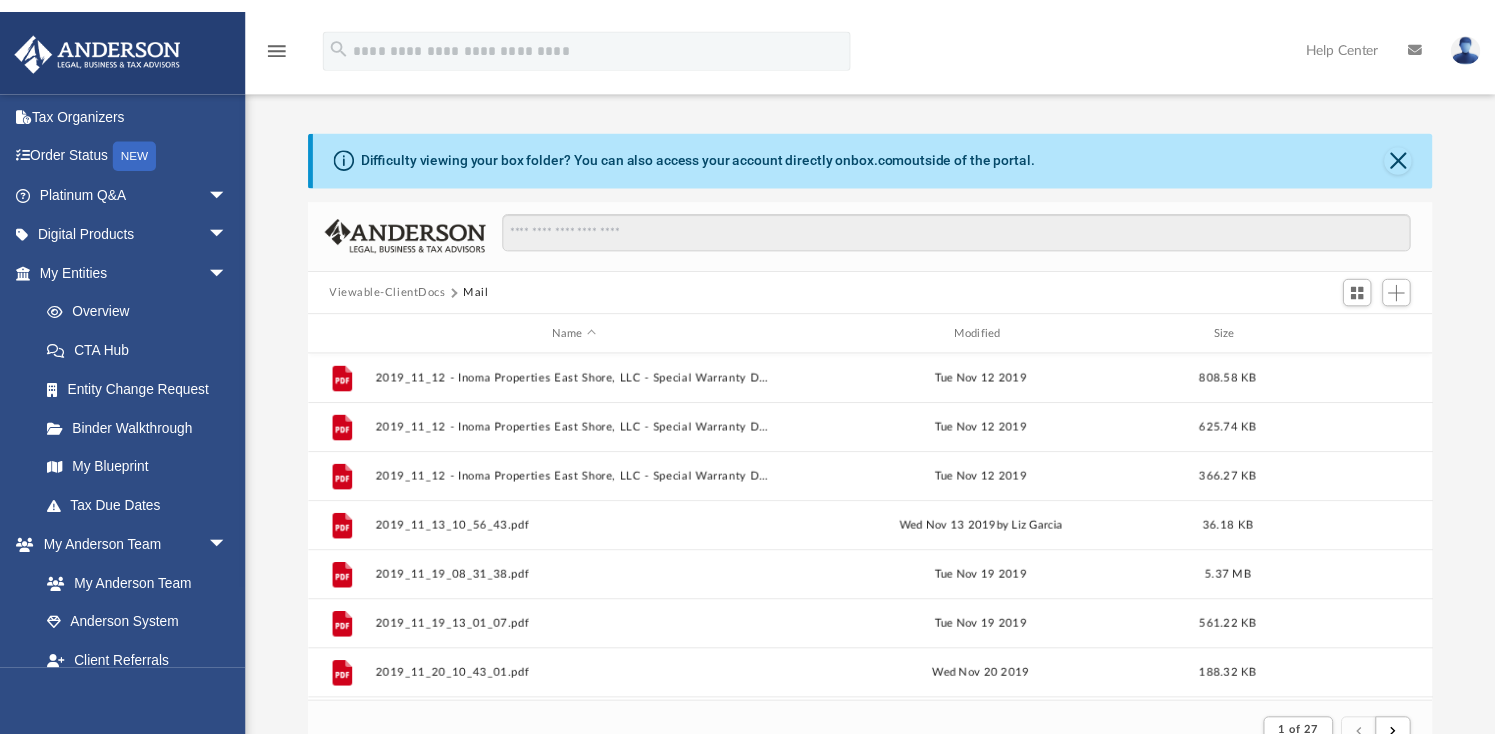 scroll, scrollTop: 380, scrollLeft: 1135, axis: both 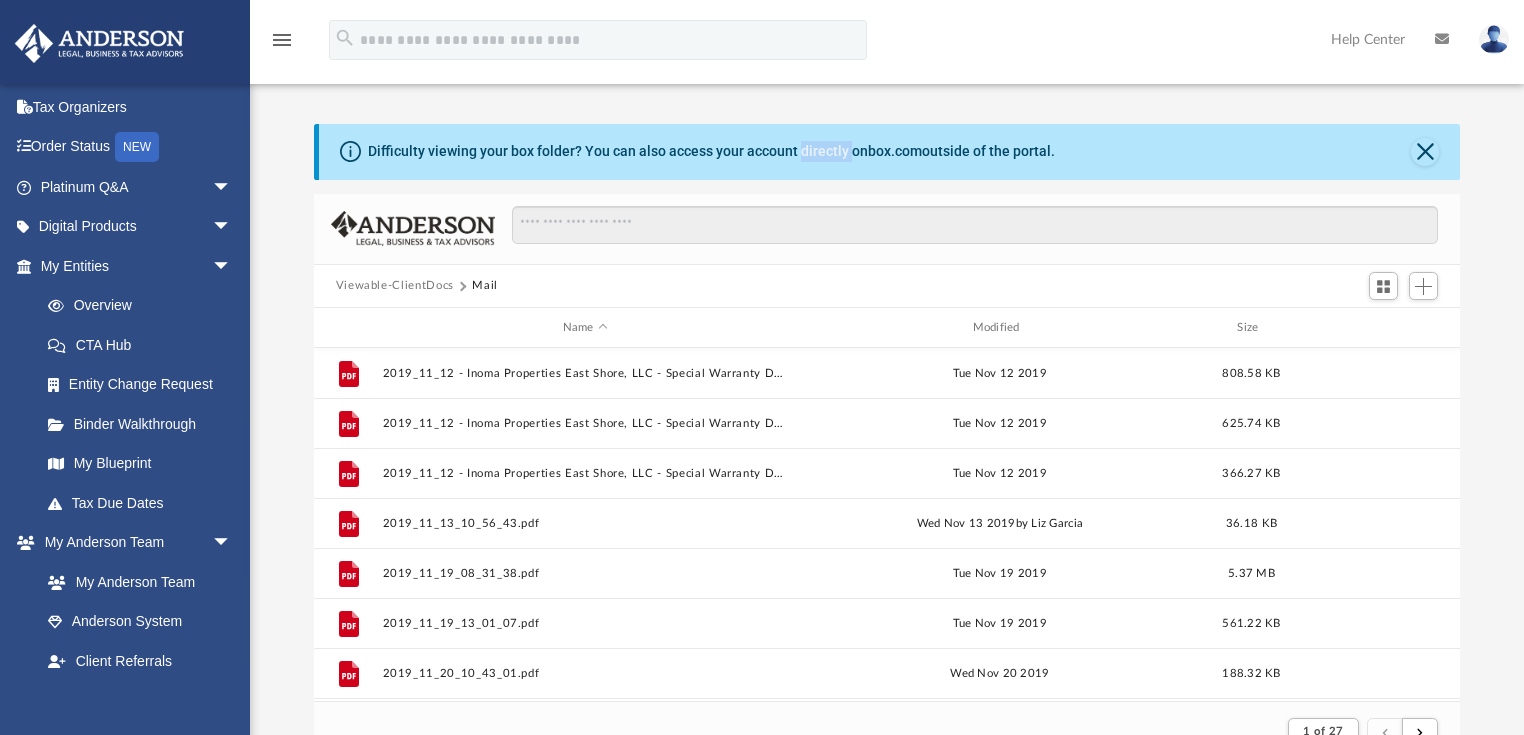 click on "Difficulty viewing your box folder? You can also access your account directly on  box.com  outside of the portal." 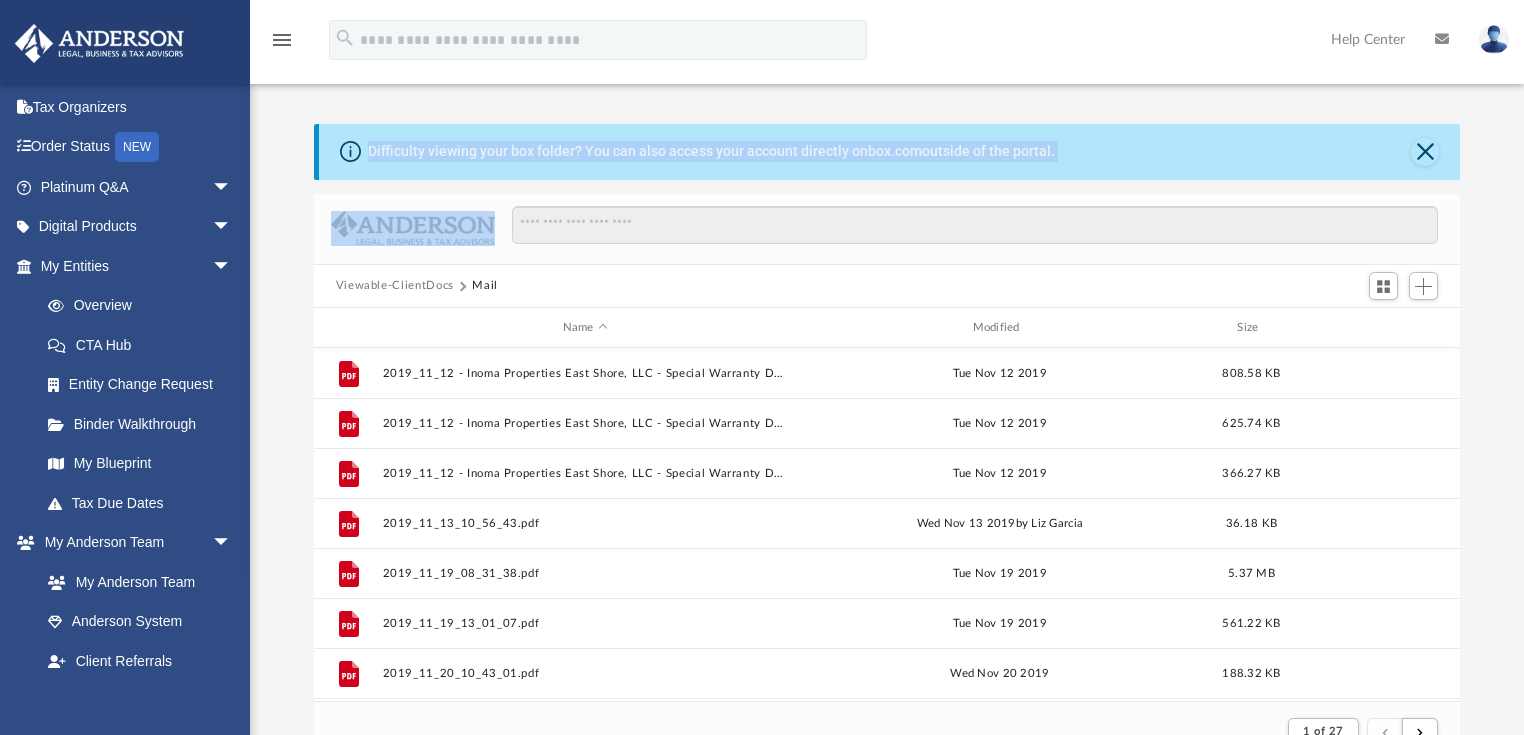 click on "Difficulty viewing your box folder? You can also access your account directly on  box.com  outside of the portal." 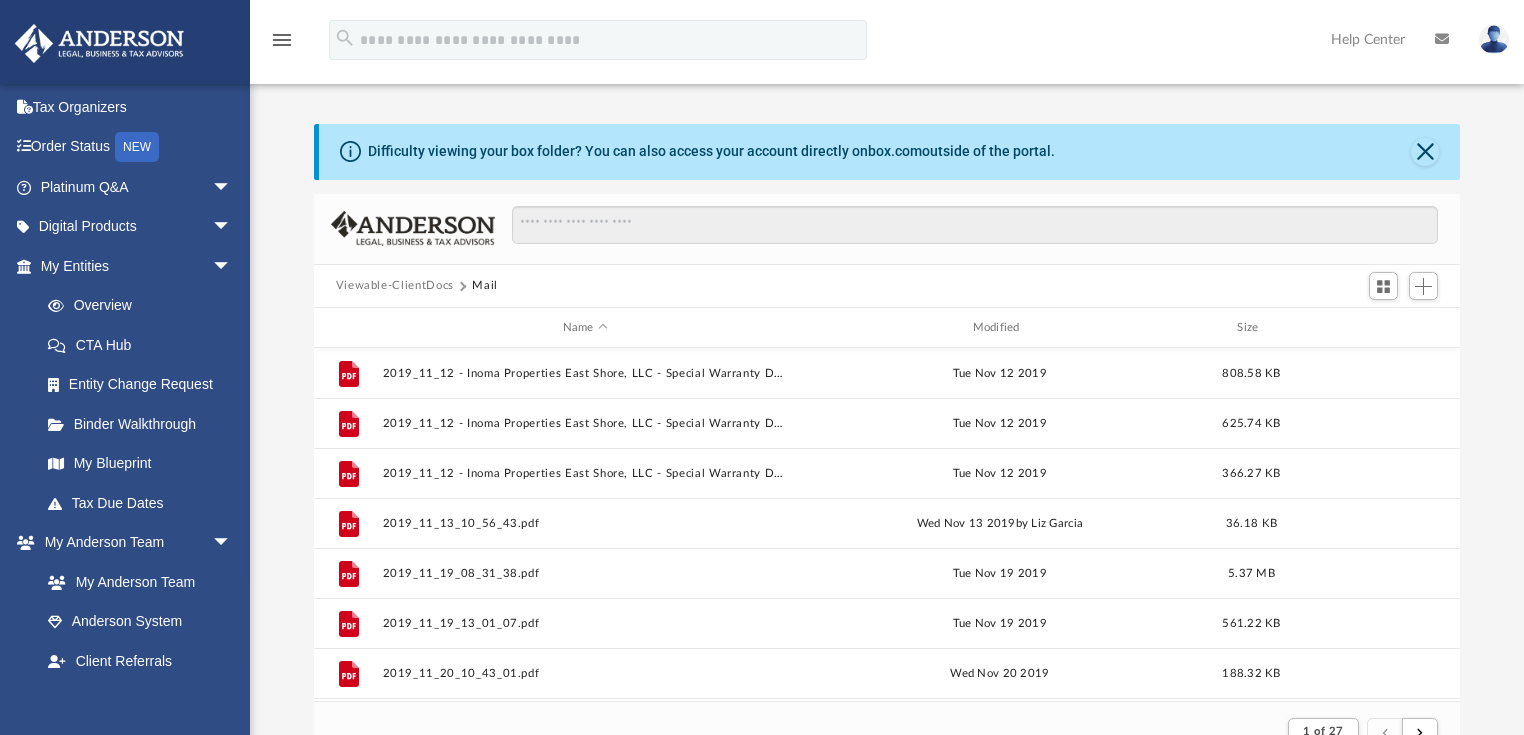 click on "Difficulty viewing your box folder? You can also access your account directly on  box.com  outside of the portal." 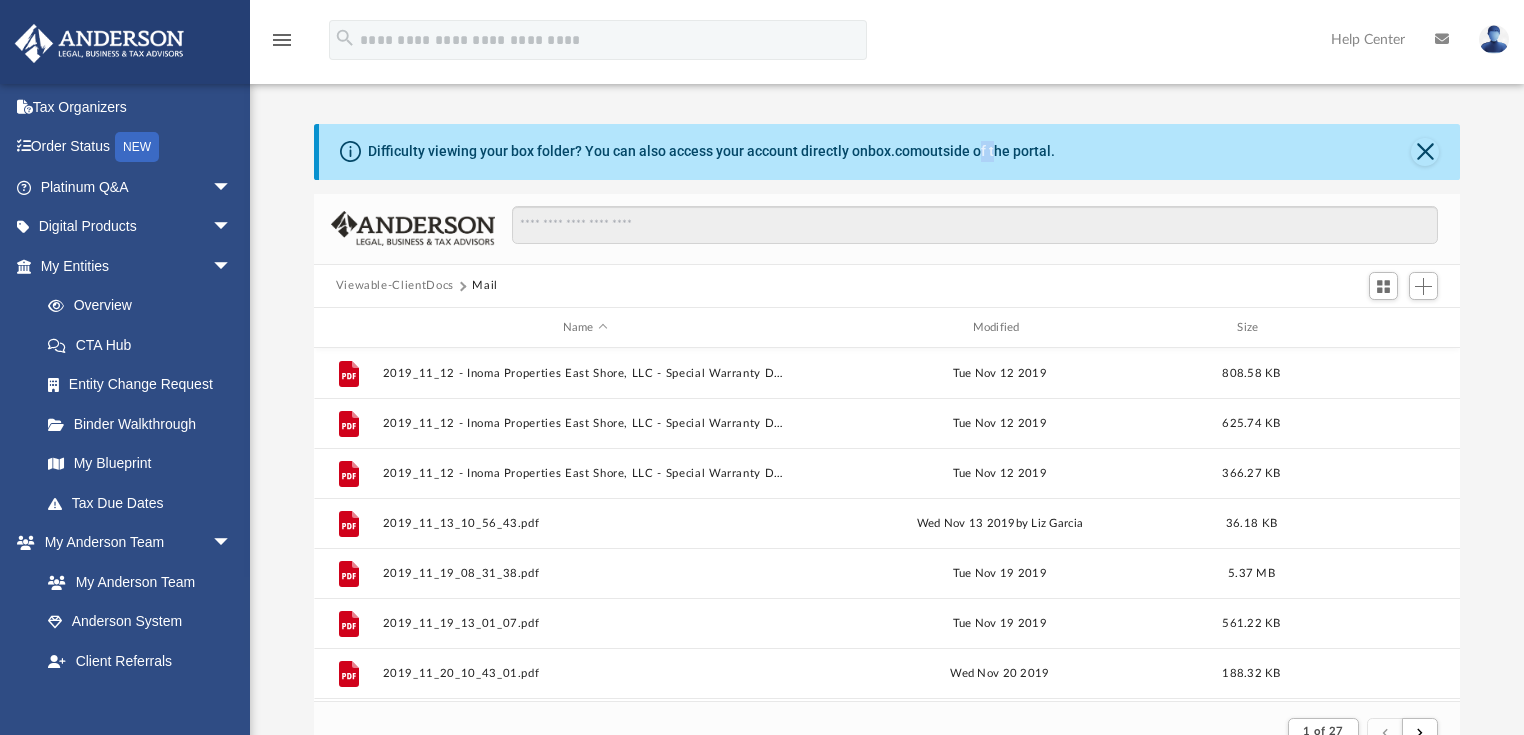 click on "Difficulty viewing your box folder? You can also access your account directly on  box.com  outside of the portal." 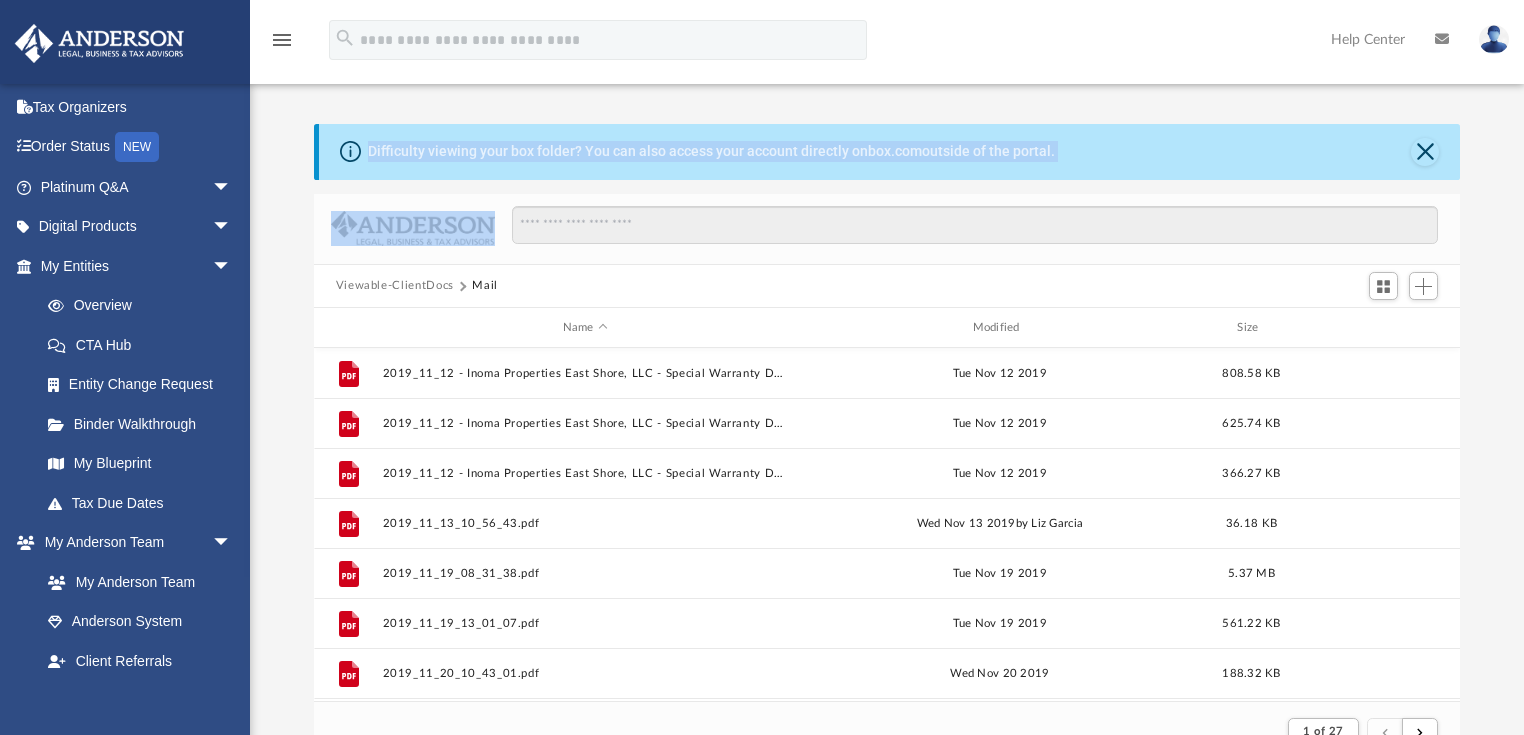 click on "Difficulty viewing your box folder? You can also access your account directly on  box.com  outside of the portal." 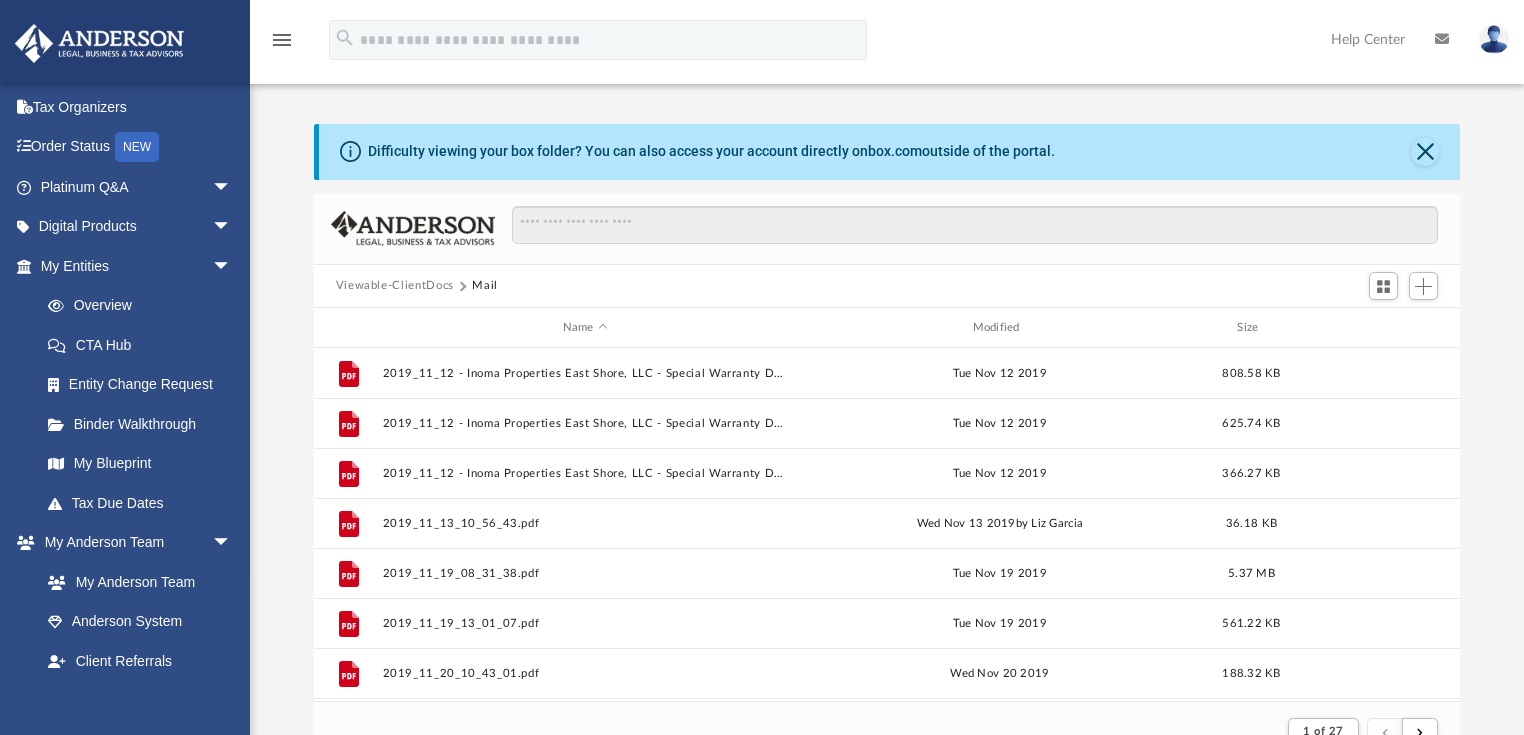 click on "Difficulty viewing your box folder? You can also access your account directly on  box.com  outside of the portal.  No Client Folder Found - Please contact   your team   for assistance.  Viewable-ClientDocs Mail Name    Modified    Size    File 2019_11_12 - Inoma Properties East Shore, LLC - Special Warranty Deed (2).pdf Tue Nov 12 2019 808.58 KB File 2019_11_12 - Inoma Properties East Shore, LLC - Special Warranty Deed (3).pdf Tue Nov 12 2019 625.74 KB File 2019_11_12 - Inoma Properties East Shore, LLC - Special Warranty Deed.pdf Tue Nov 12 2019 366.27 KB File 2019_11_13_10_56_43.pdf Wed Nov 13 2019  by Liz Garcia 36.18 KB File 2019_11_19_08_31_38.pdf Tue Nov 19 2019 5.37 MB File 2019_11_19_13_01_07.pdf Tue Nov 19 2019 561.22 KB File 2019_11_20_10_43_01.pdf Wed Nov 20 2019 188.32 KB File 2019_11_27_11_12_19.pdf Wed Nov 27 2019  by Liz Garcia 36.64 KB File 2019_11_29 - Inoma Properties East Shore, LLC.pdf Fri Nov 29 2019 885.91 KB 1 of 27 Complete ..." at bounding box center [887, 443] 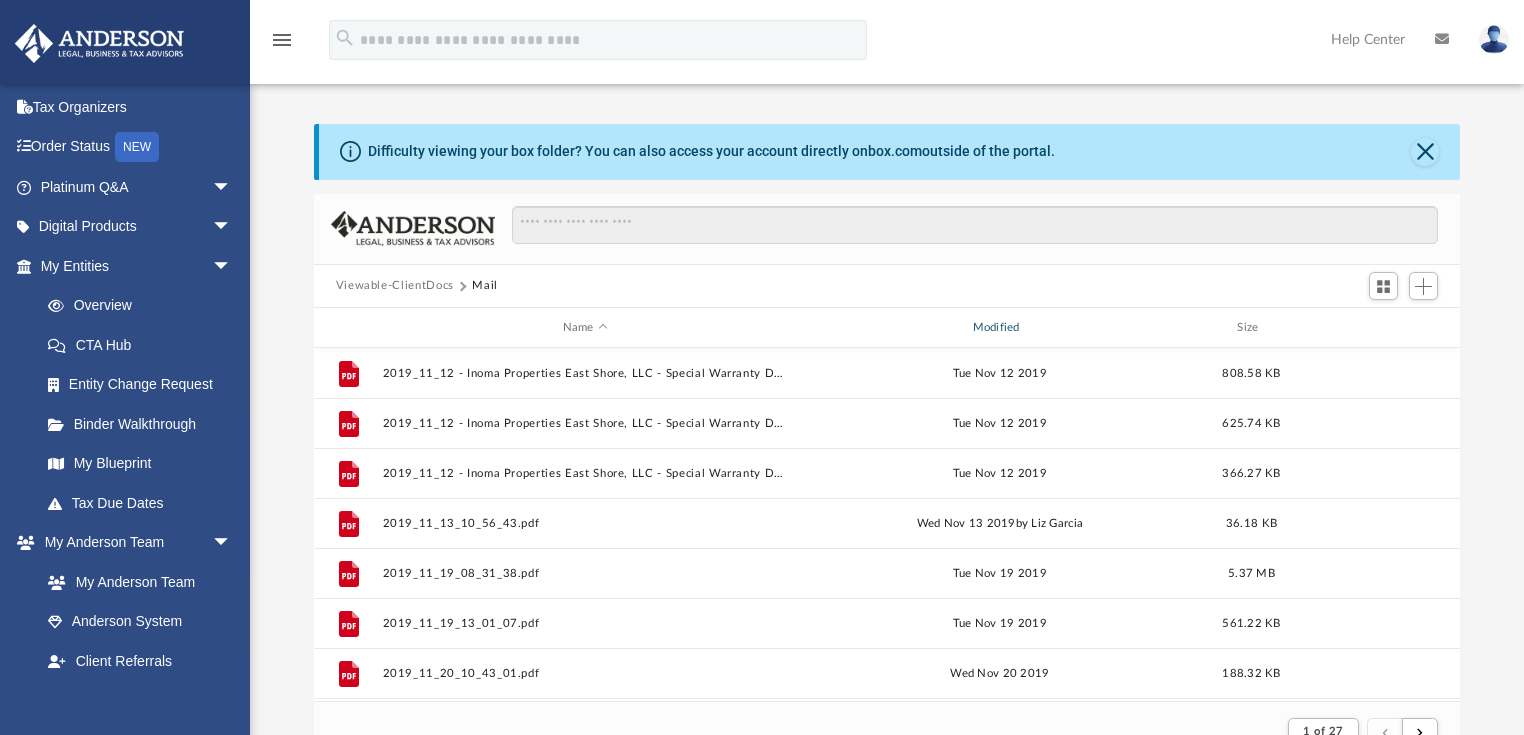 click on "Modified" at bounding box center [999, 328] 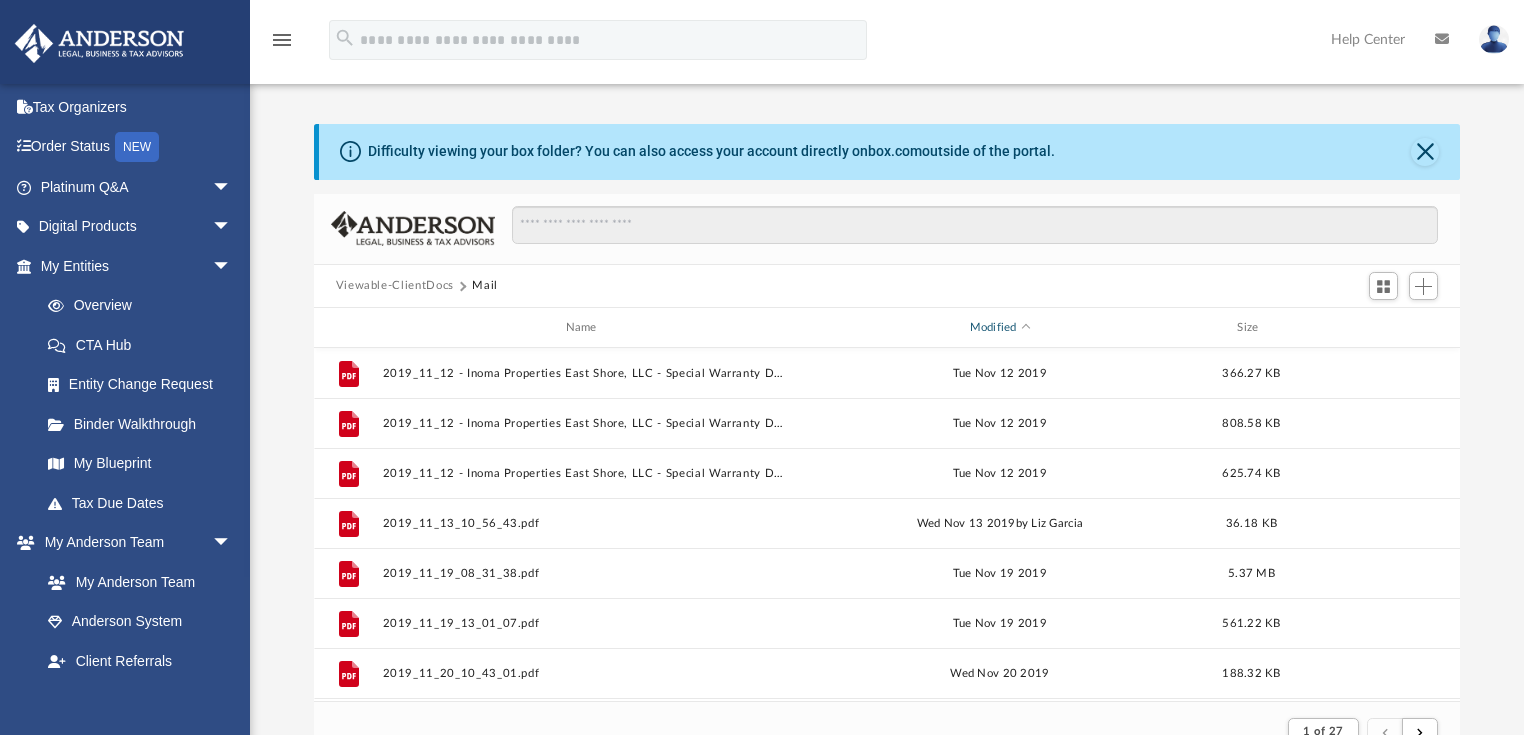 click at bounding box center (1026, 328) 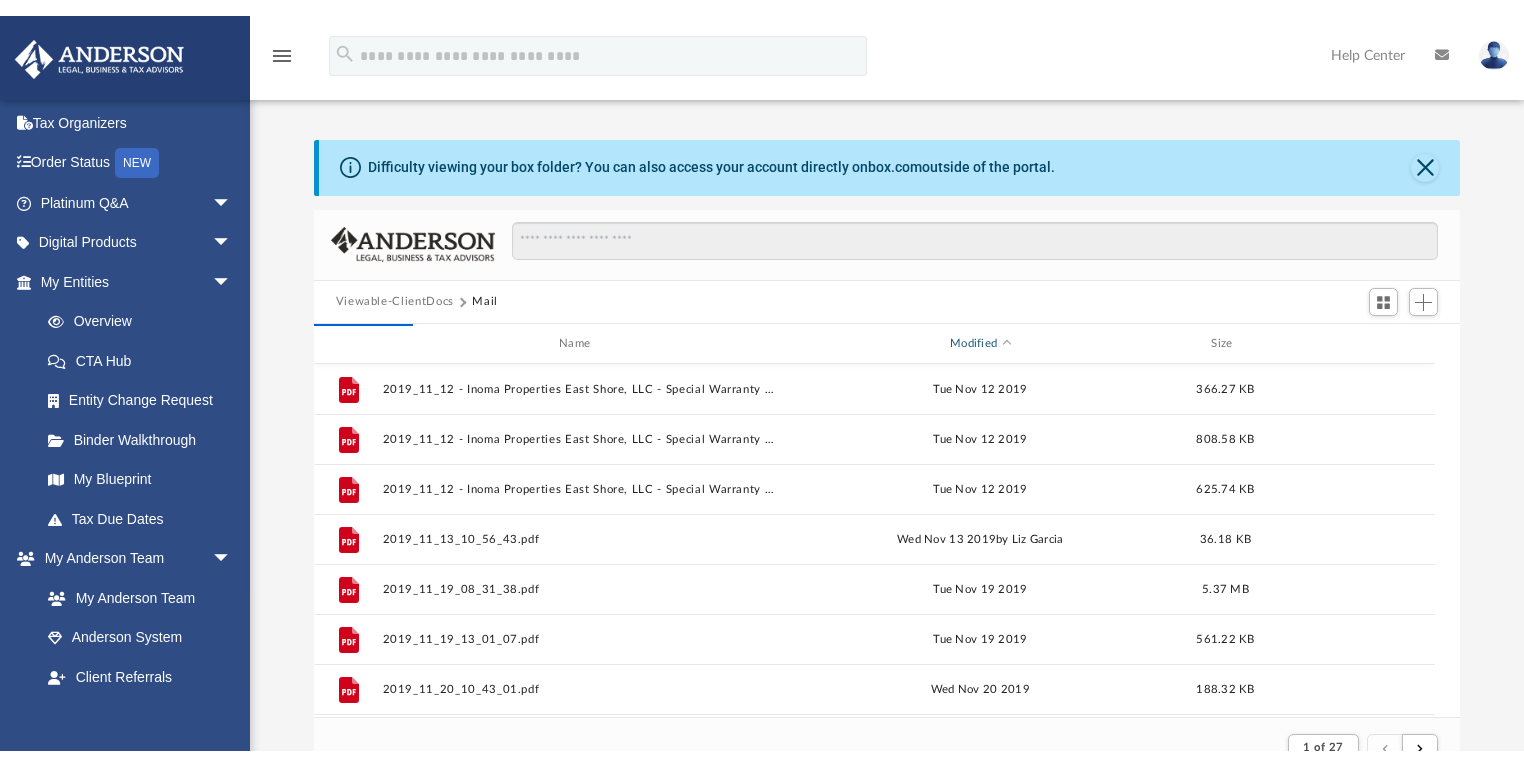 scroll, scrollTop: 380, scrollLeft: 1108, axis: both 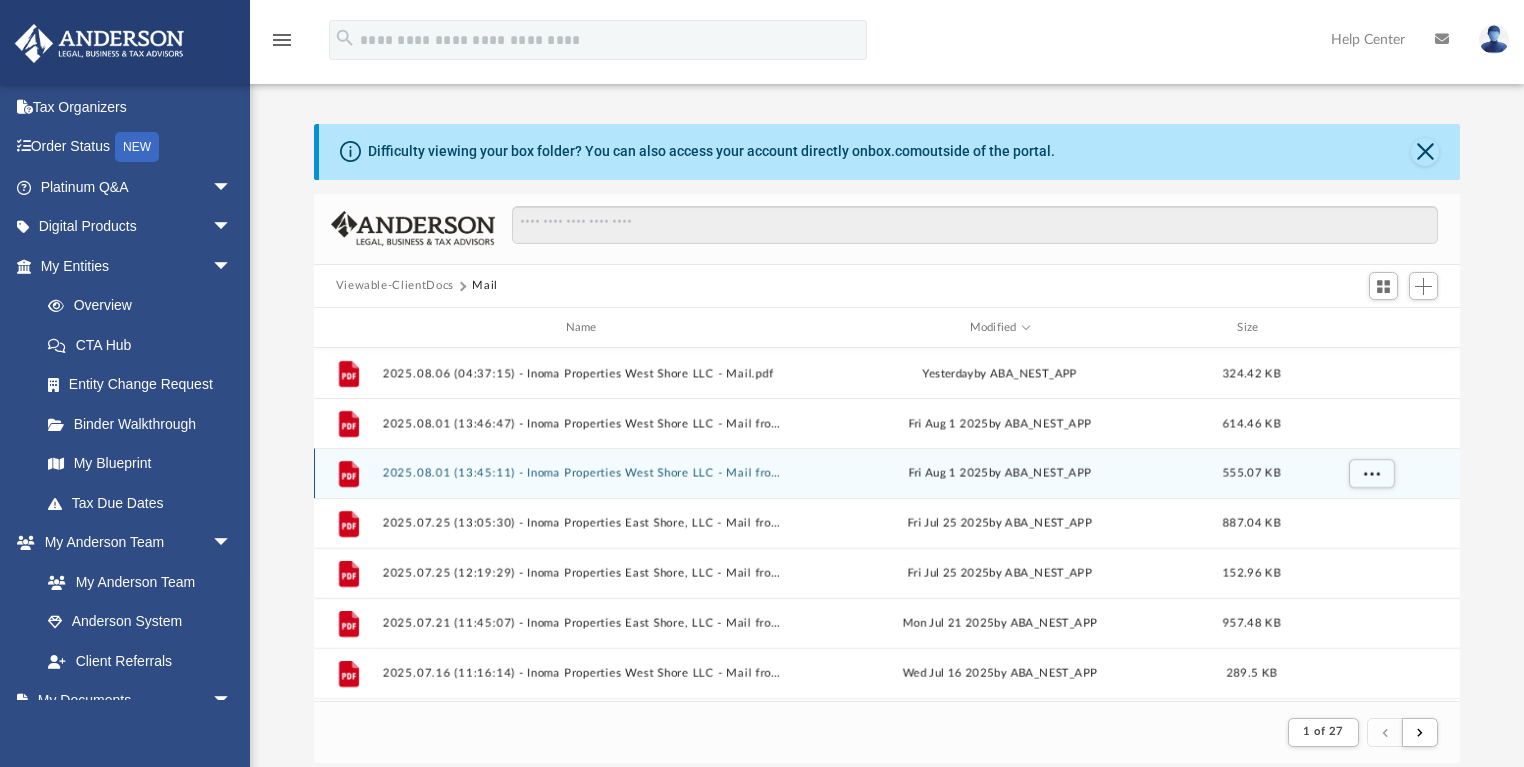 click on "2025.08.01 (13:45:11) - Inoma Properties West Shore LLC - Mail from UGI Utilities, Inc..pdf" at bounding box center (585, 473) 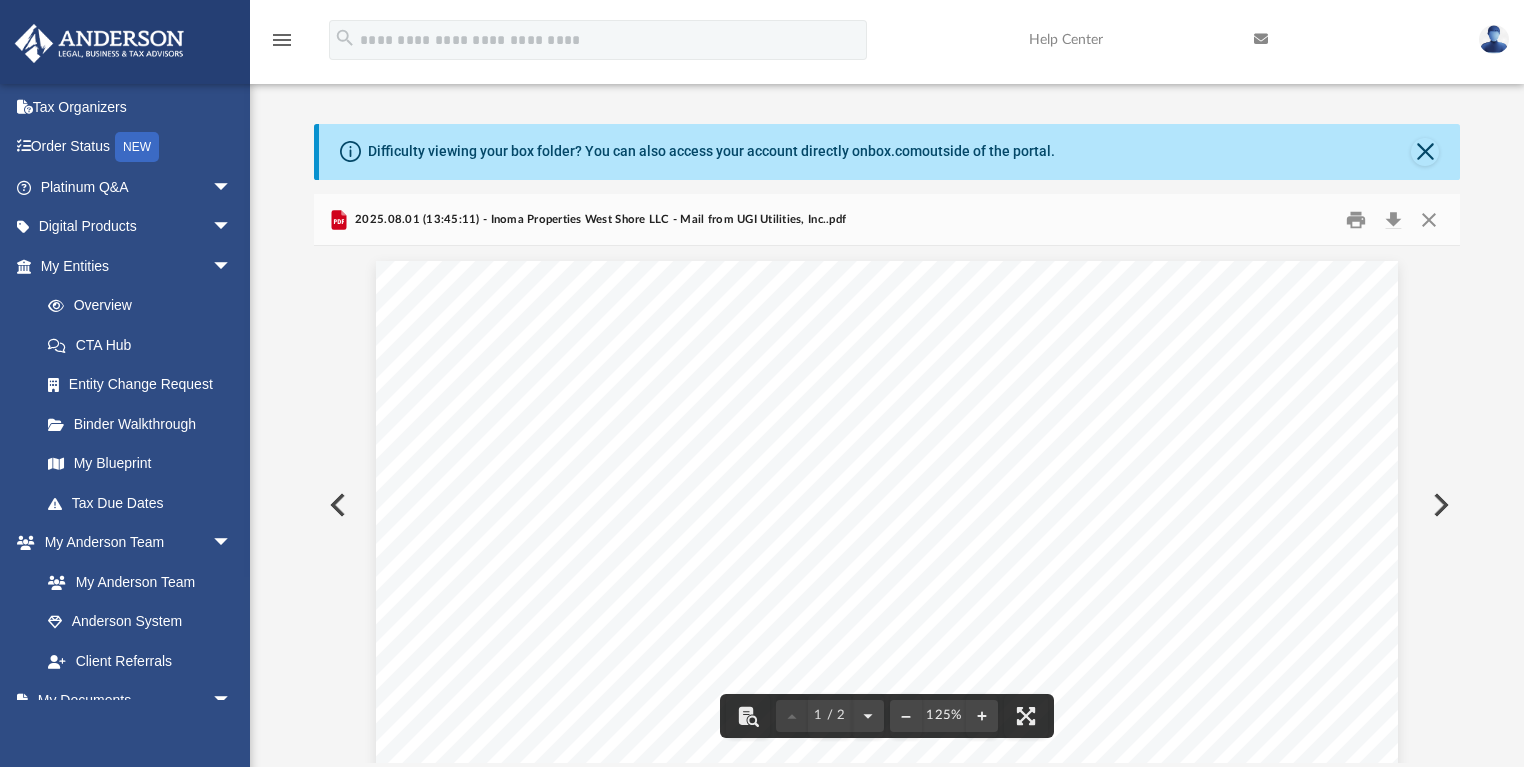 click at bounding box center (1439, 505) 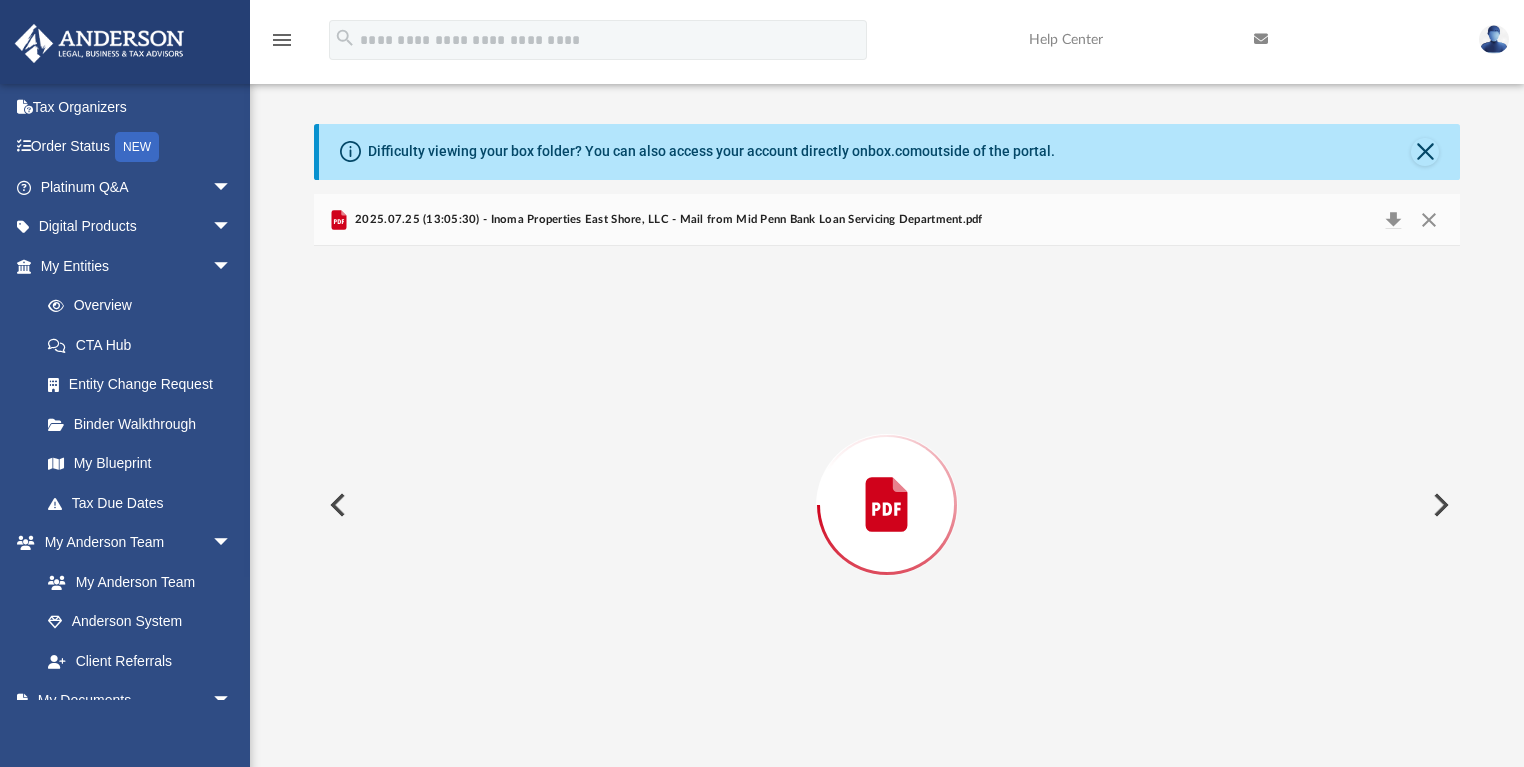 click at bounding box center [1439, 505] 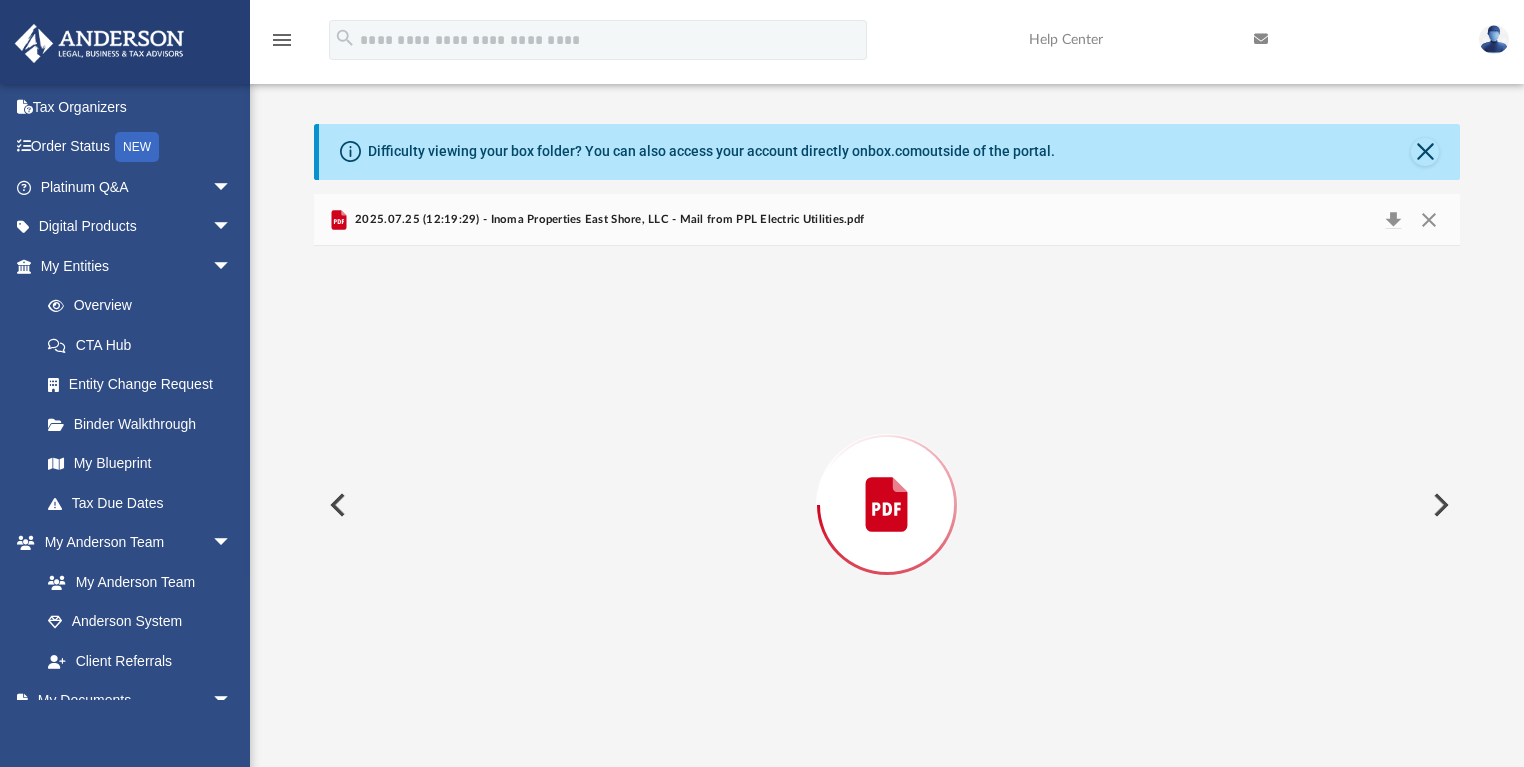 click at bounding box center [1439, 505] 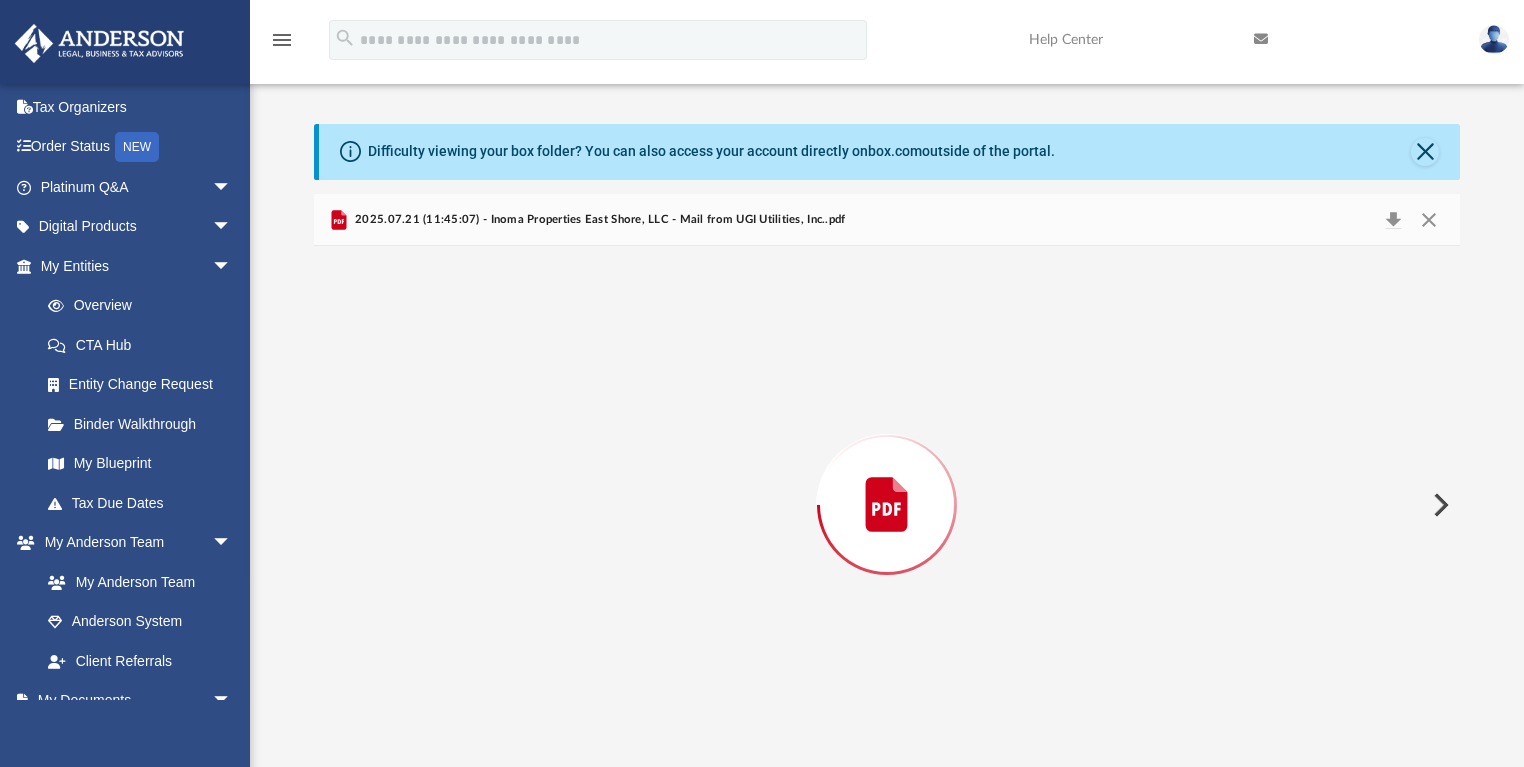 click at bounding box center [1439, 505] 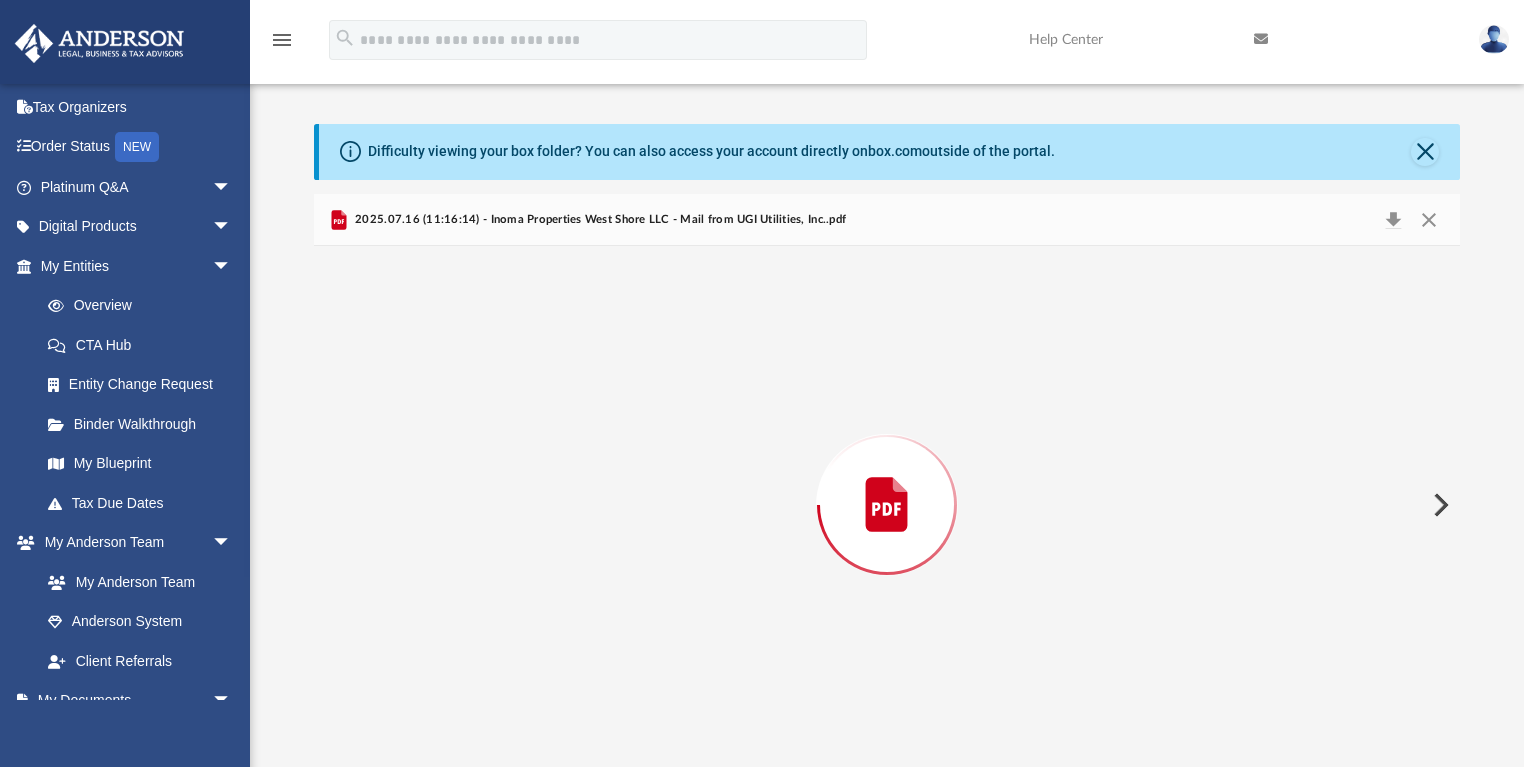 click at bounding box center [1439, 505] 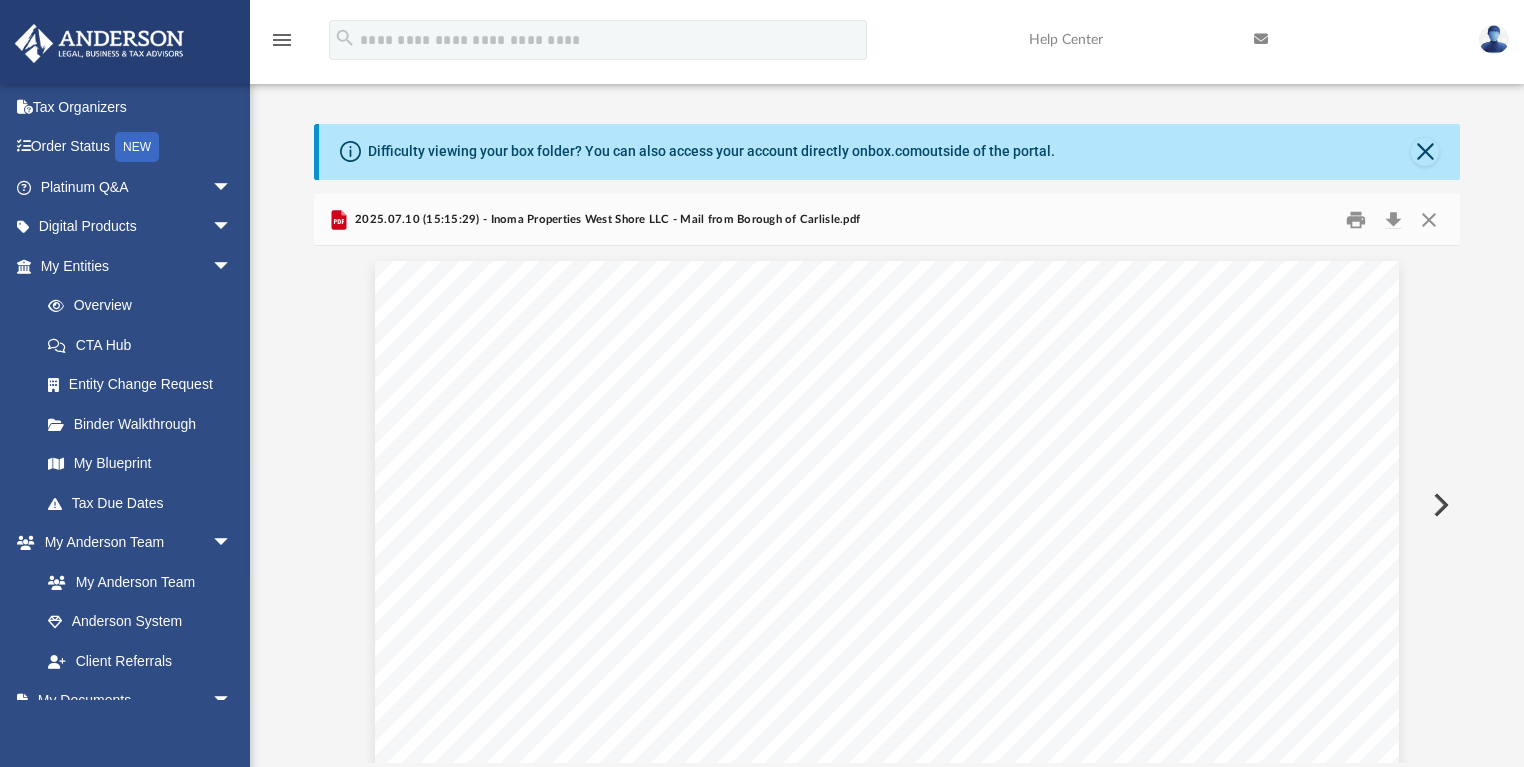 click at bounding box center [1439, 505] 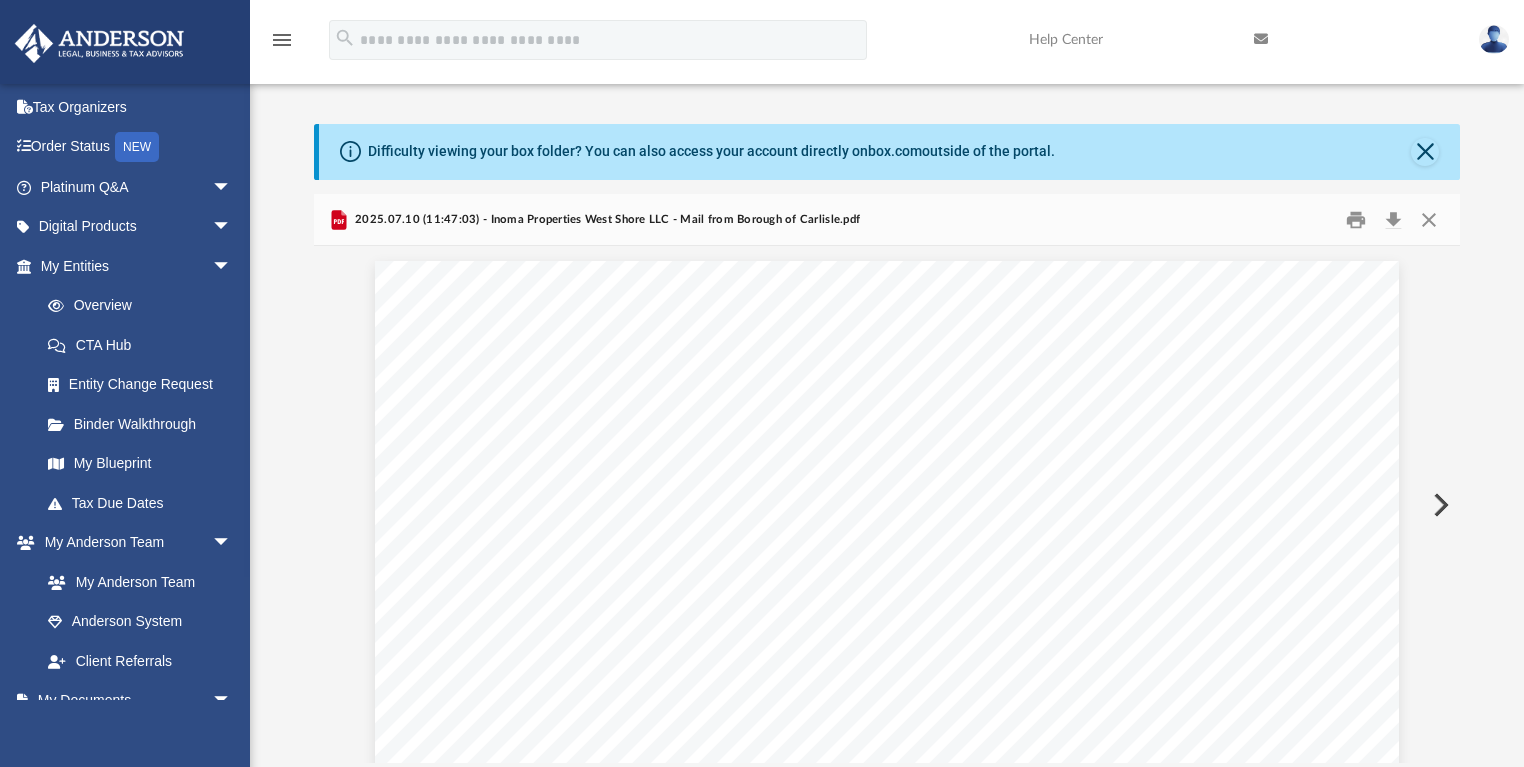 click at bounding box center [1439, 505] 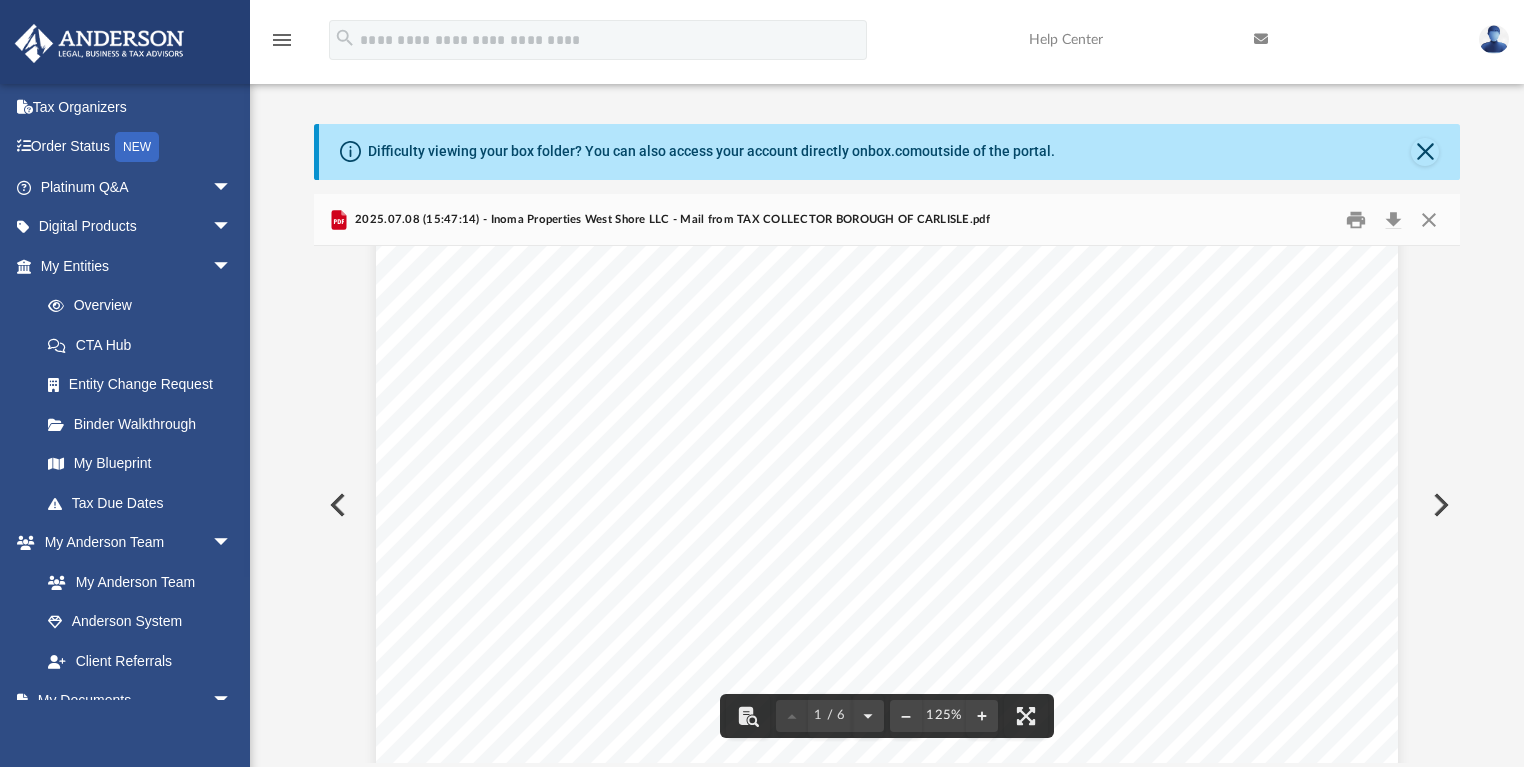 scroll, scrollTop: 320, scrollLeft: 0, axis: vertical 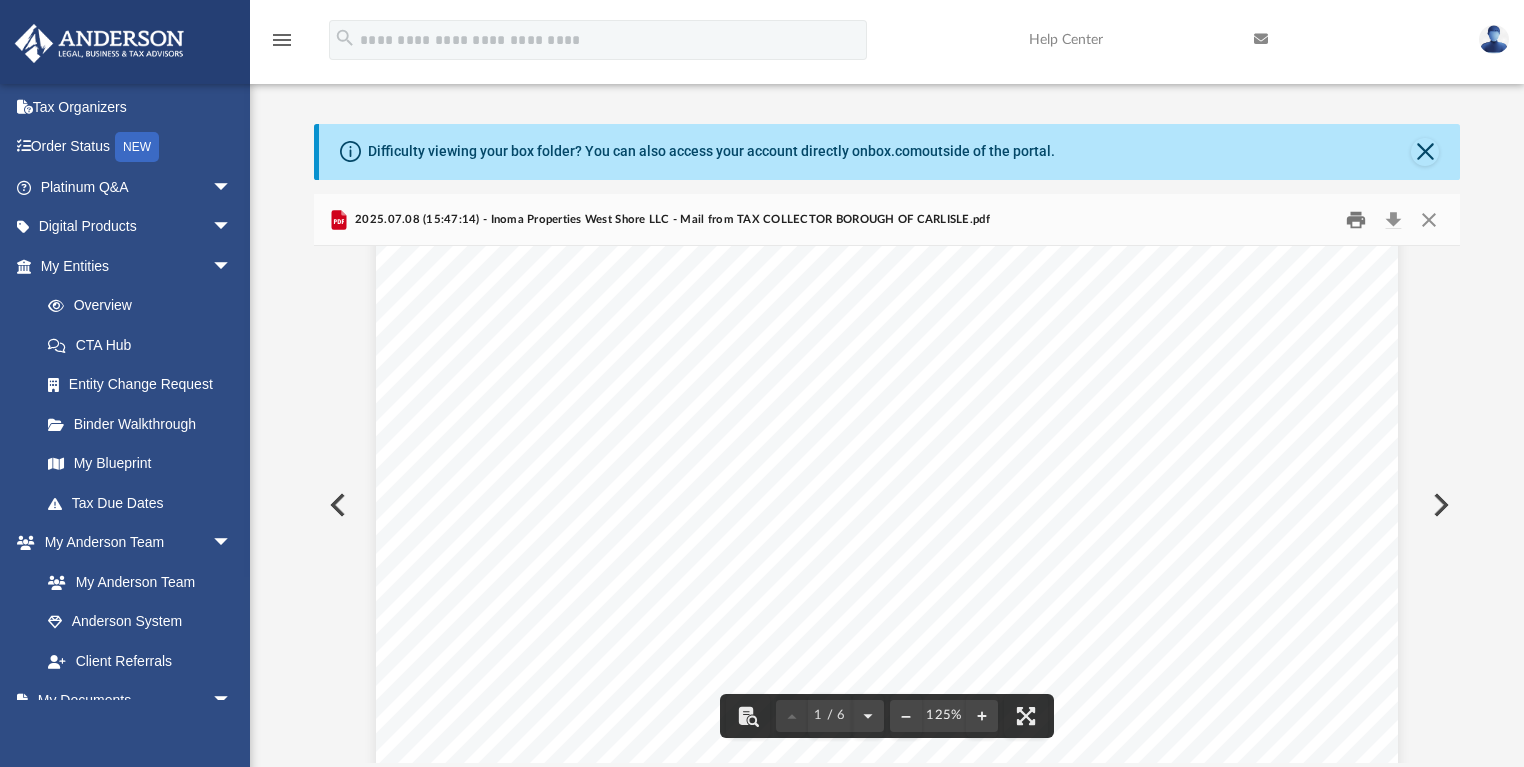 click at bounding box center (1356, 219) 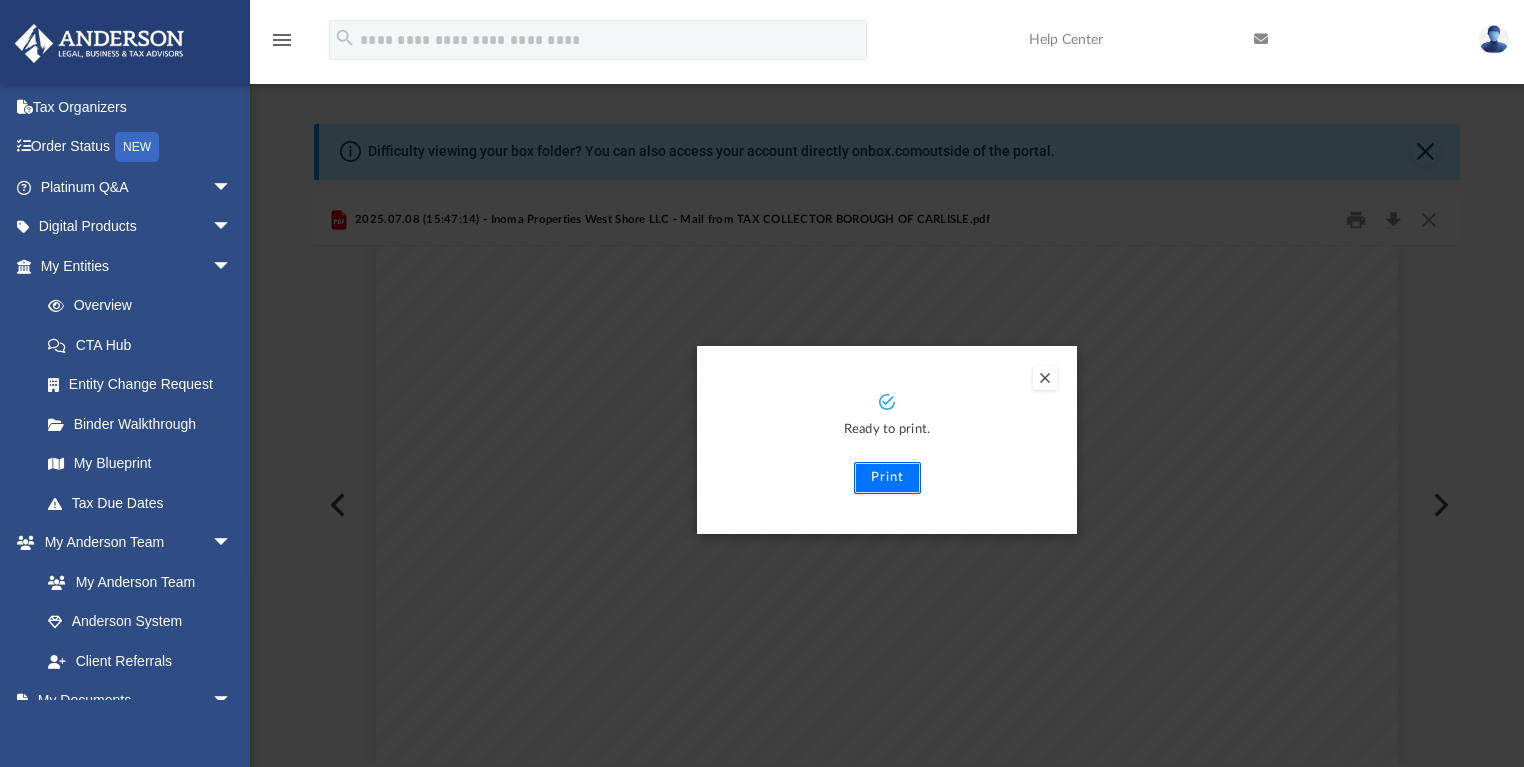 click on "Print" at bounding box center [887, 478] 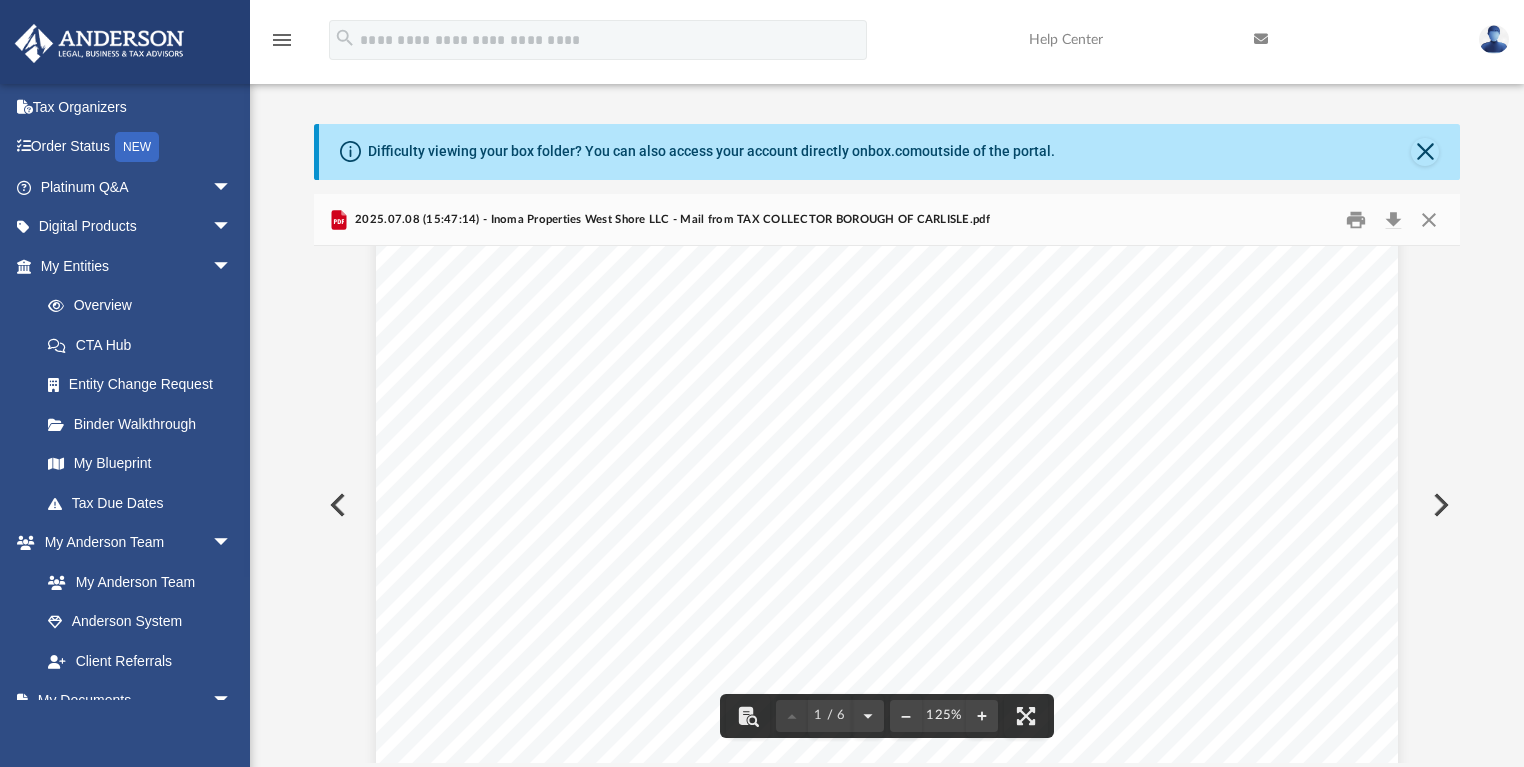 click at bounding box center [1439, 505] 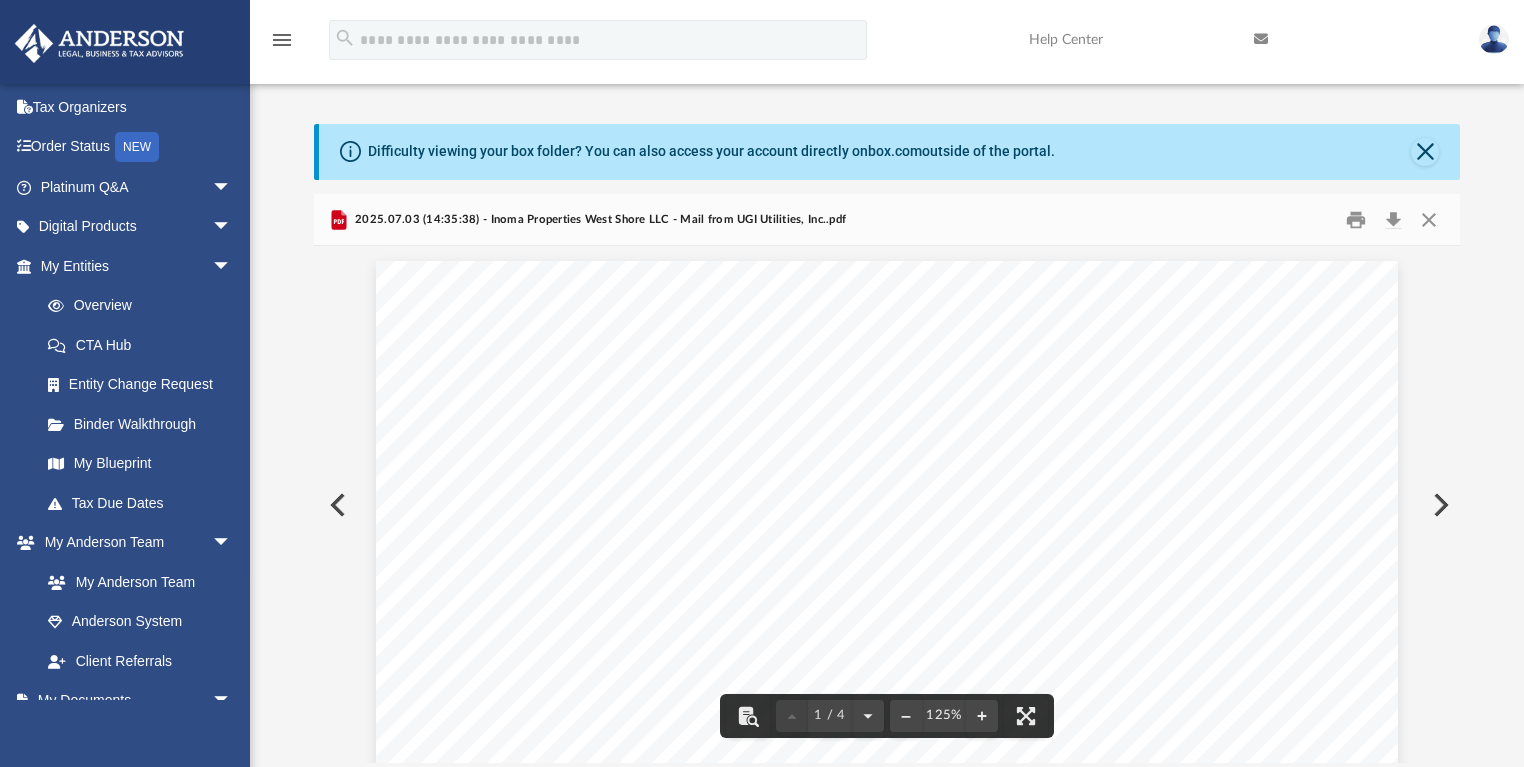 click at bounding box center [1439, 505] 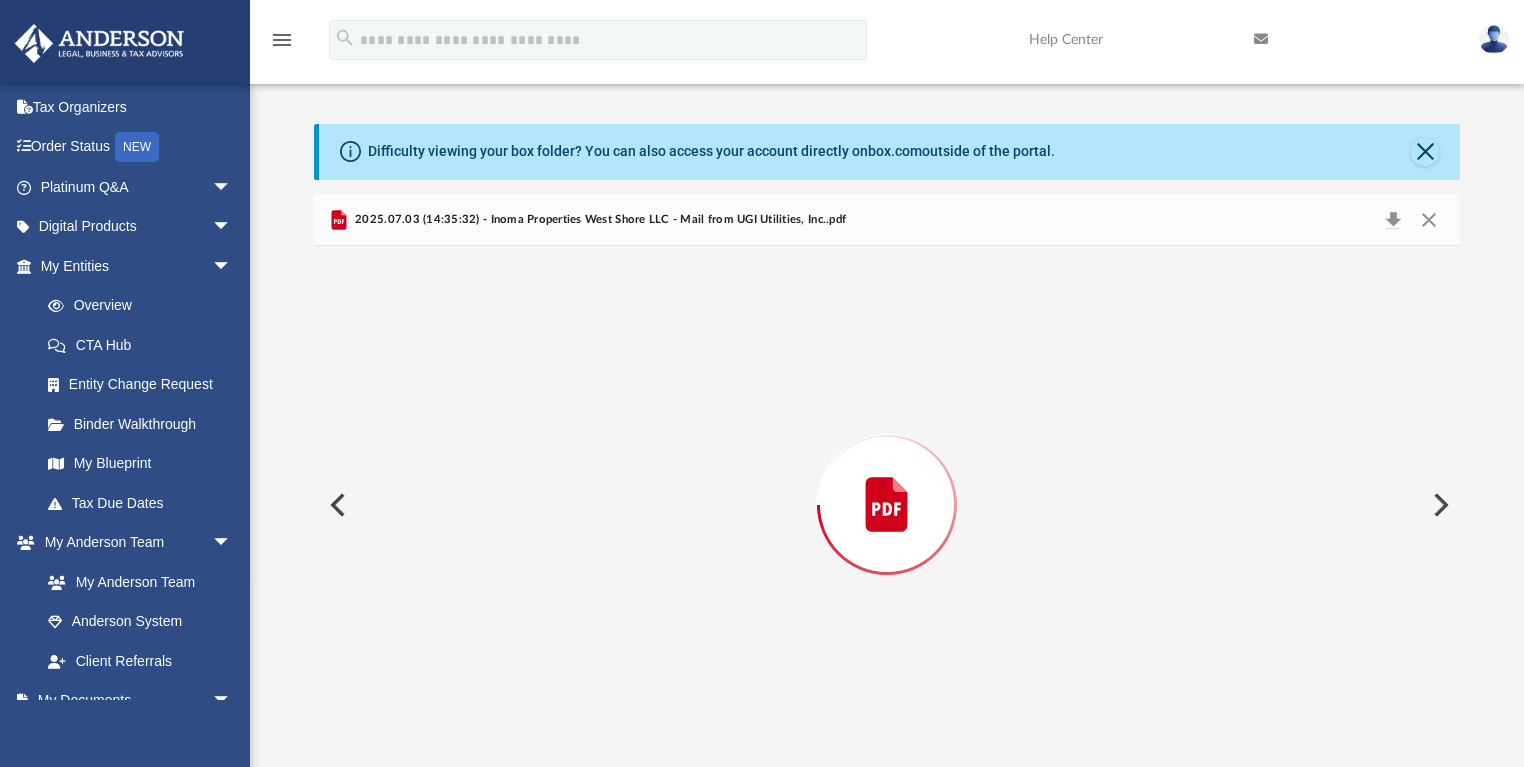 click at bounding box center (1439, 505) 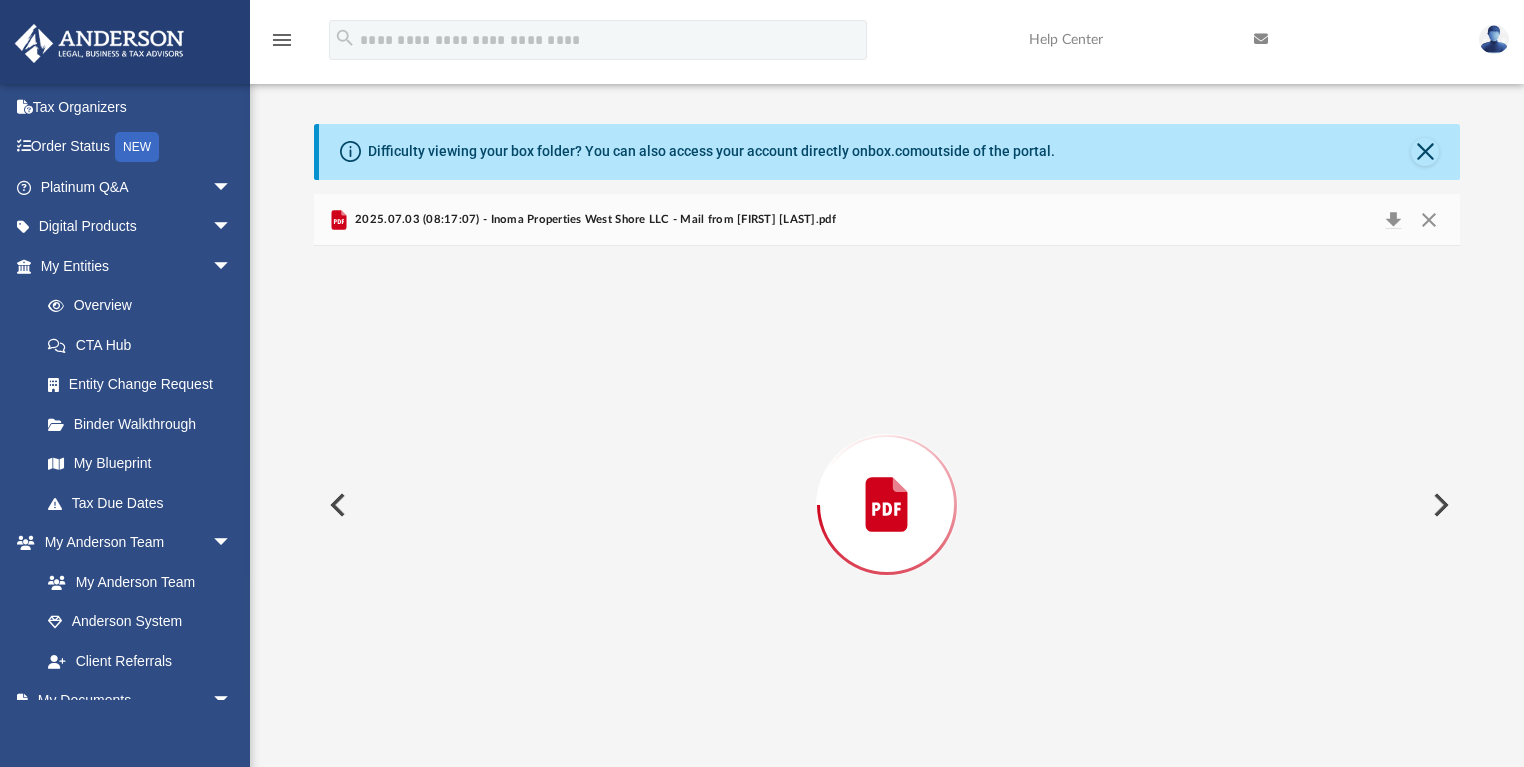 scroll, scrollTop: 2658, scrollLeft: 0, axis: vertical 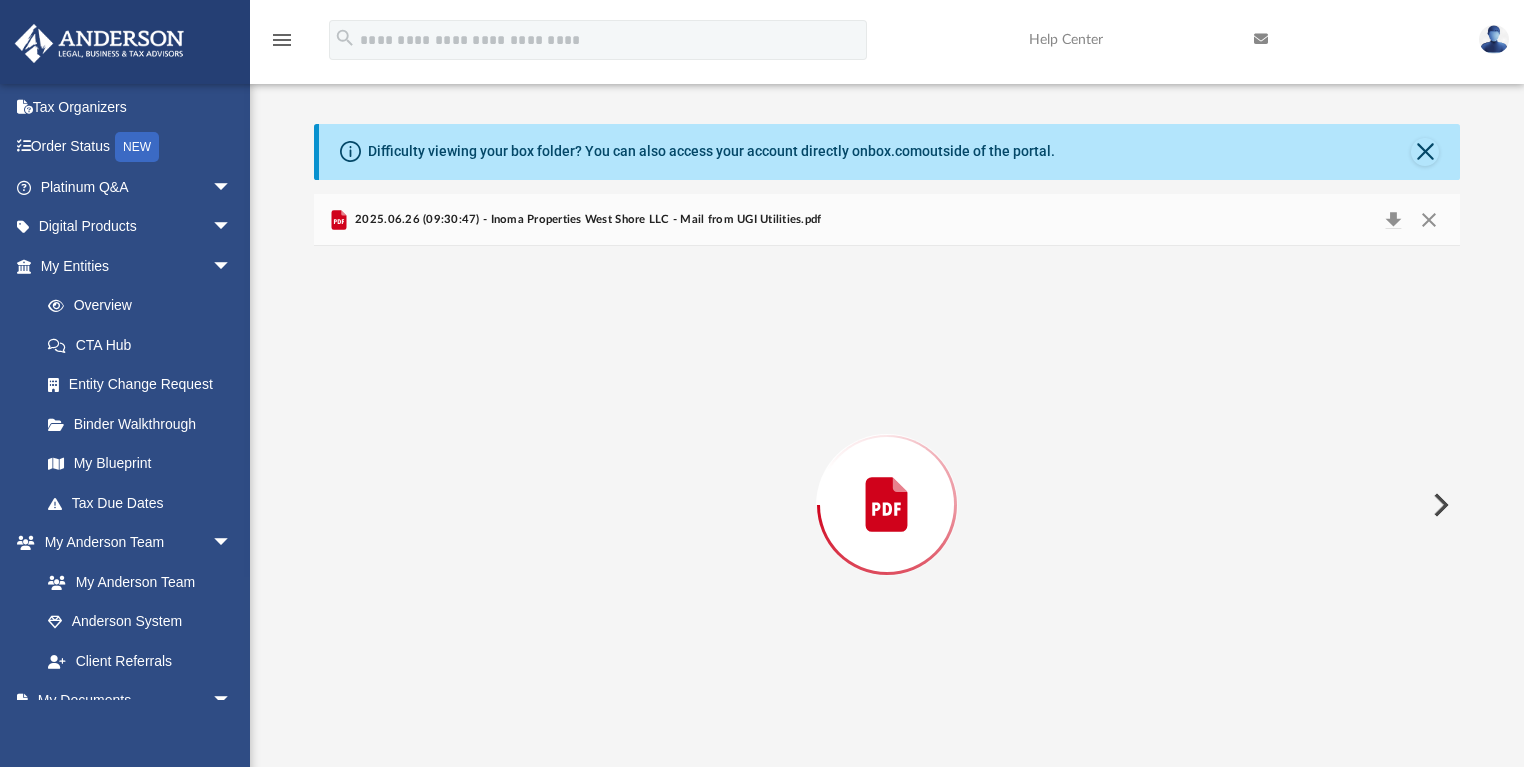 click at bounding box center [1439, 505] 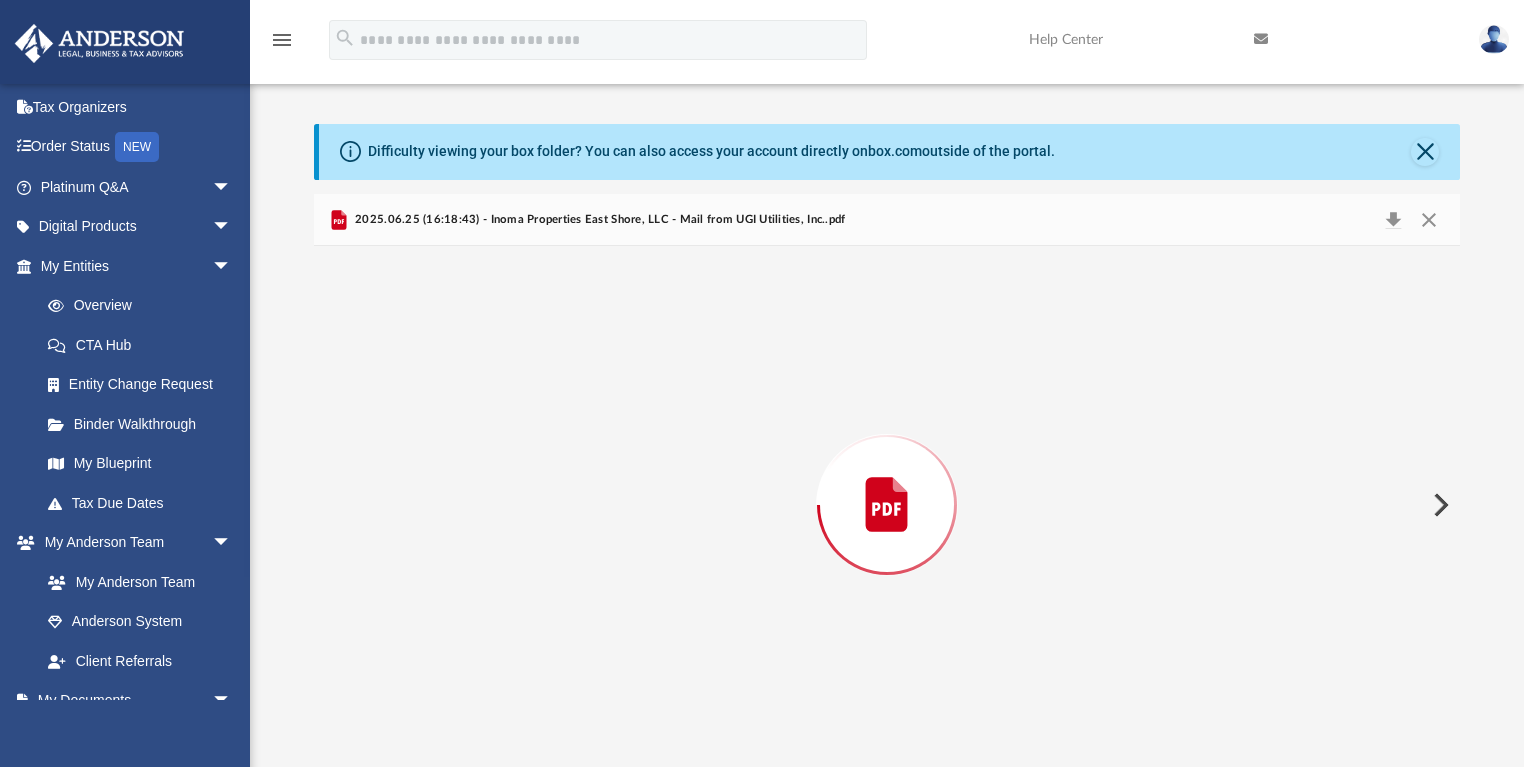 click at bounding box center [1439, 505] 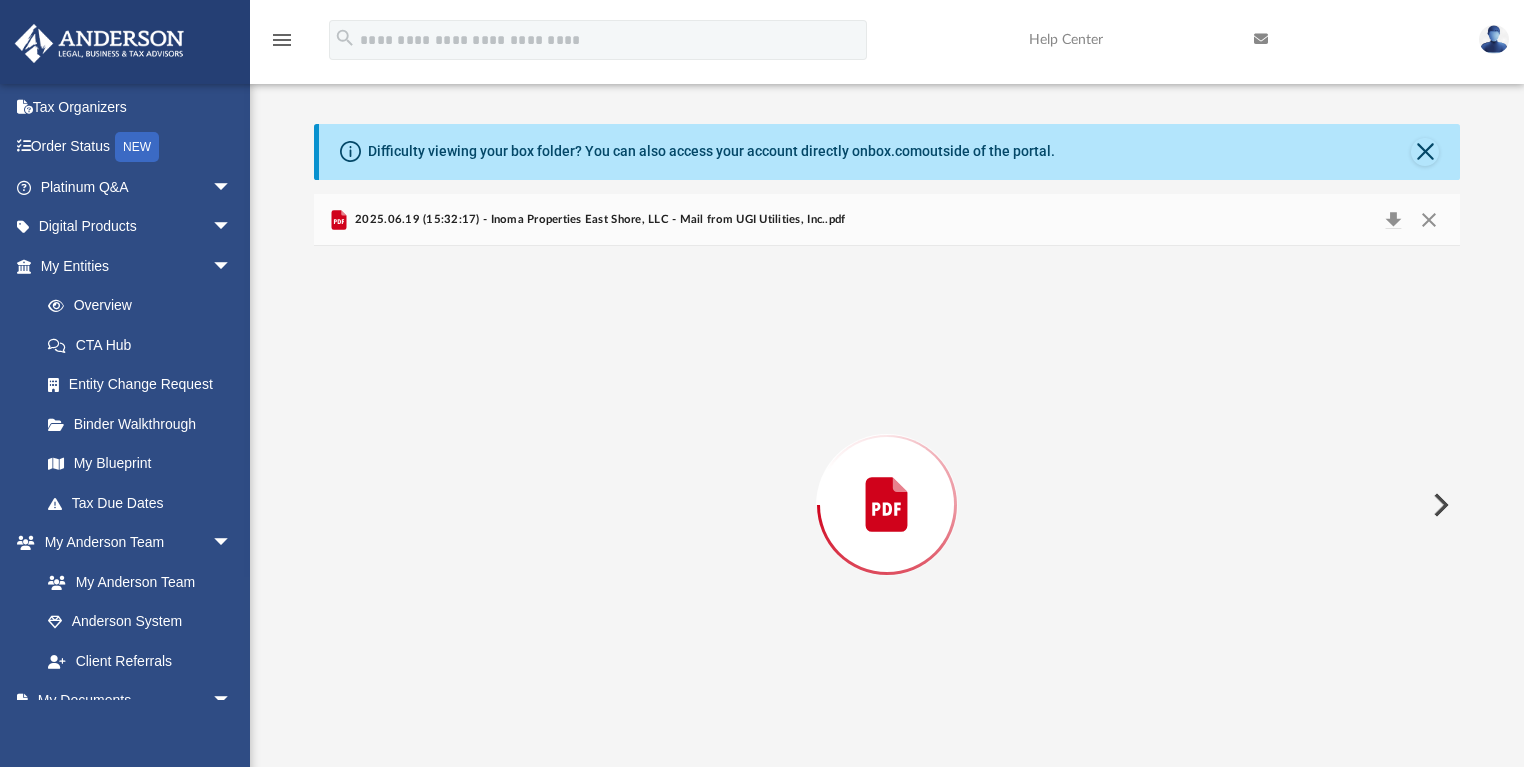 click at bounding box center (1439, 505) 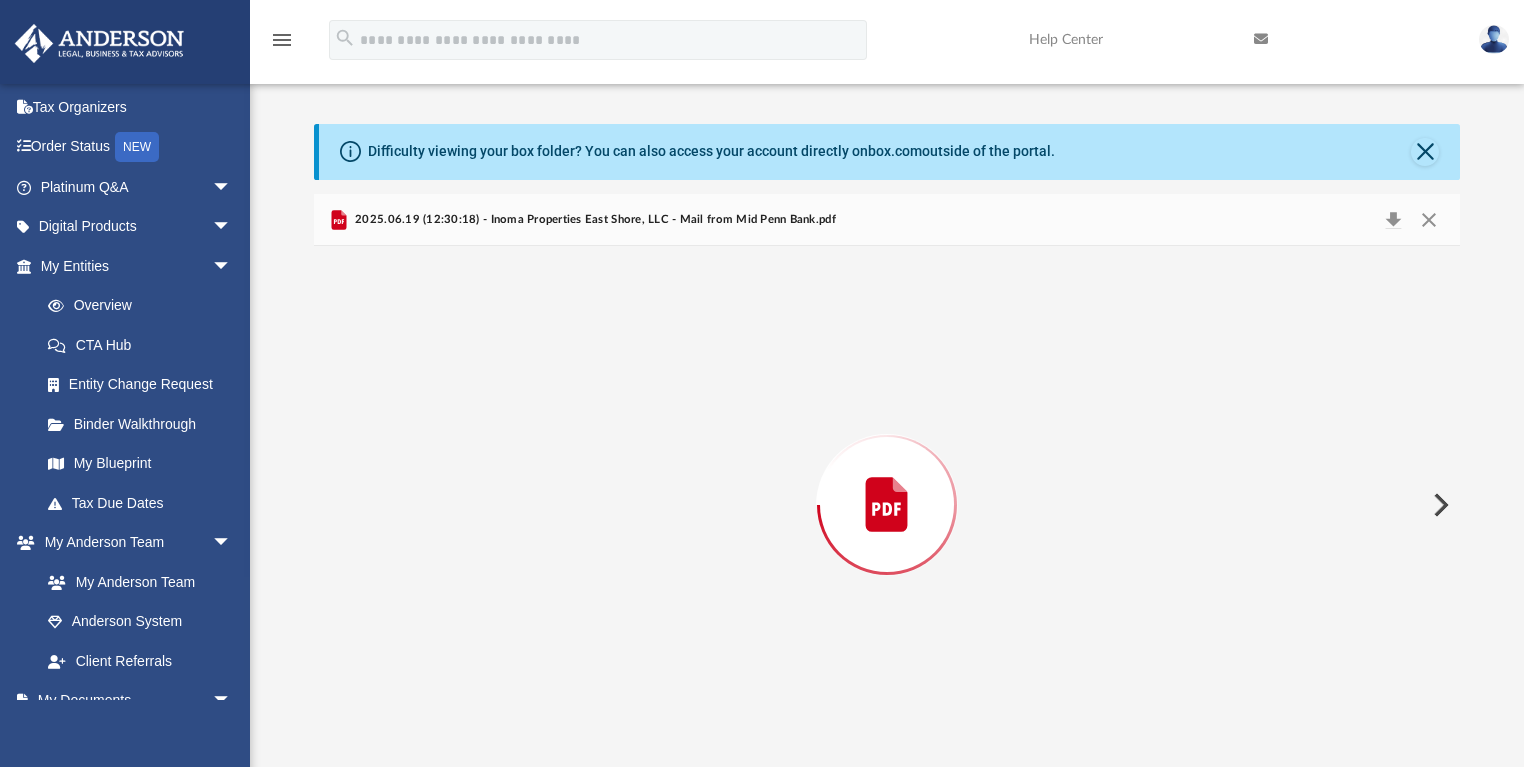 click at bounding box center [1439, 505] 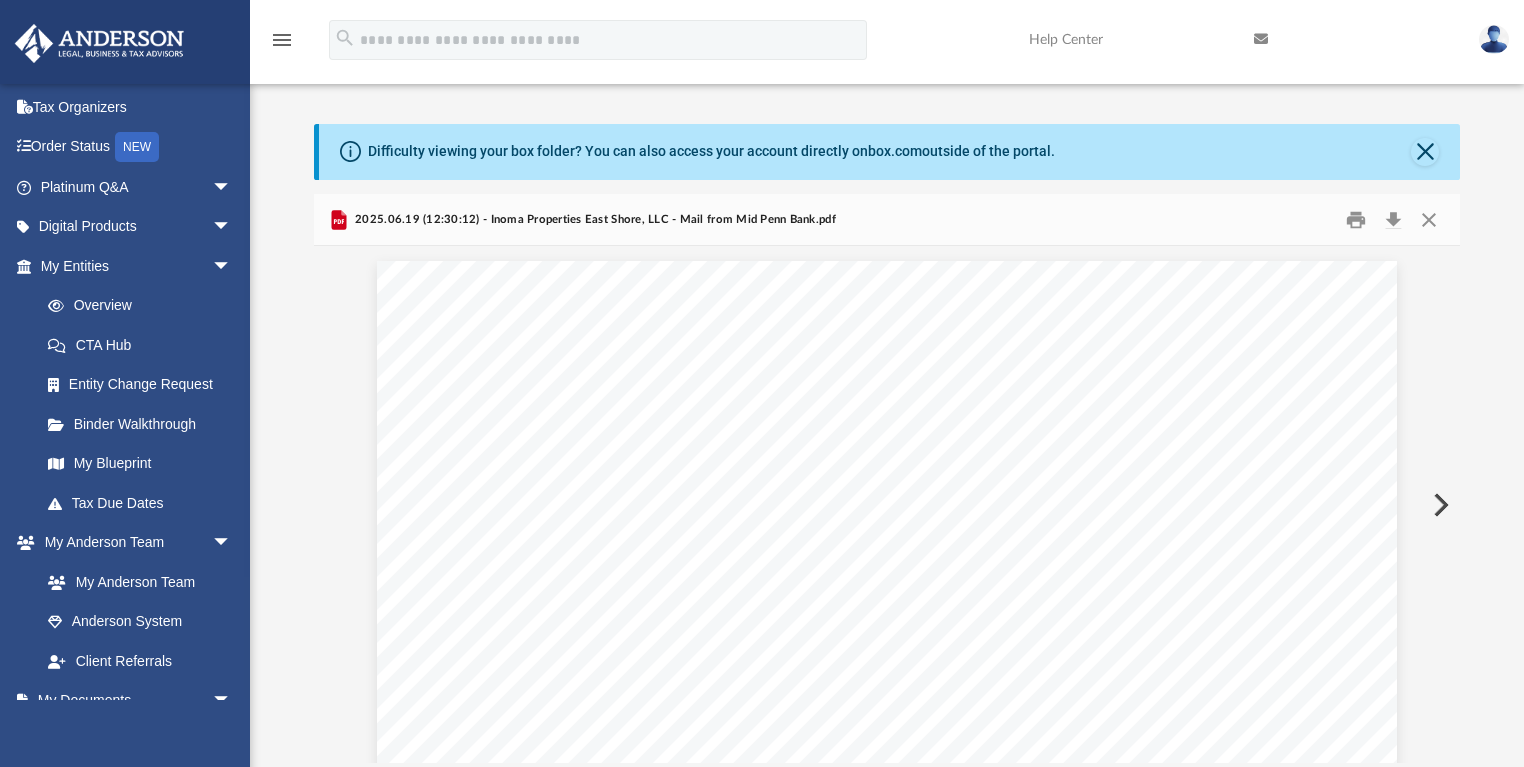 click at bounding box center [1439, 505] 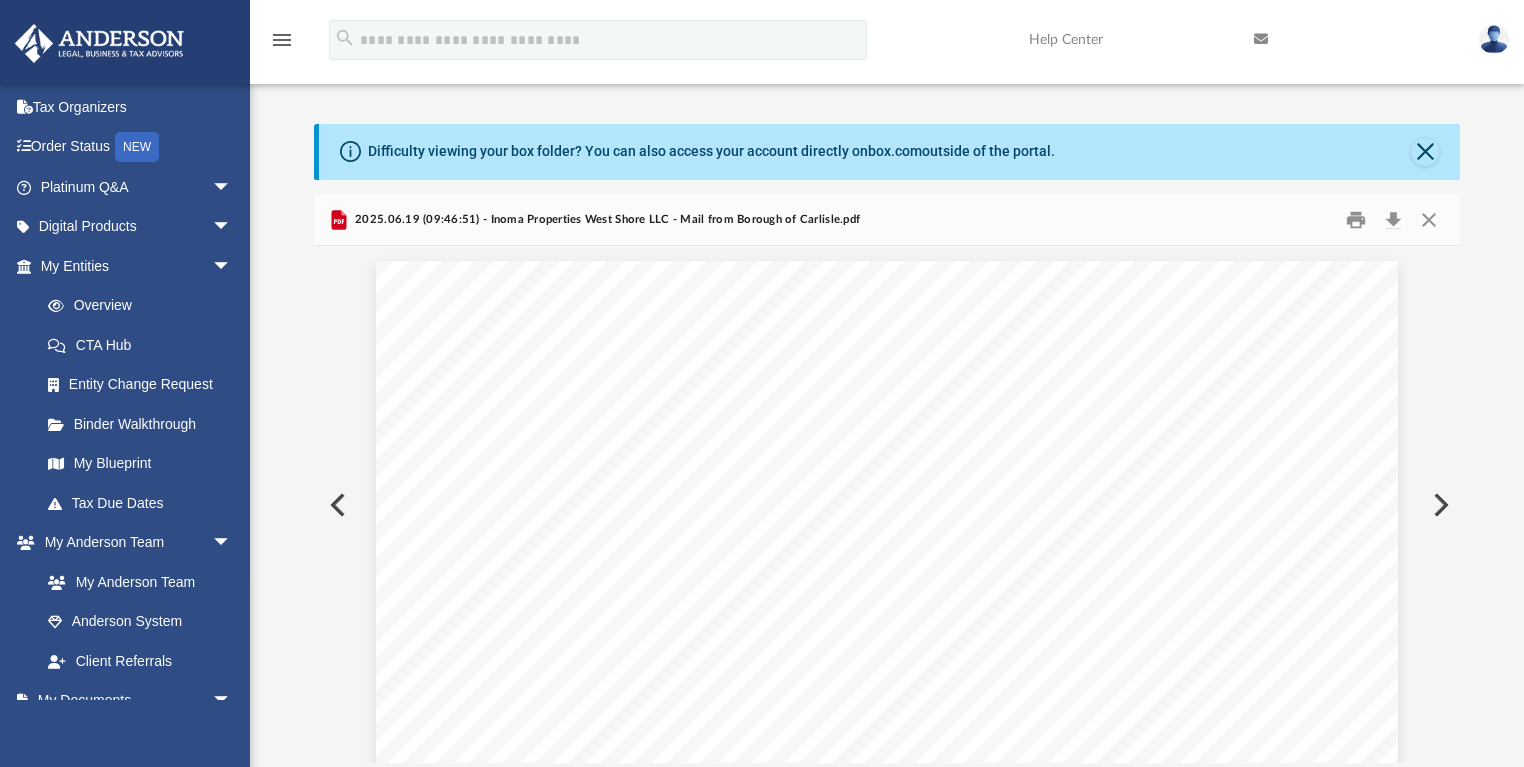 click at bounding box center (1439, 505) 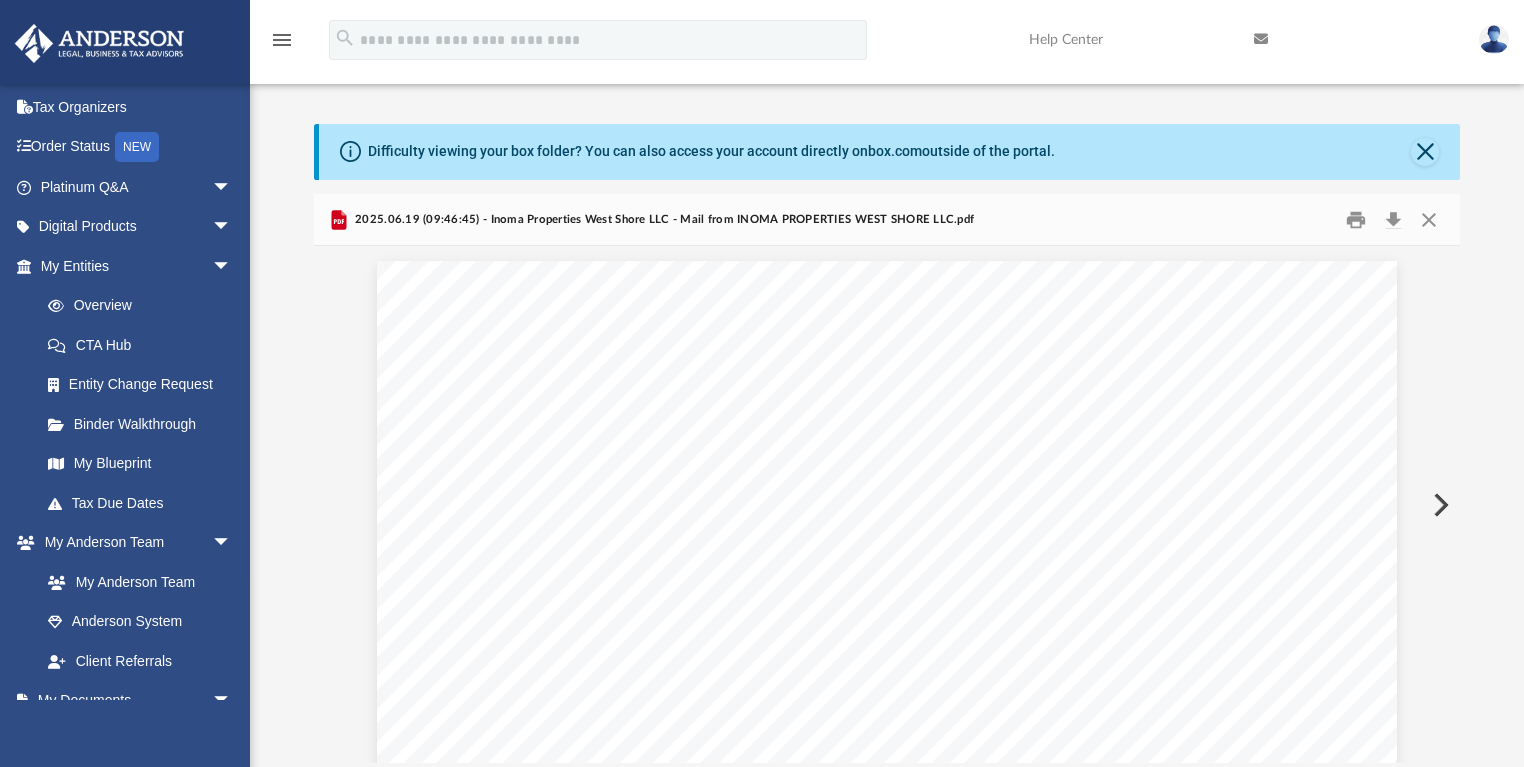 click at bounding box center (1439, 505) 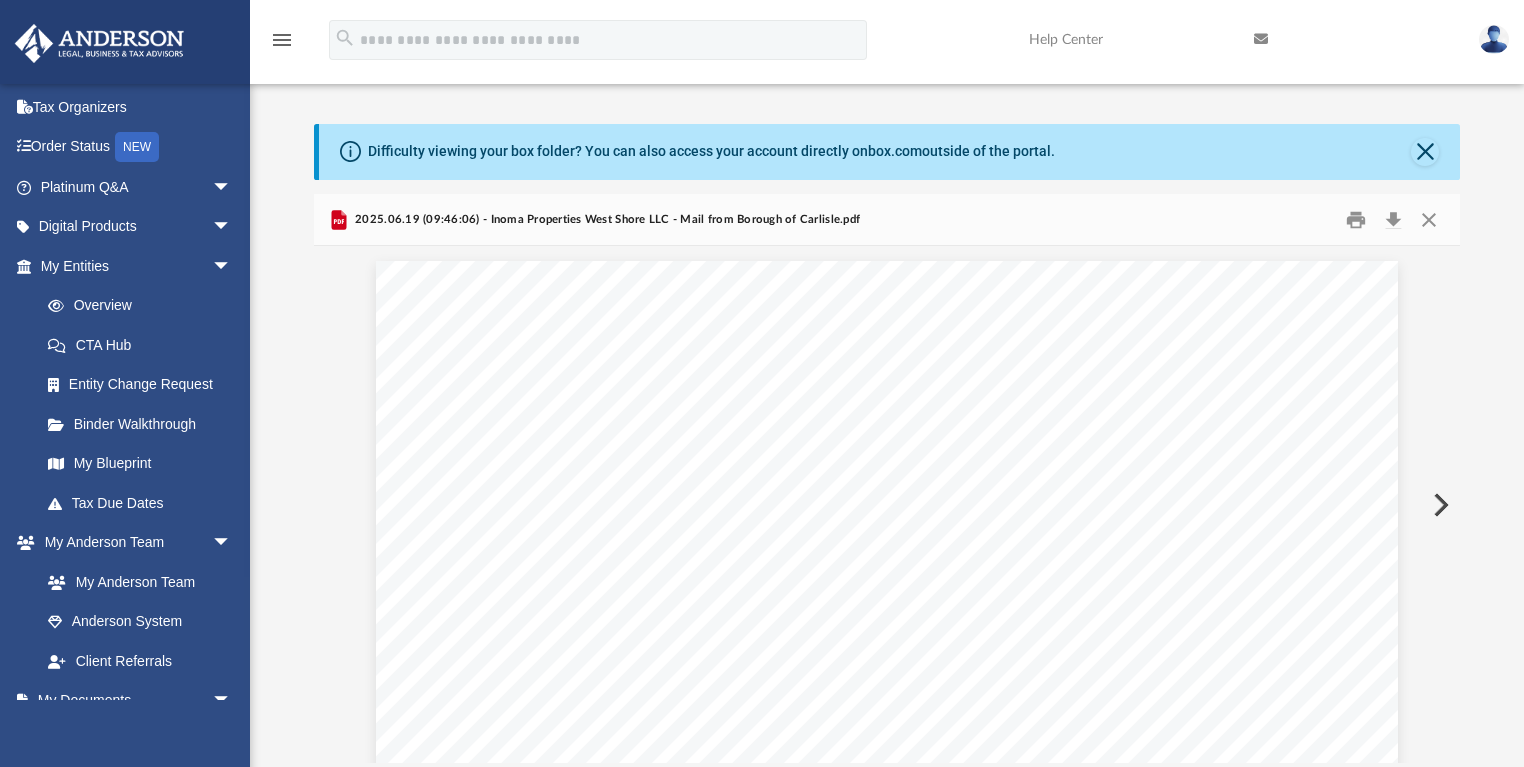 click at bounding box center [1439, 505] 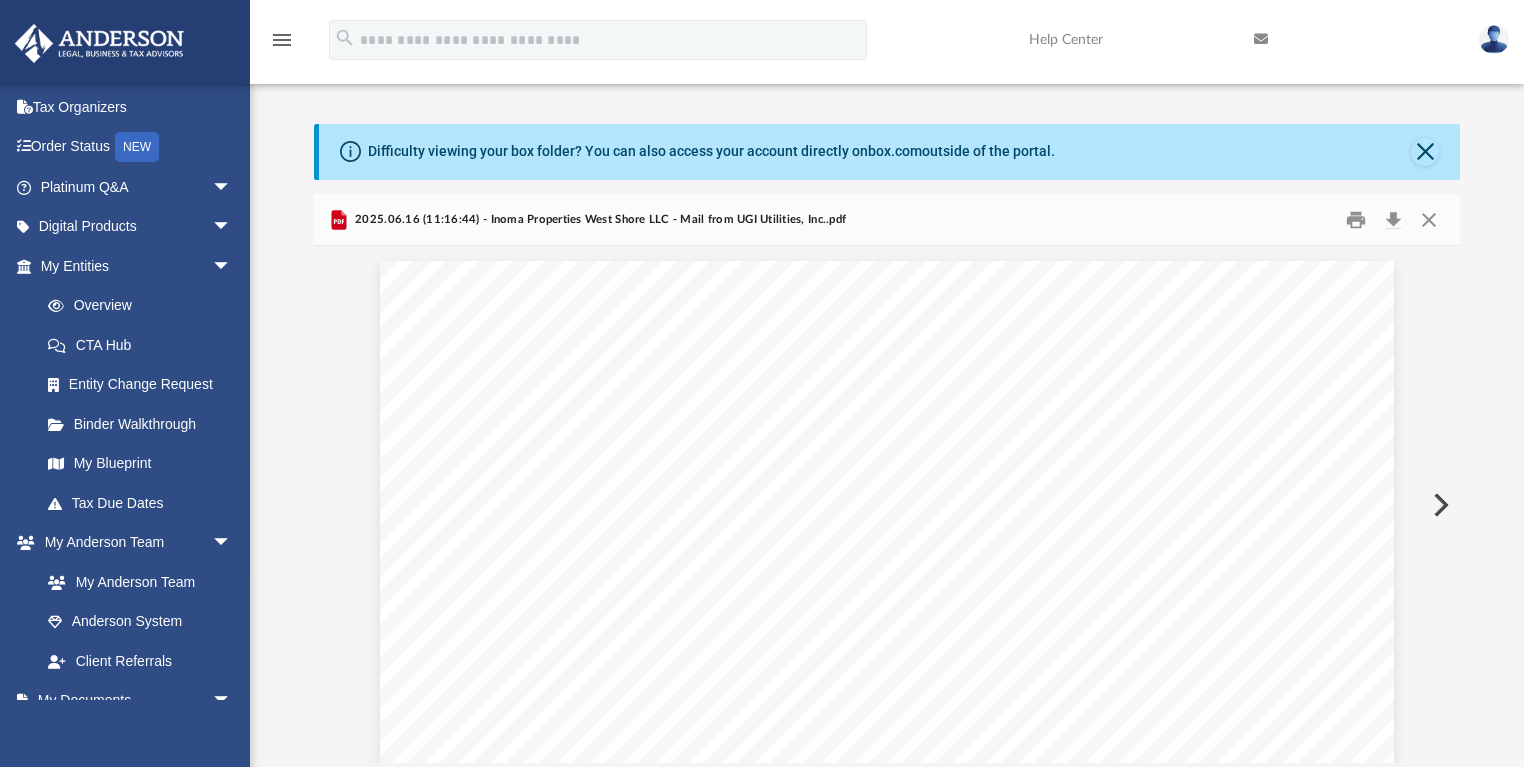 click at bounding box center (1439, 505) 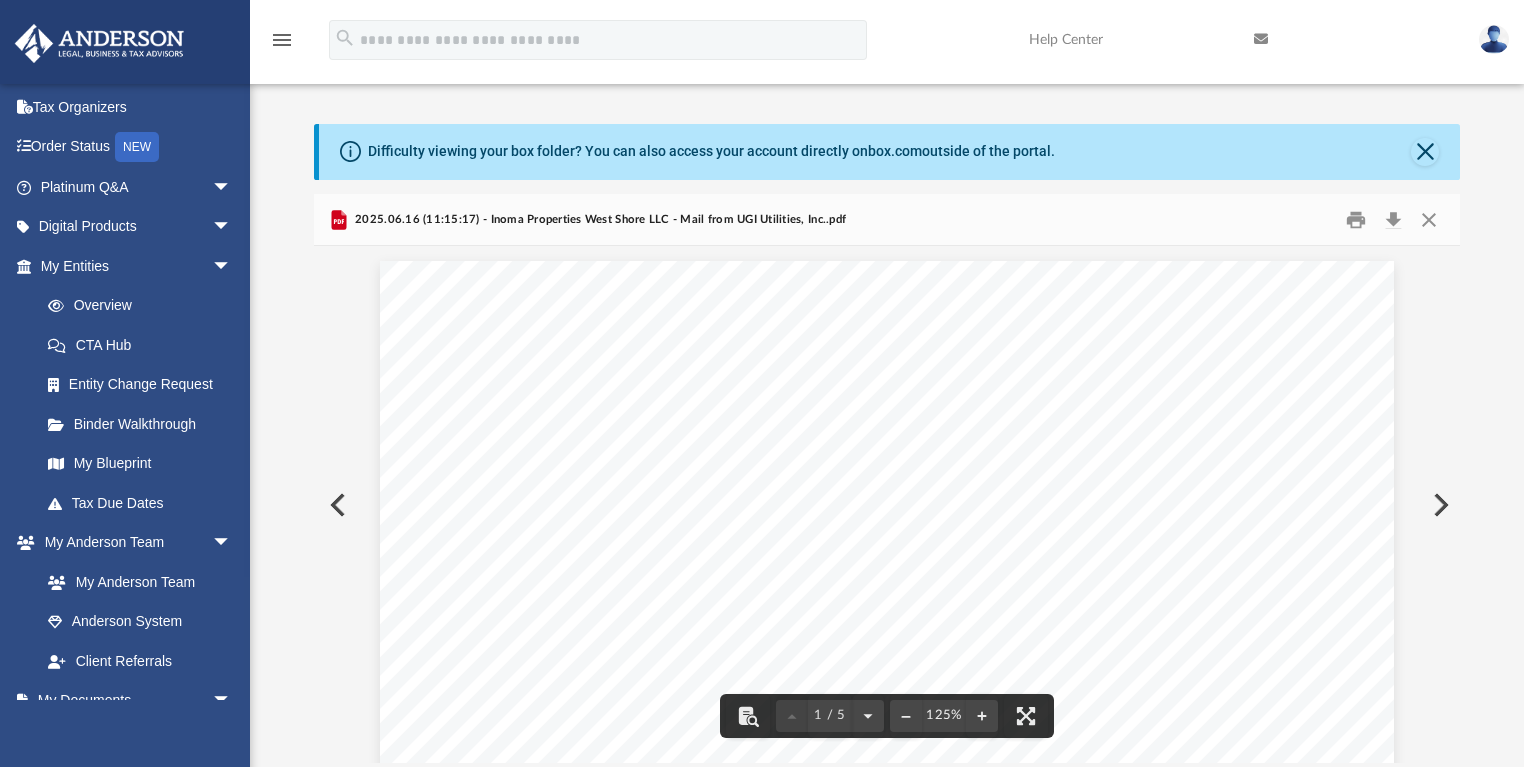 click at bounding box center (1439, 505) 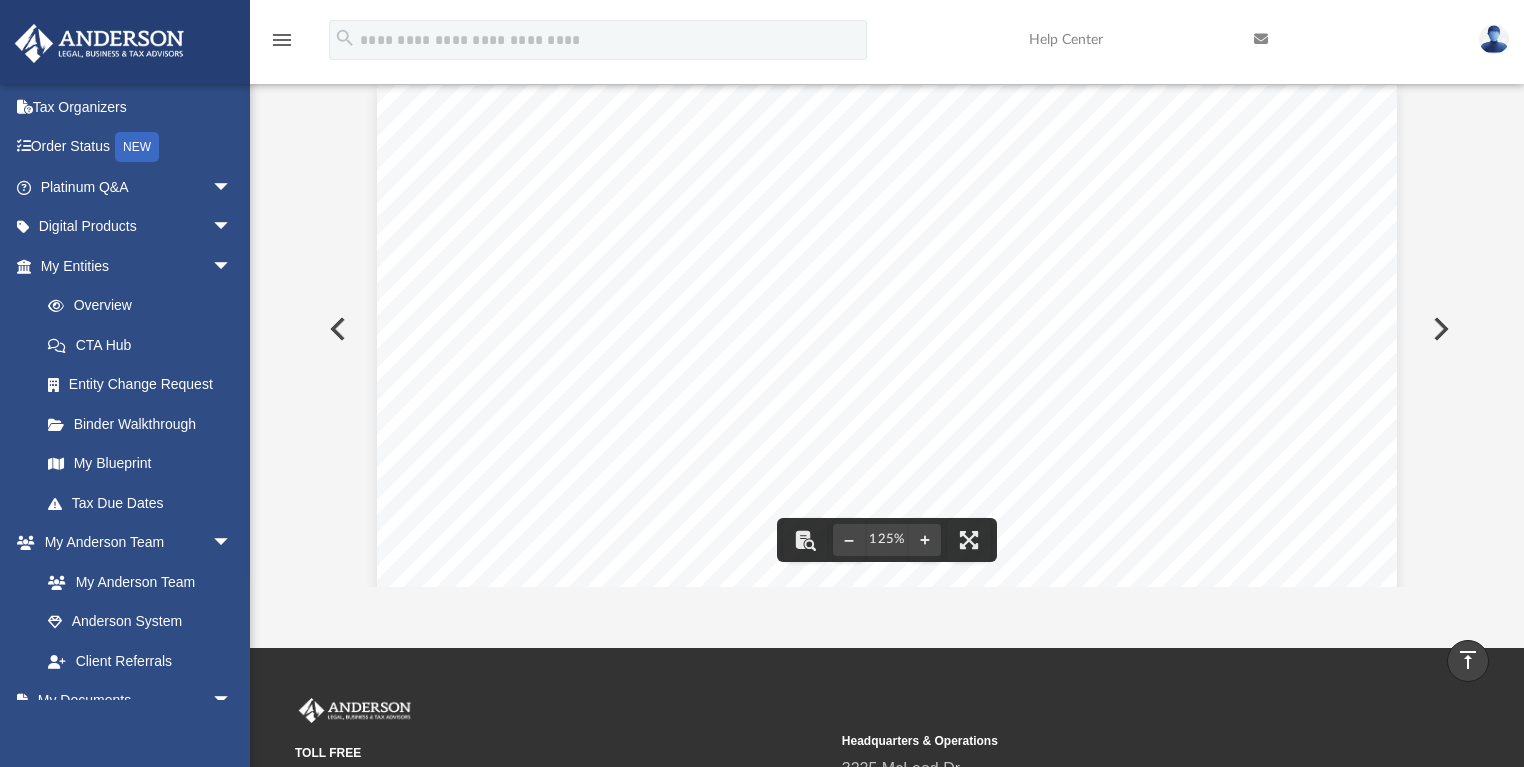 scroll, scrollTop: 14, scrollLeft: 0, axis: vertical 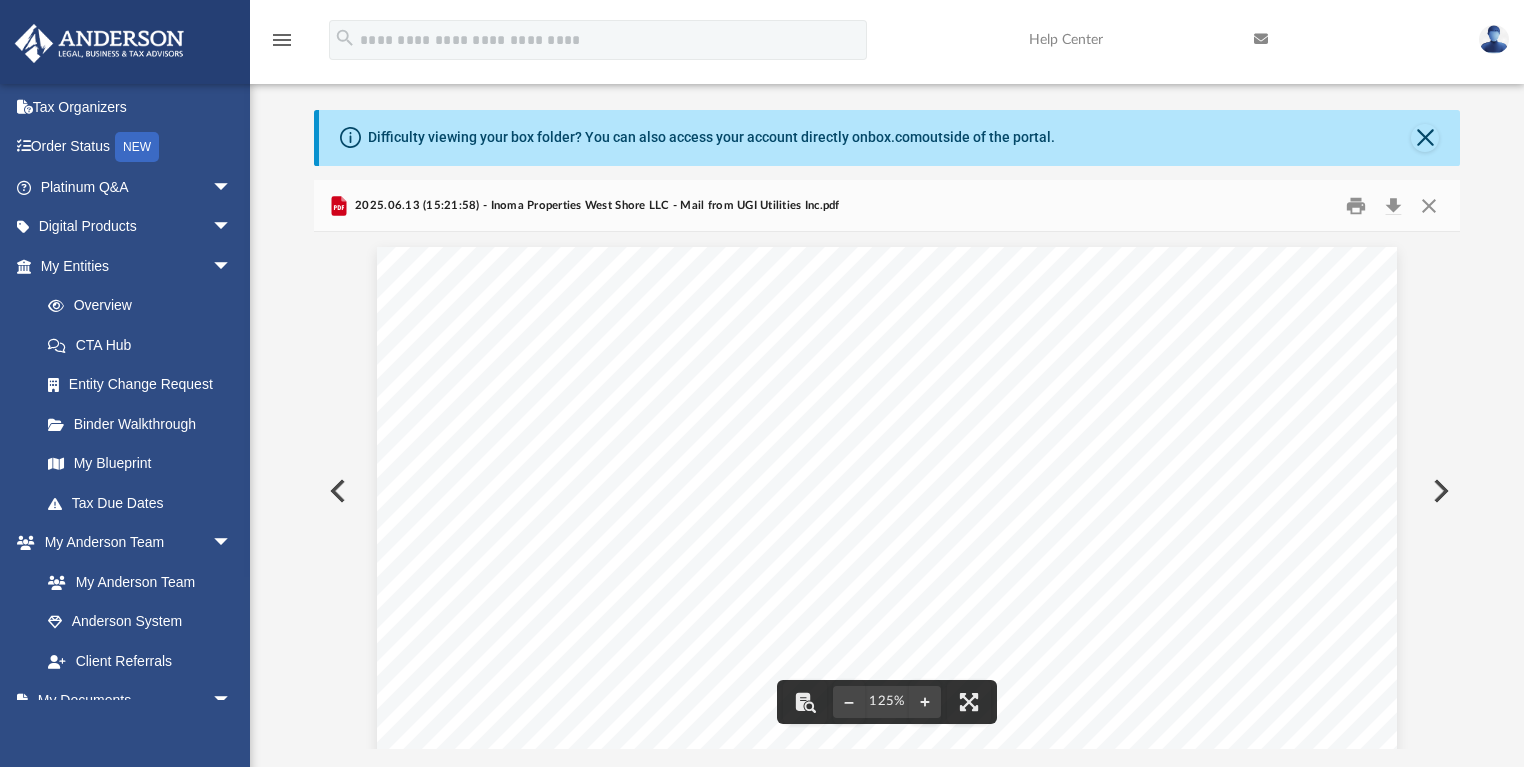 click at bounding box center [1439, 491] 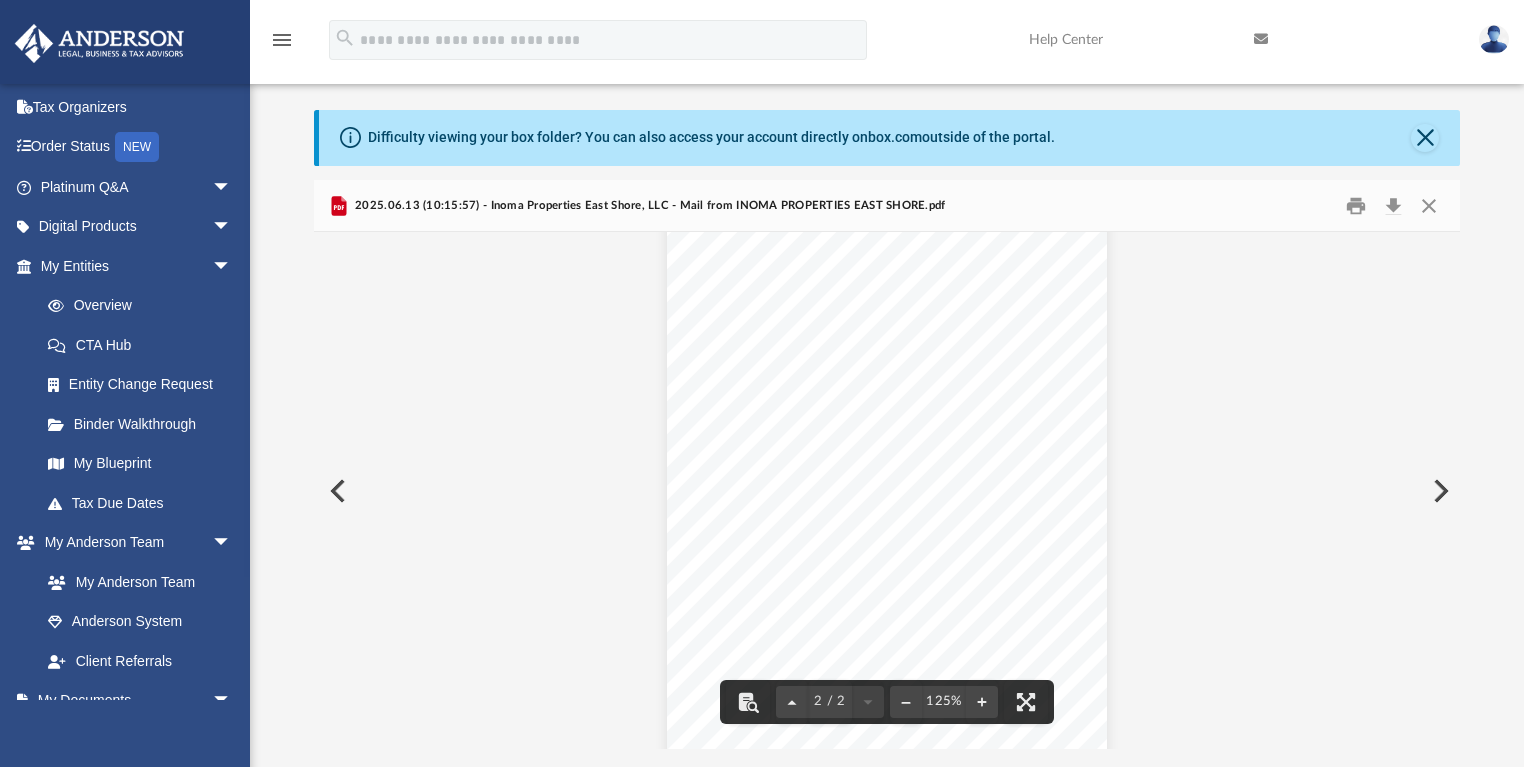 scroll, scrollTop: 1574, scrollLeft: 0, axis: vertical 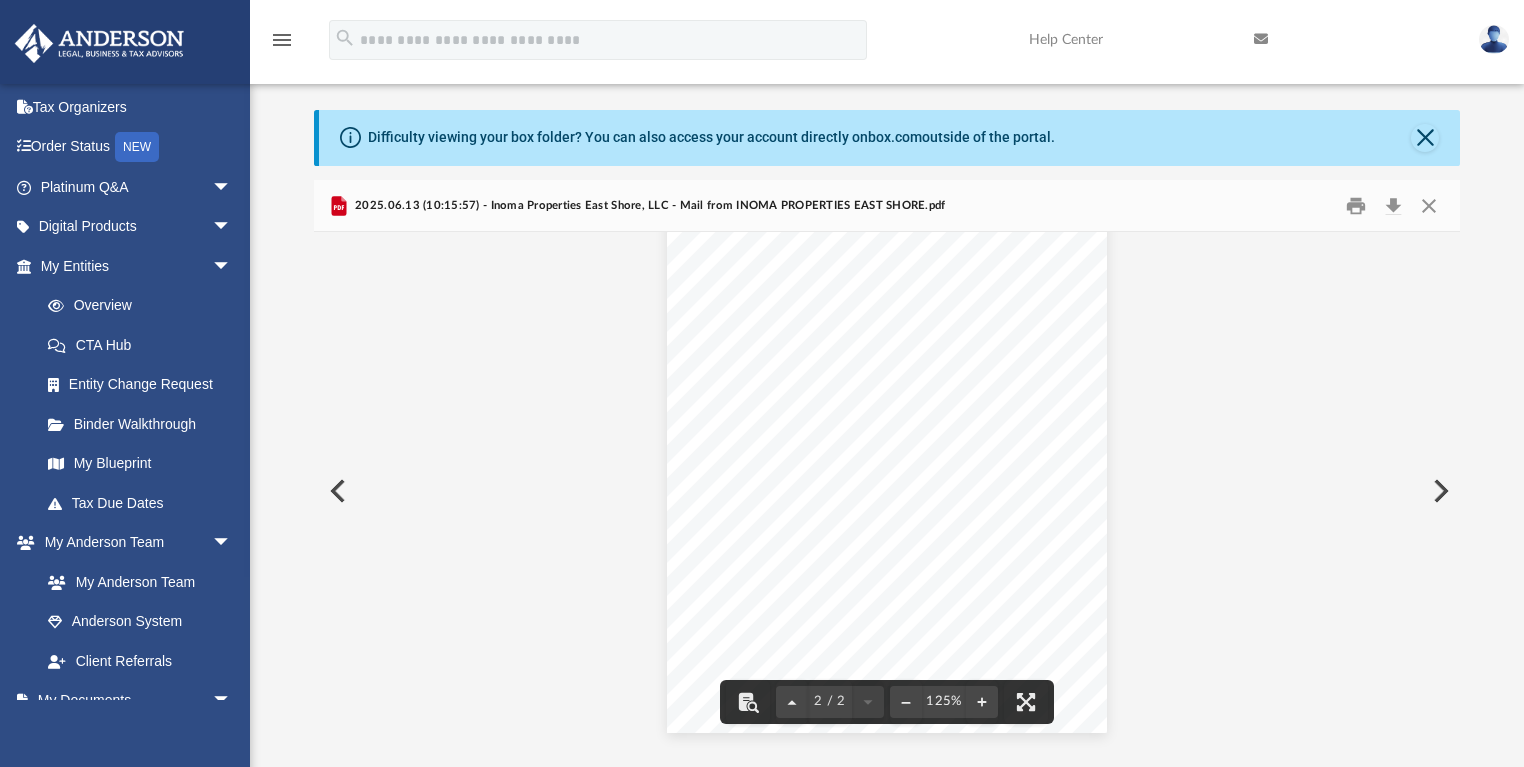 click at bounding box center (1439, 491) 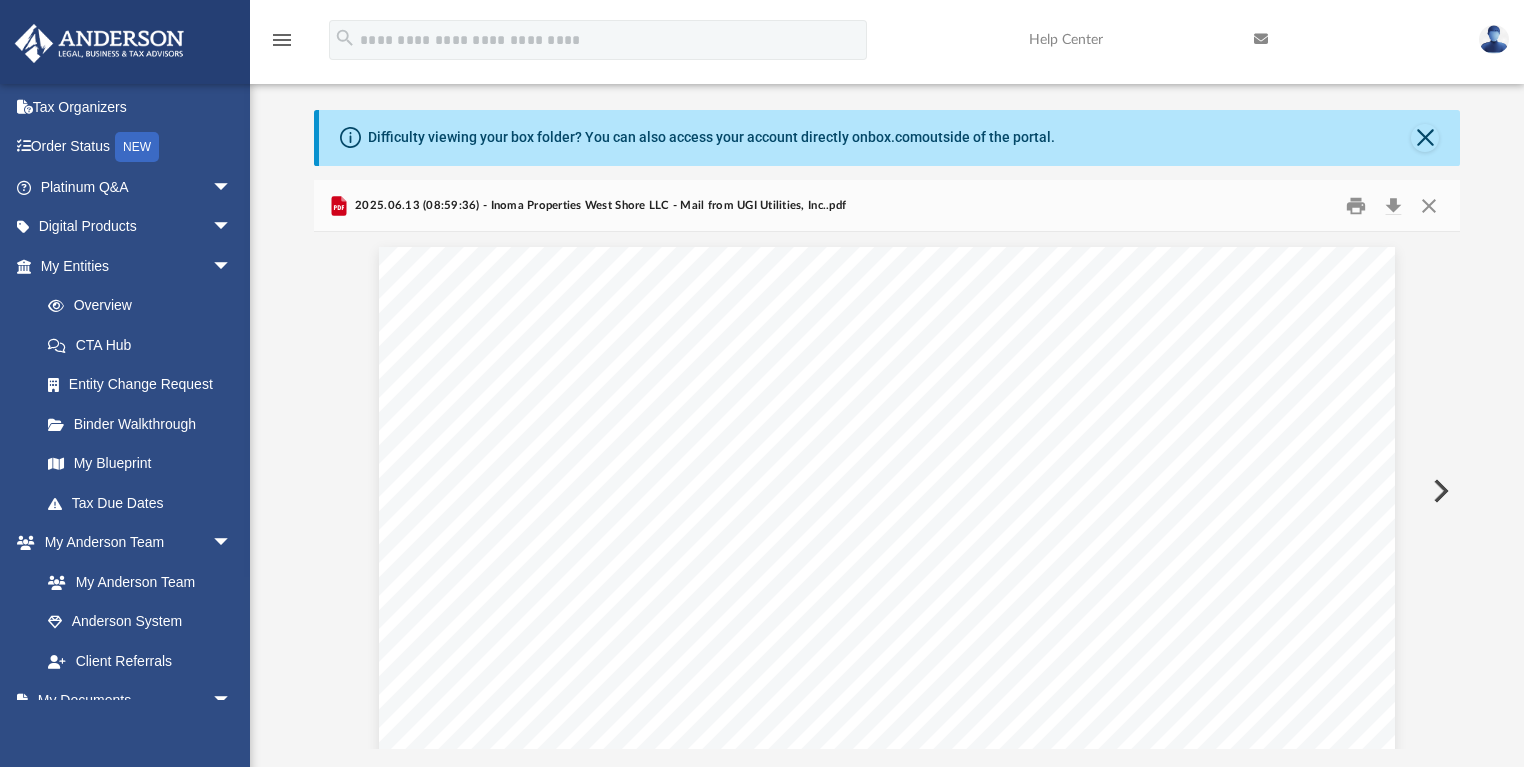 click at bounding box center [1439, 491] 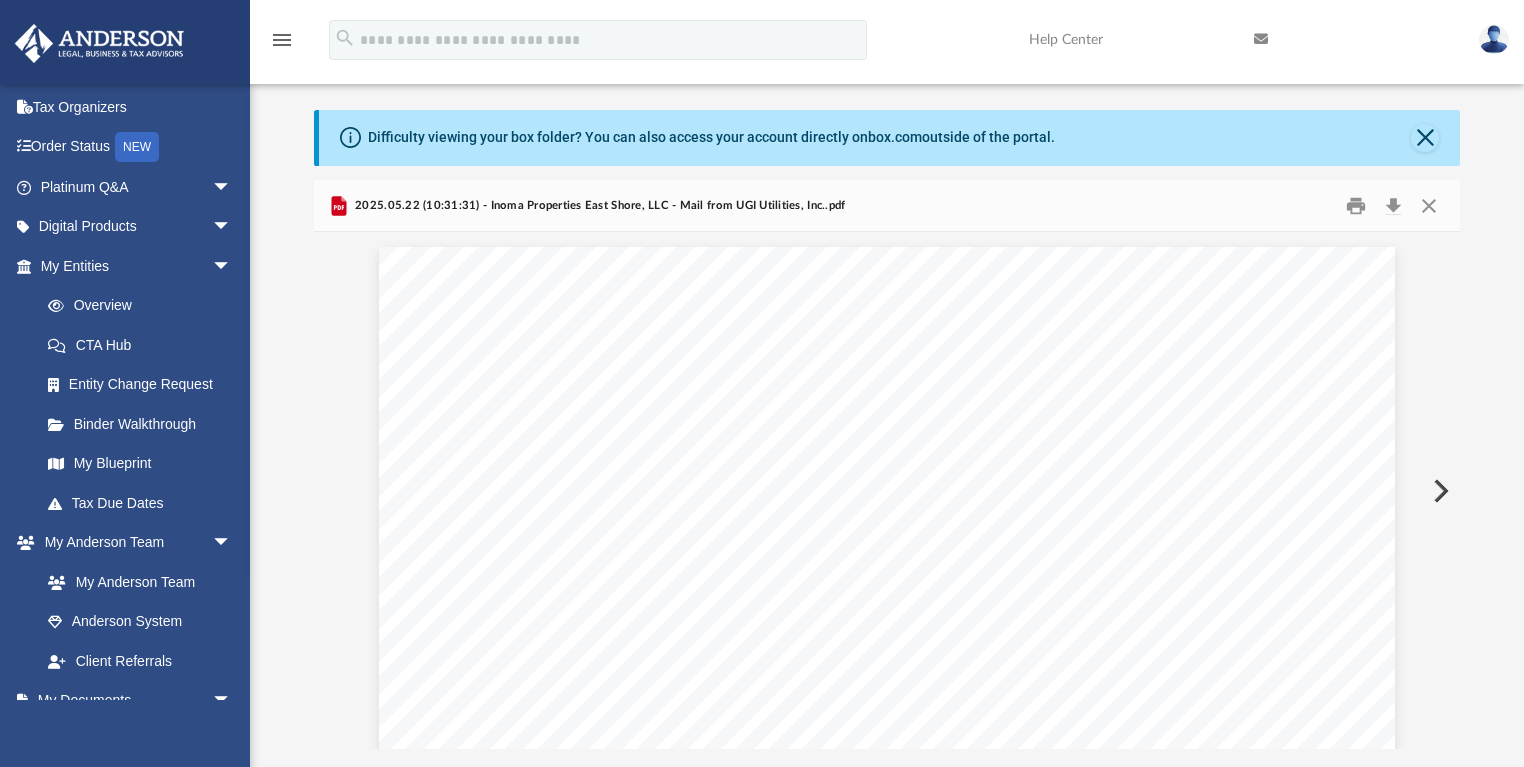 click at bounding box center [1439, 491] 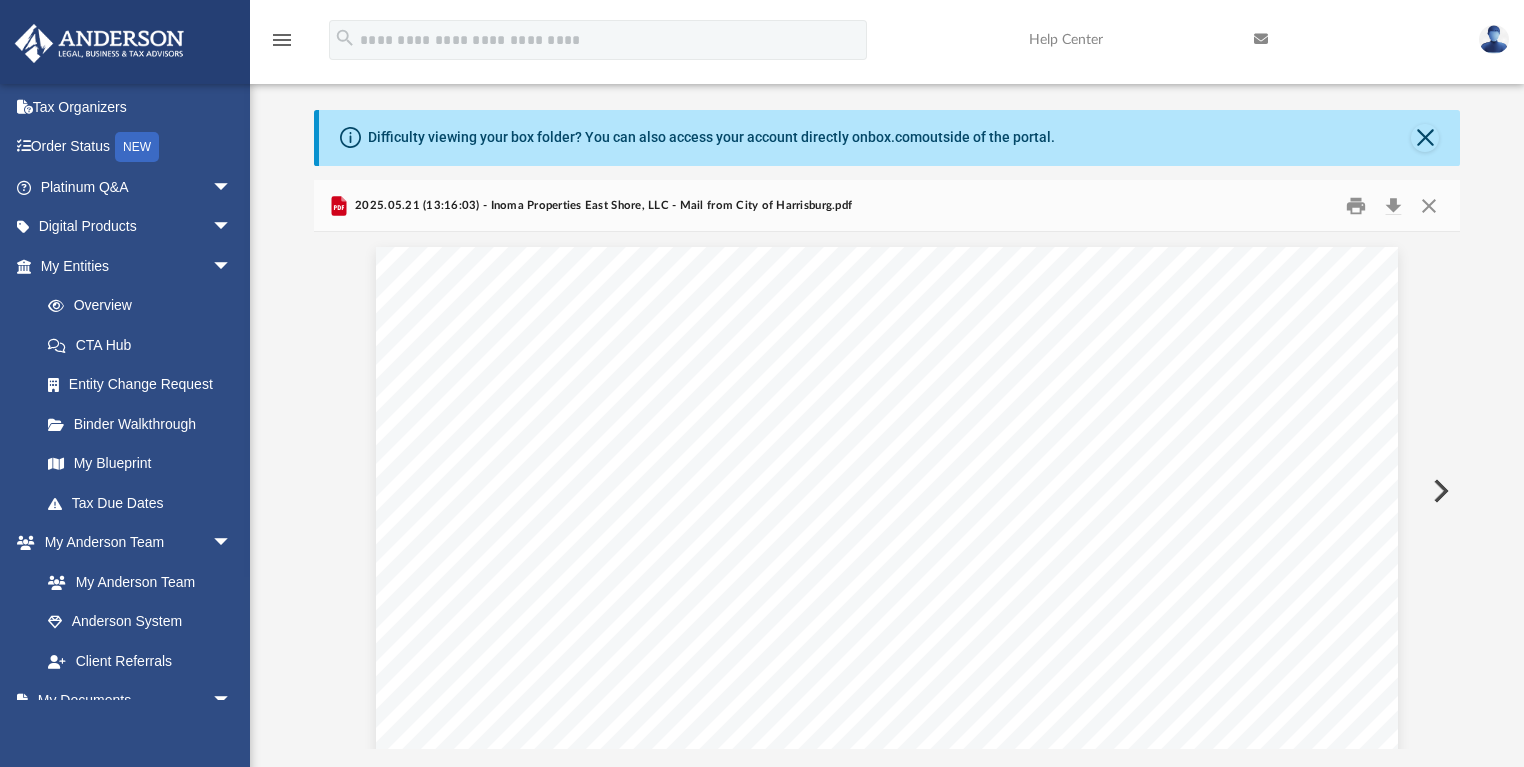 click at bounding box center [1439, 491] 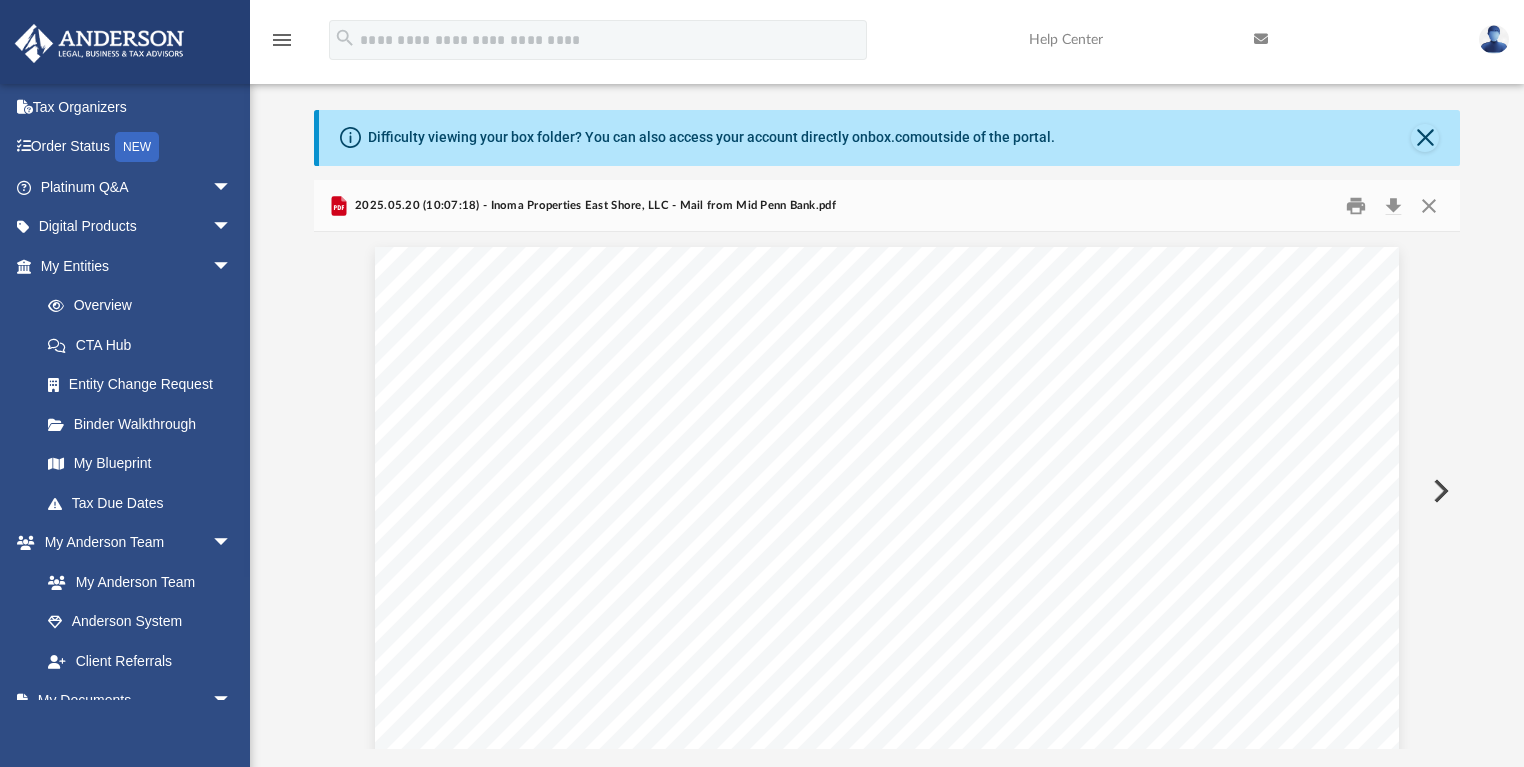 click at bounding box center (1439, 491) 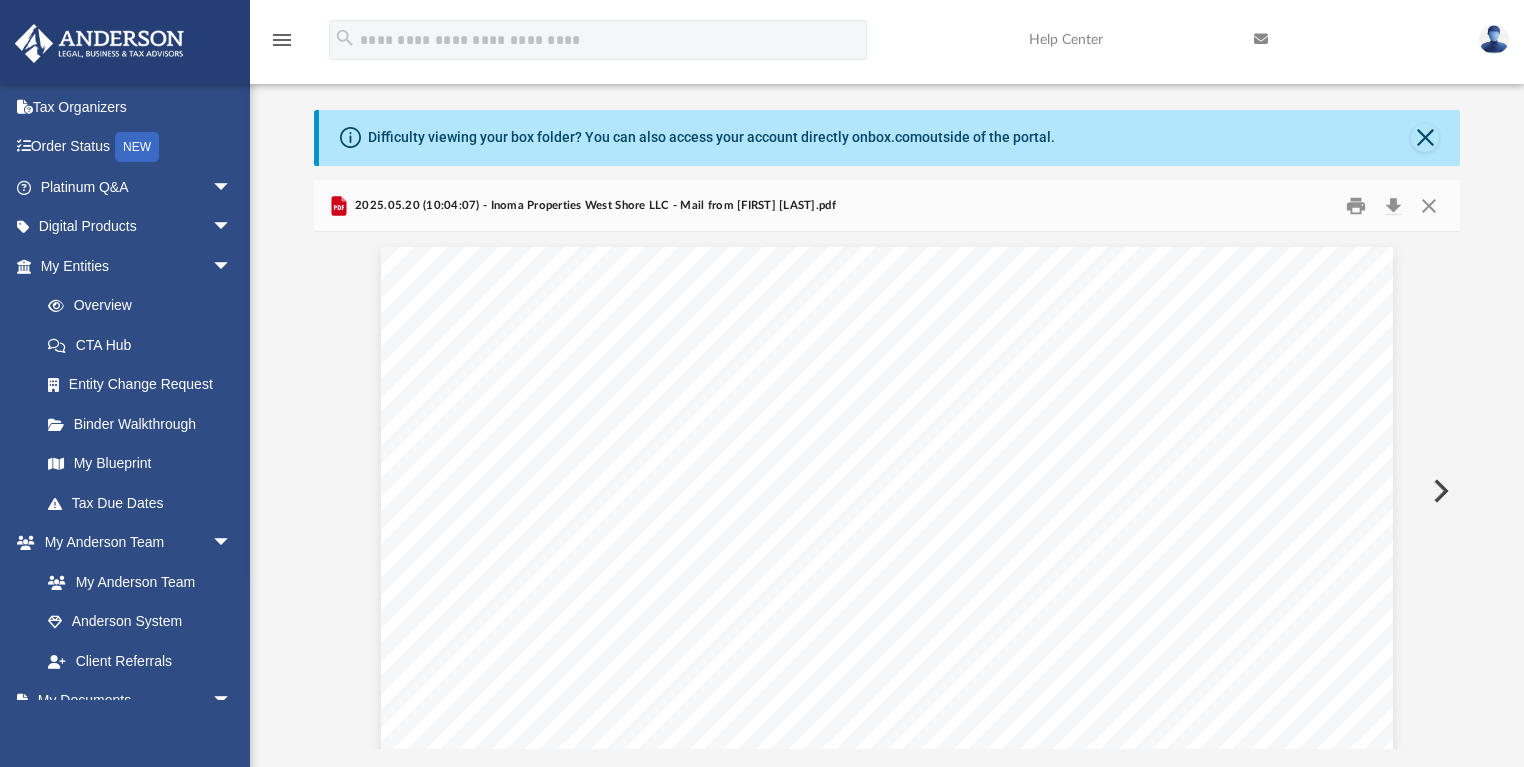 click at bounding box center (1439, 491) 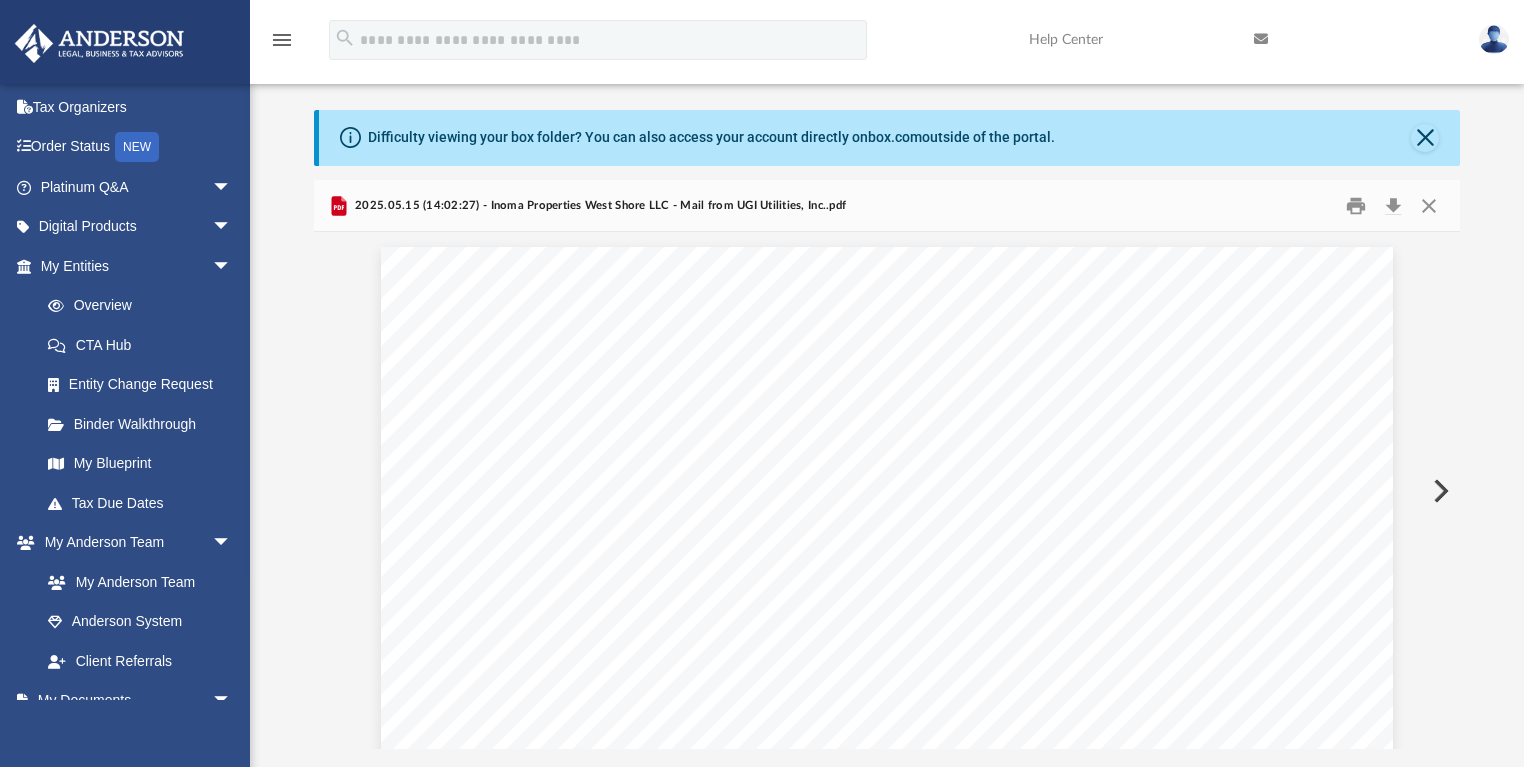 click at bounding box center [1439, 491] 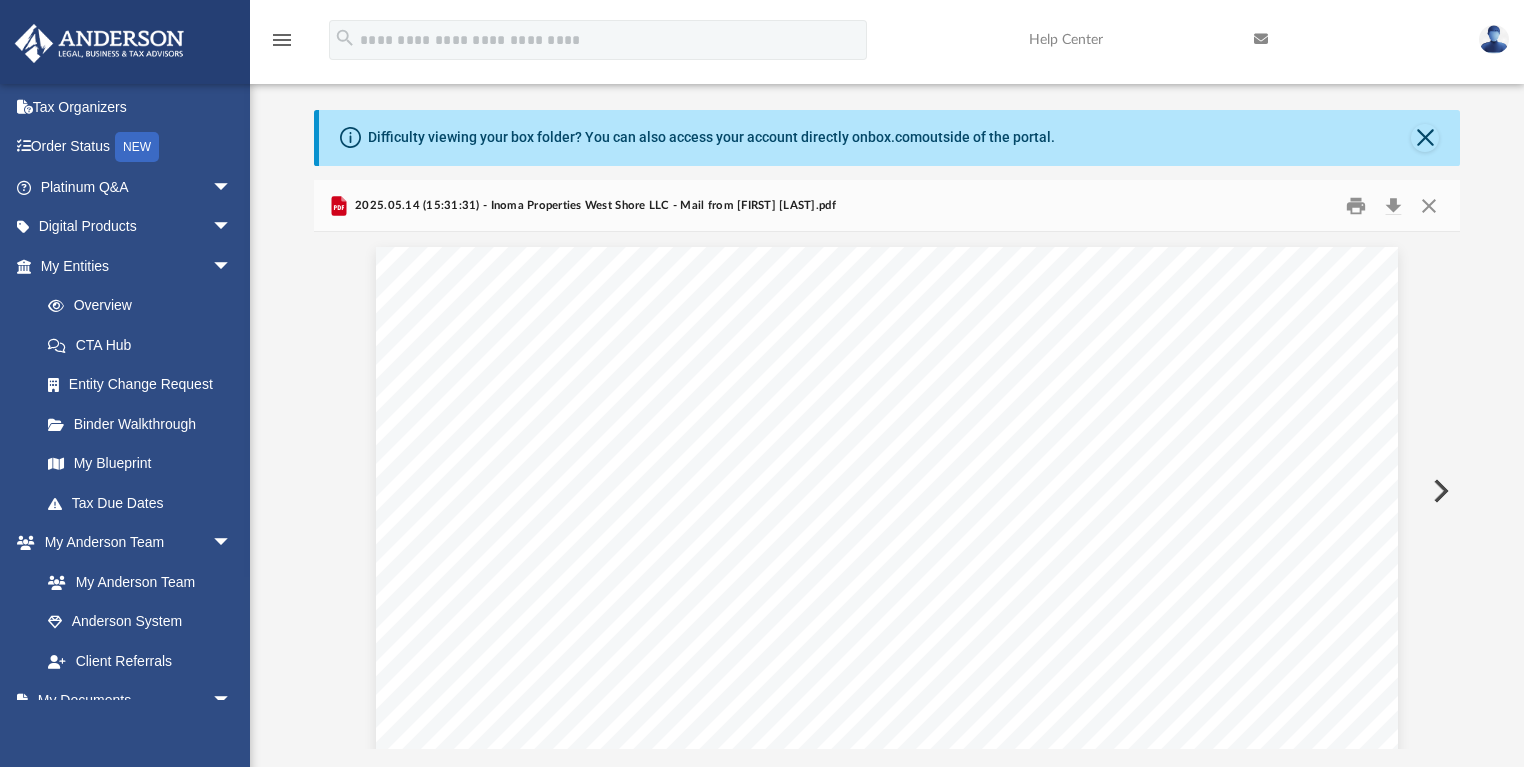 click at bounding box center [1439, 491] 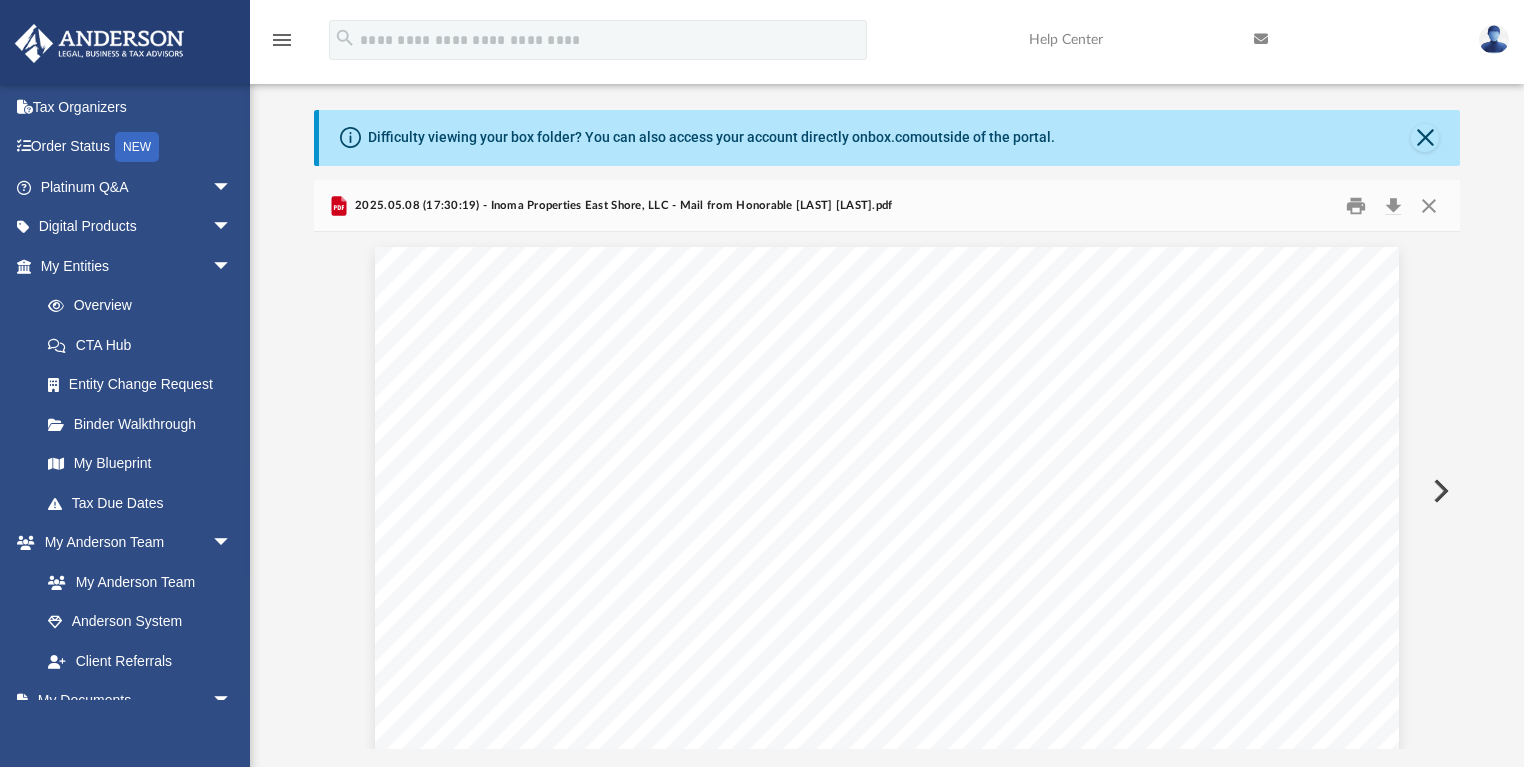 click at bounding box center (1439, 491) 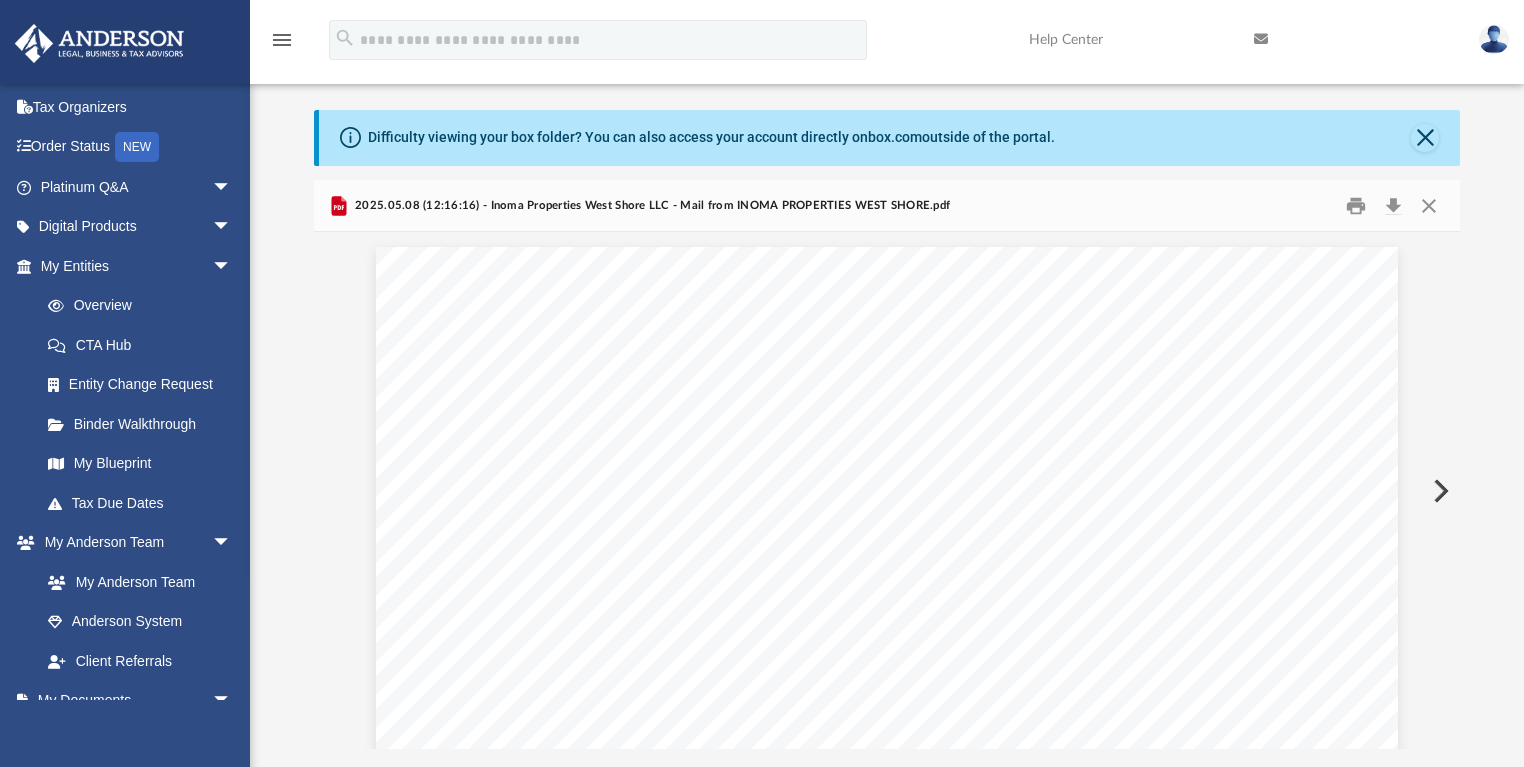 click at bounding box center (1439, 491) 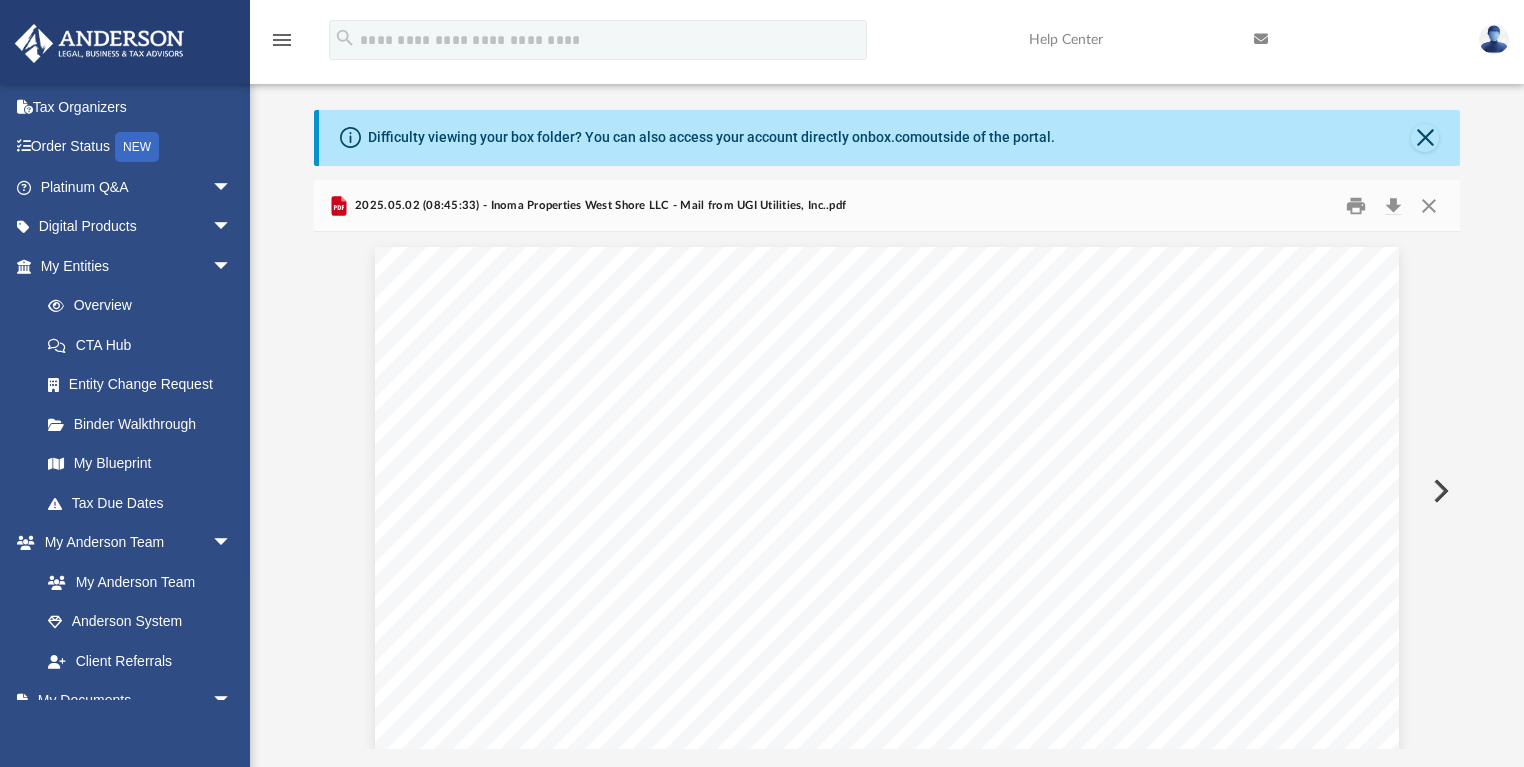 click at bounding box center [1439, 491] 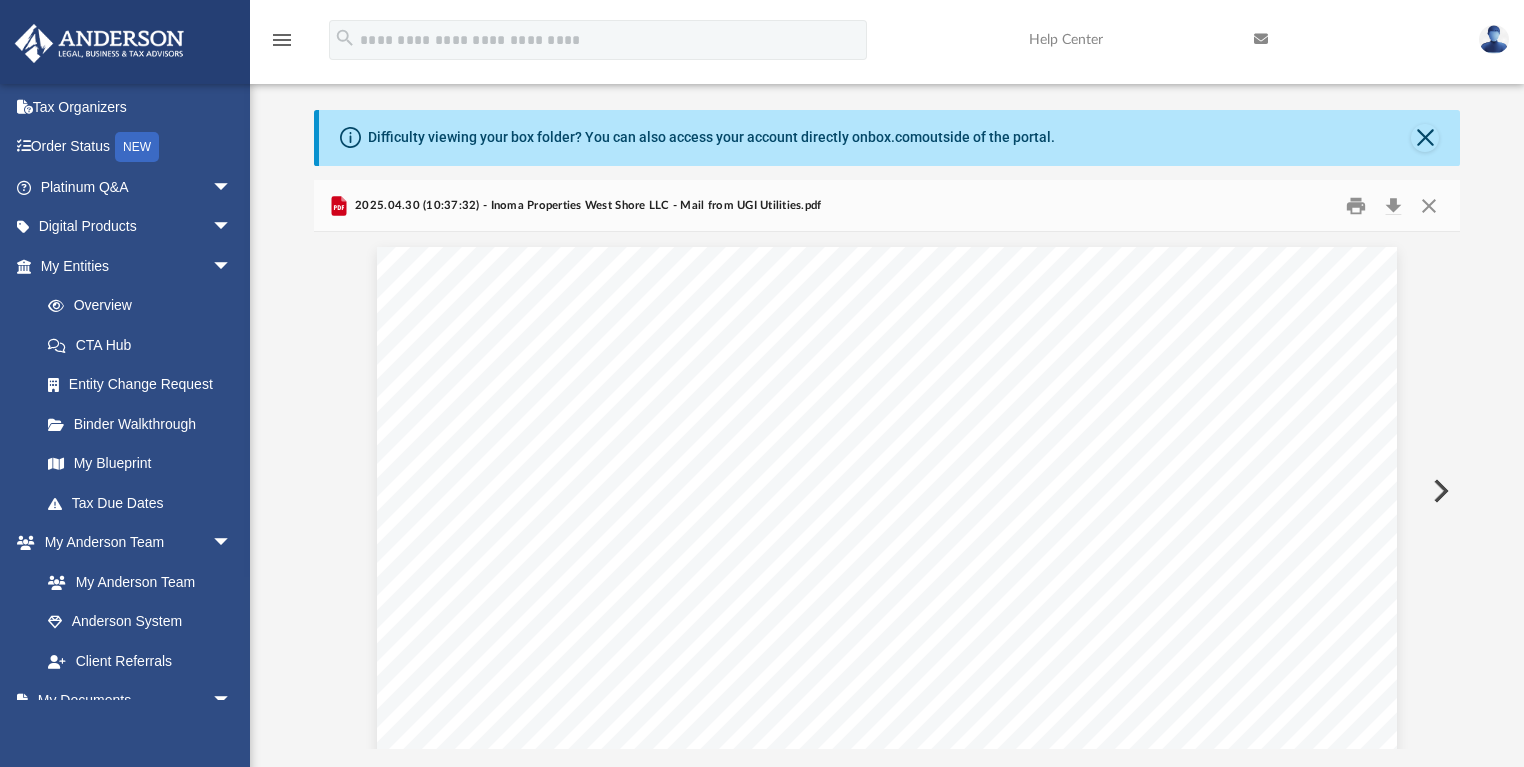 click at bounding box center (1439, 491) 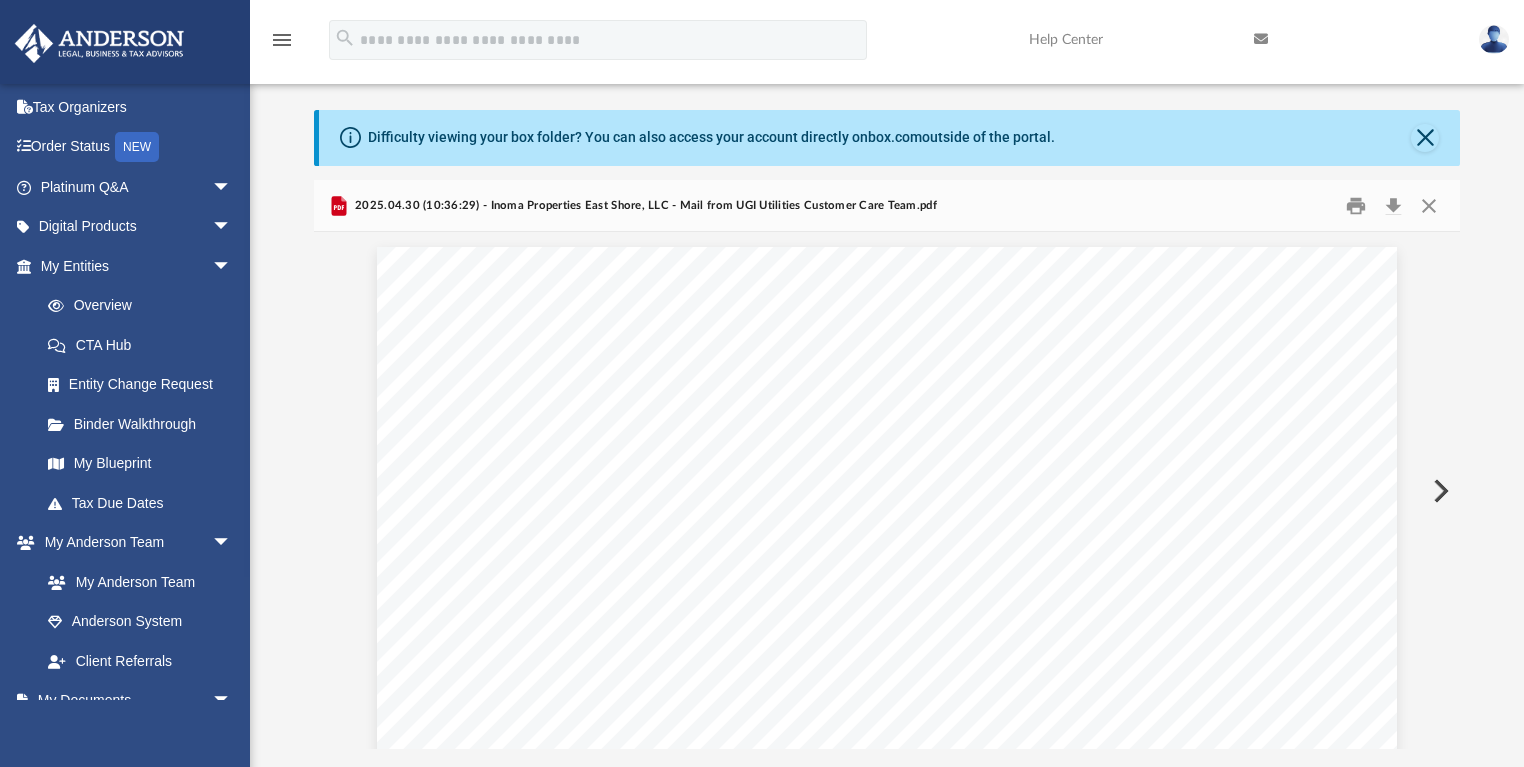 click at bounding box center (1439, 491) 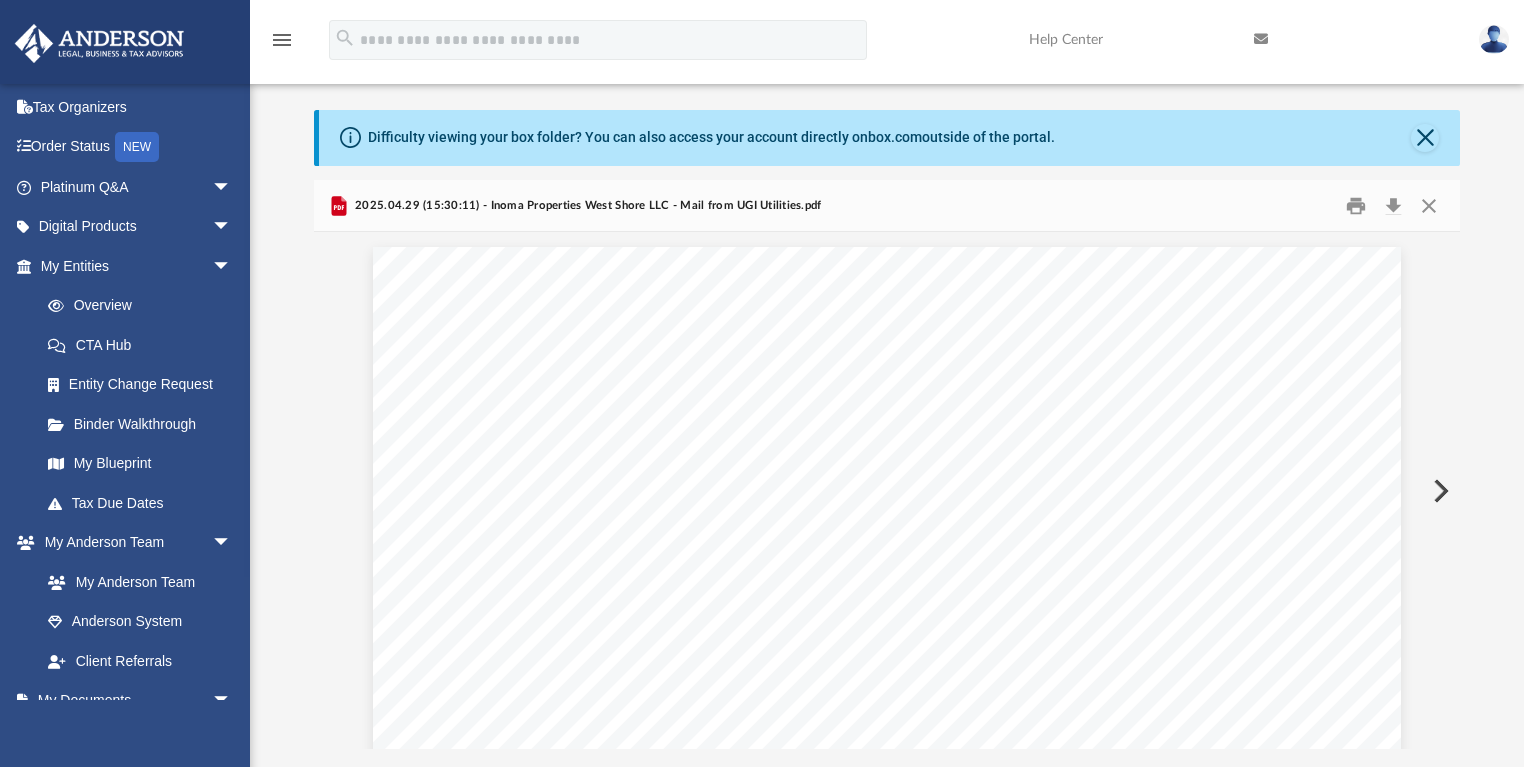 click at bounding box center (1439, 491) 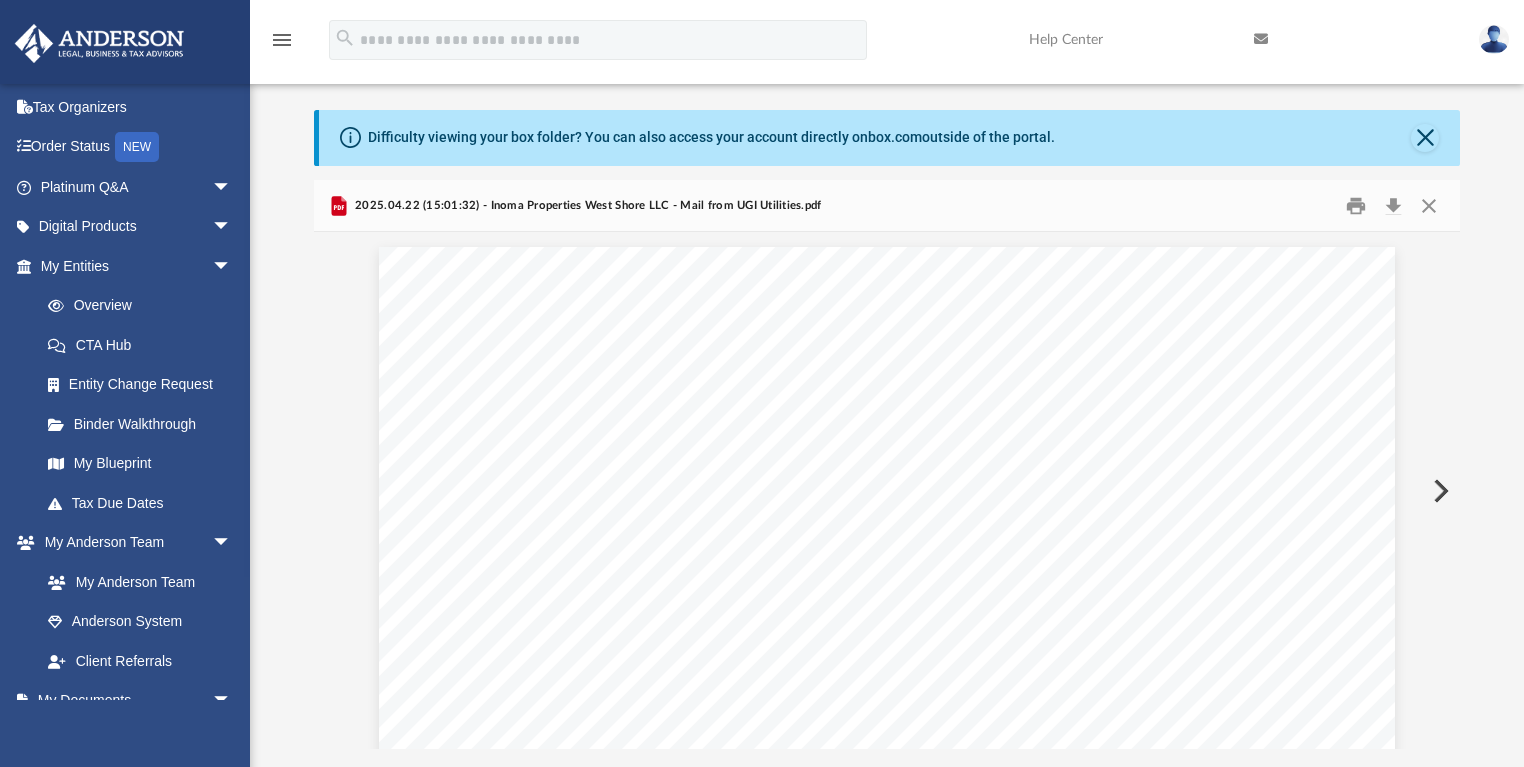 click at bounding box center [1439, 491] 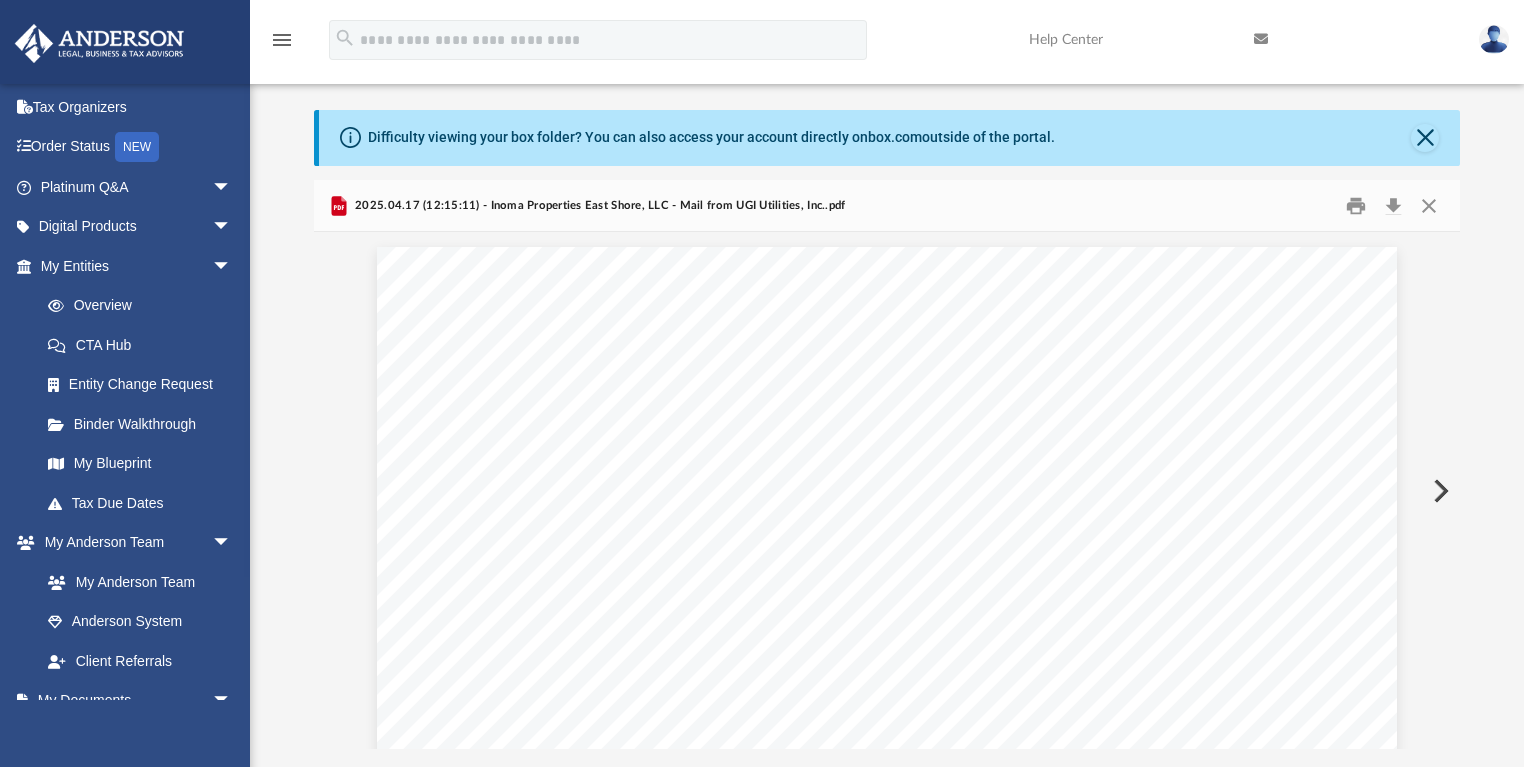 click at bounding box center [1439, 491] 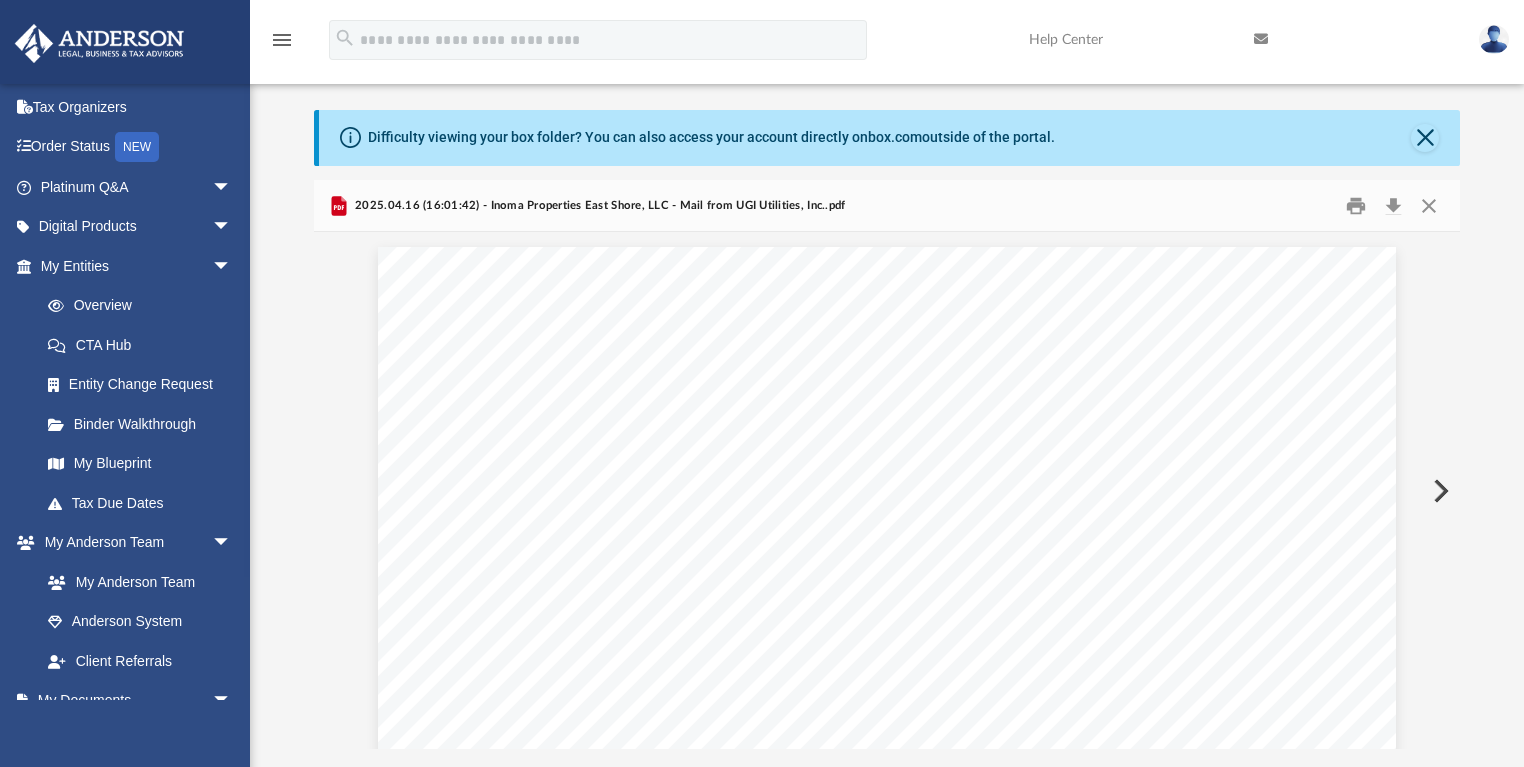 click at bounding box center [1439, 491] 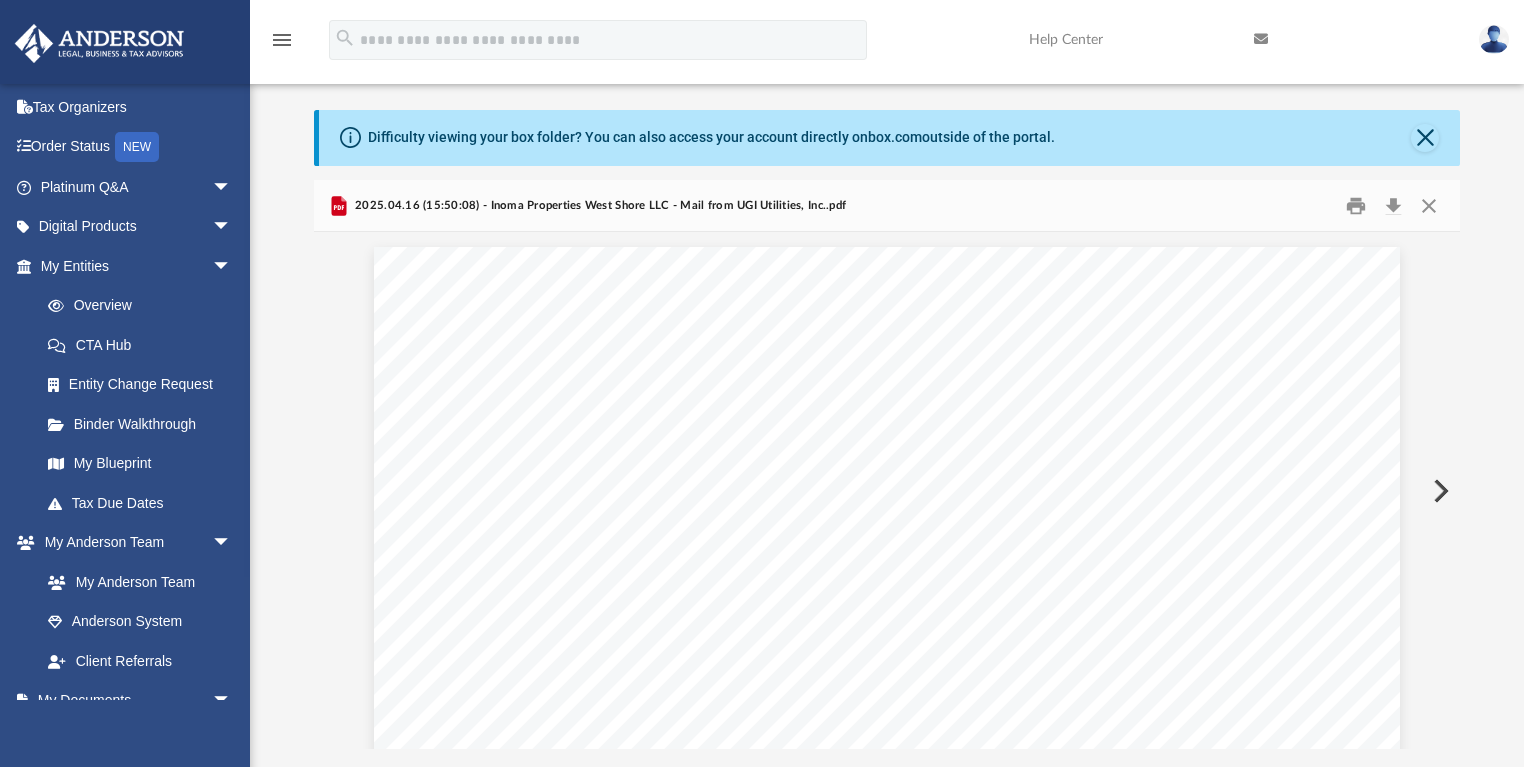 click at bounding box center (1439, 491) 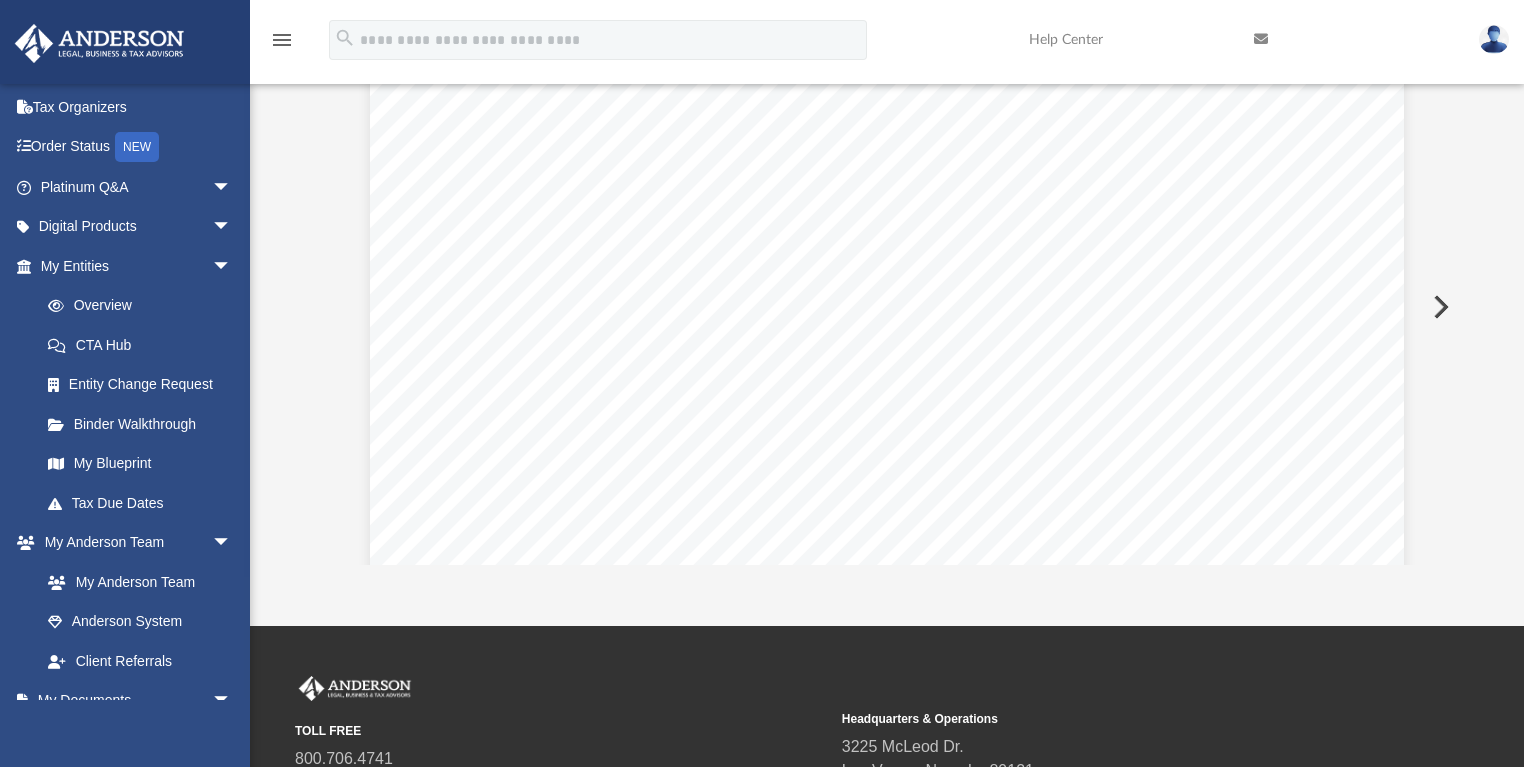 scroll, scrollTop: 414, scrollLeft: 0, axis: vertical 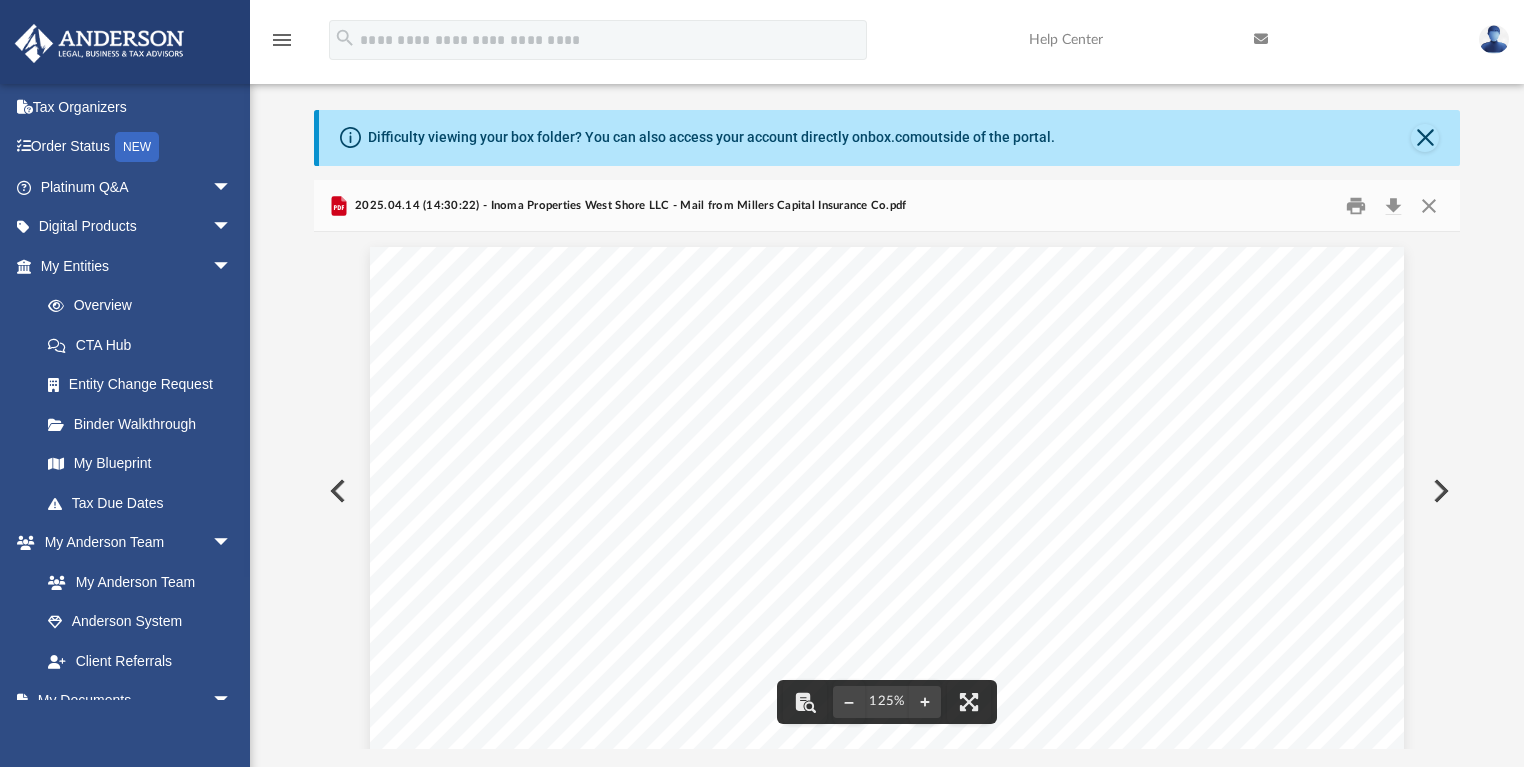 click at bounding box center (1439, 491) 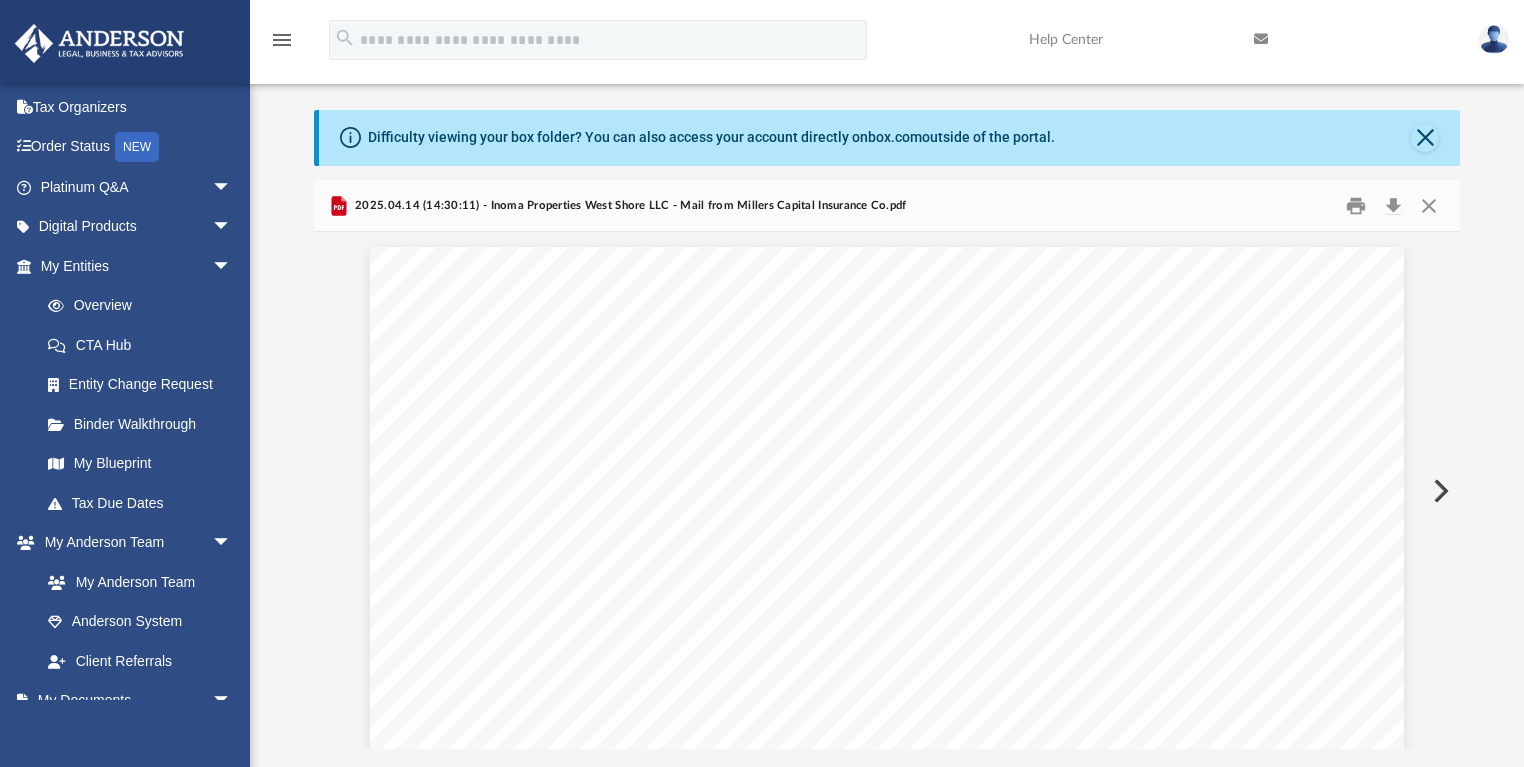 click at bounding box center (1439, 491) 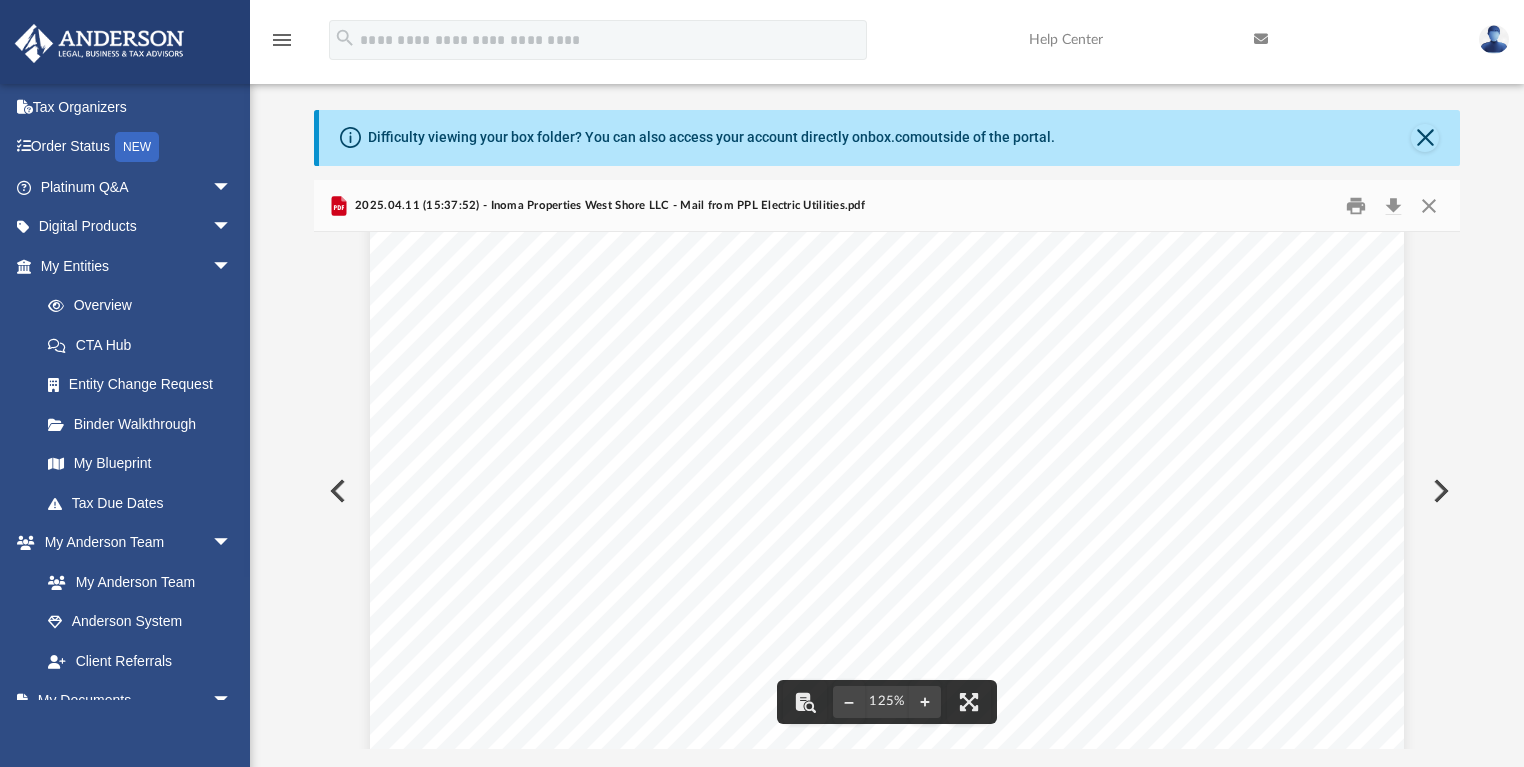 scroll, scrollTop: 80, scrollLeft: 0, axis: vertical 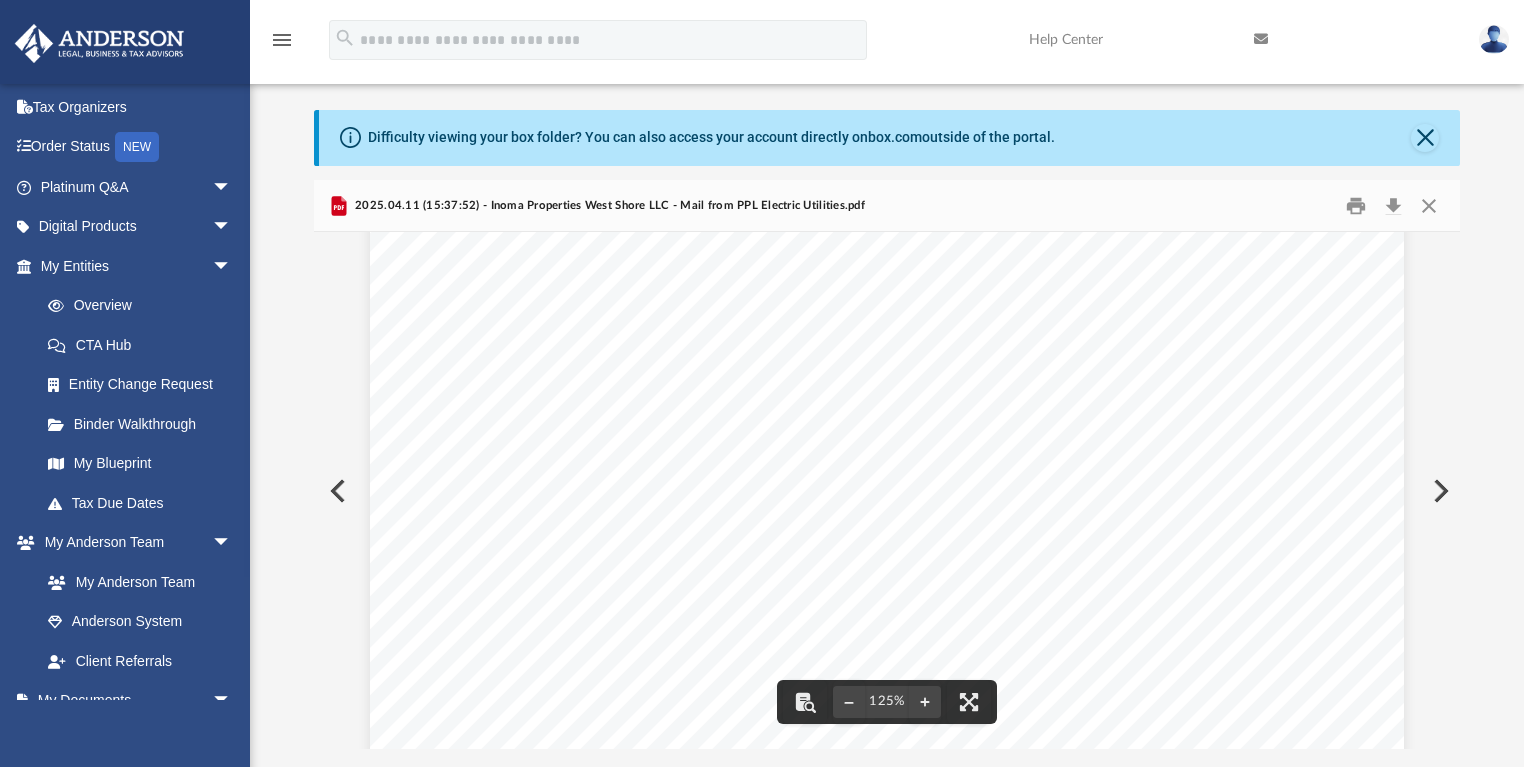 click at bounding box center (1439, 491) 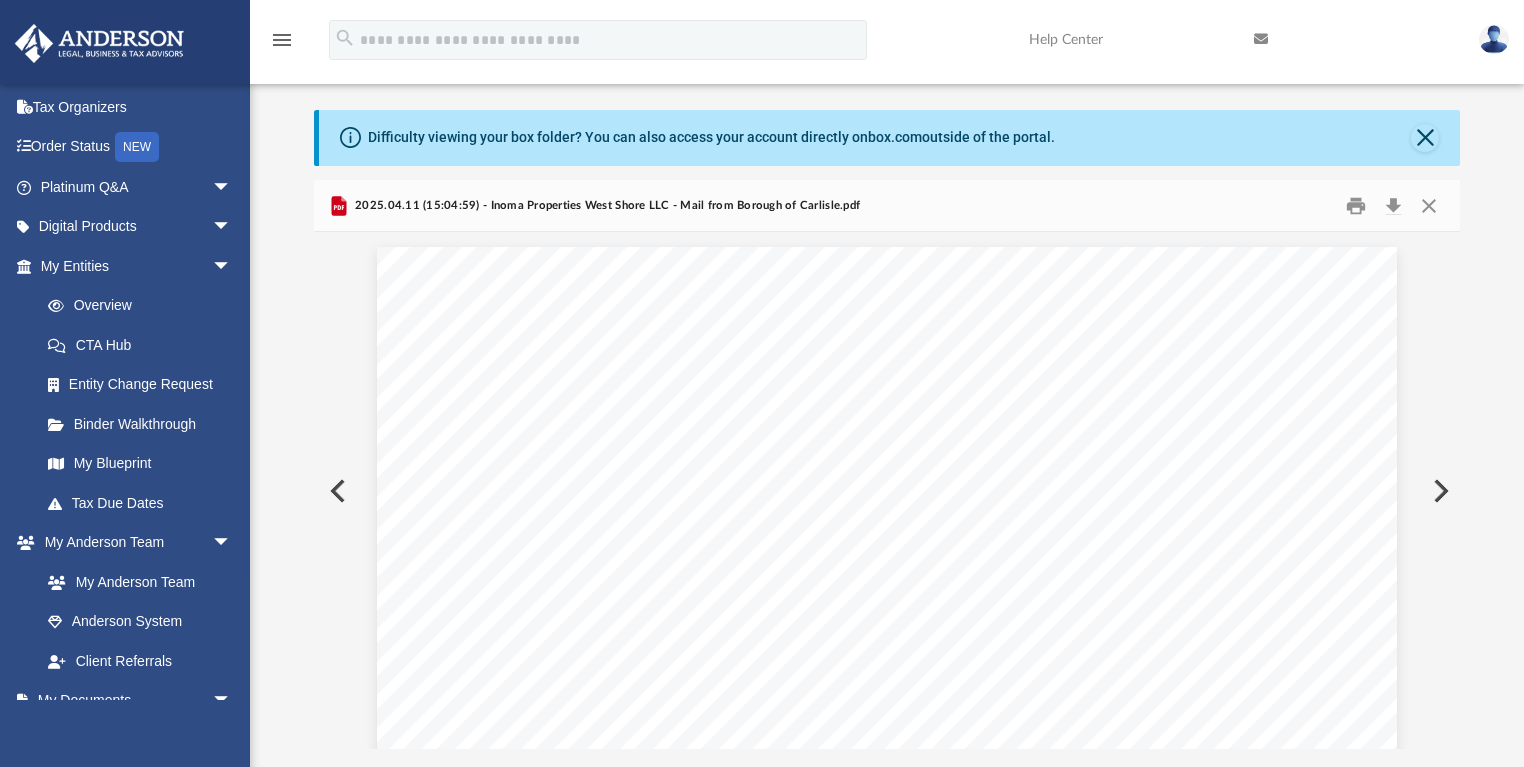 click at bounding box center [1439, 491] 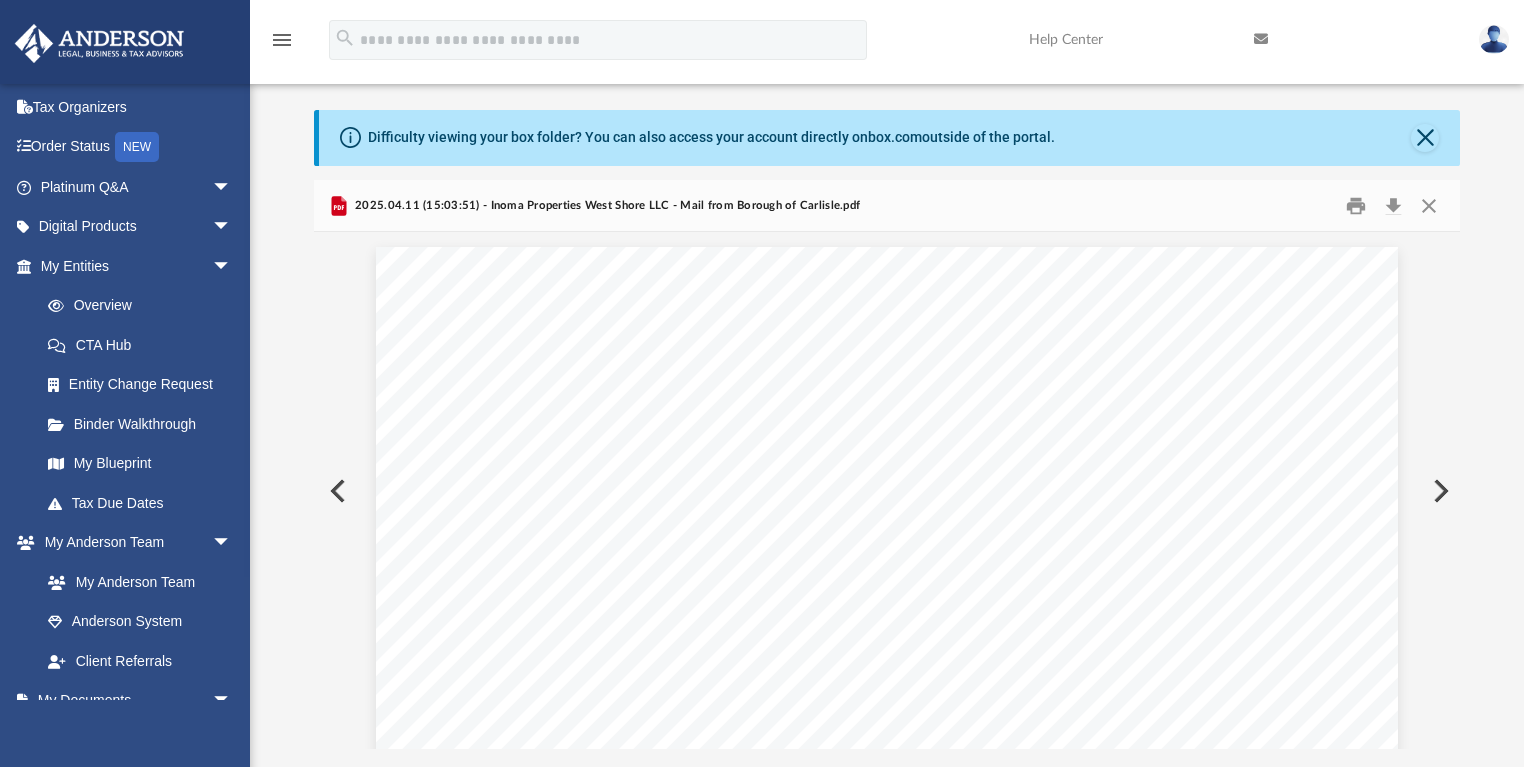click at bounding box center [1439, 491] 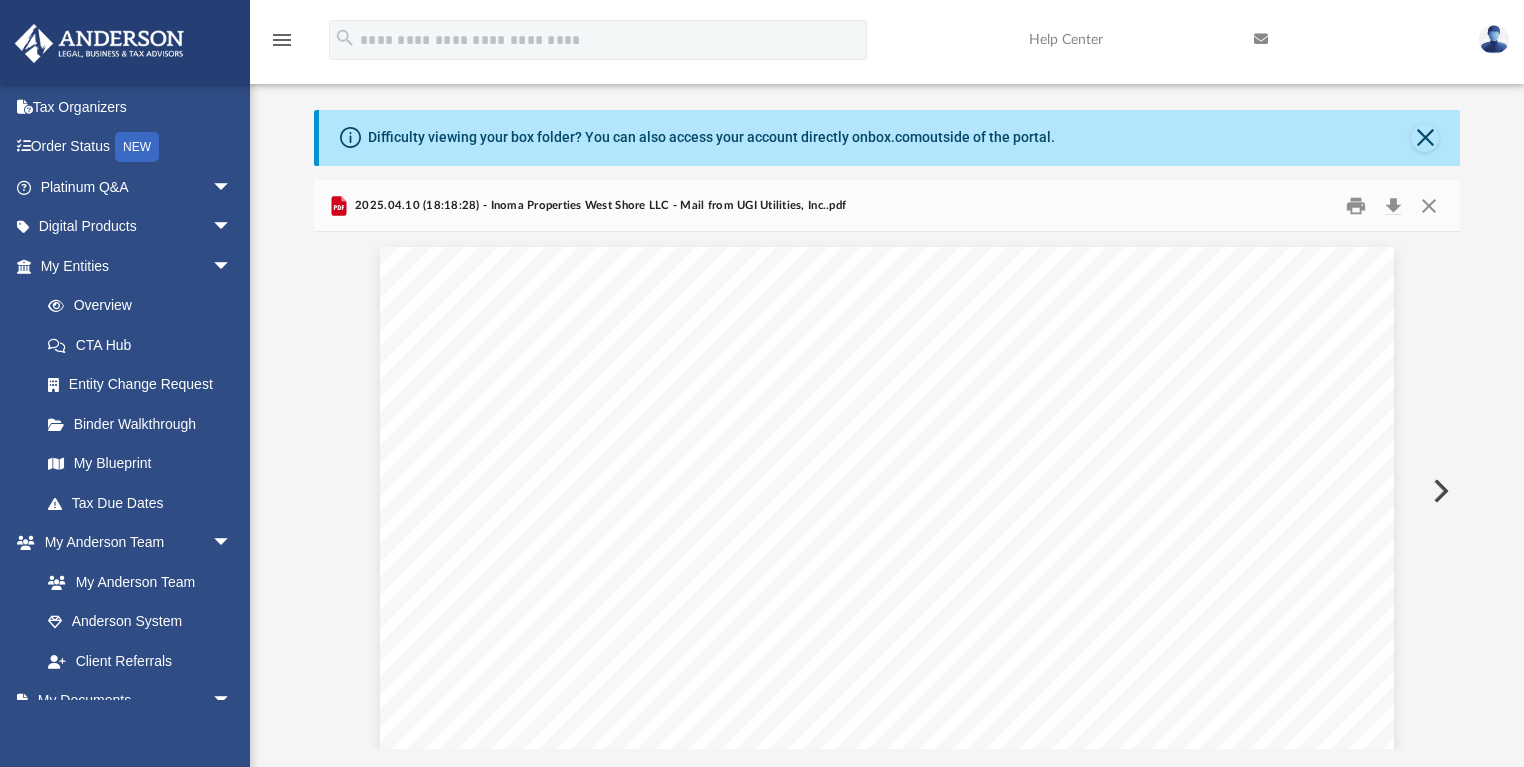 click at bounding box center [1439, 491] 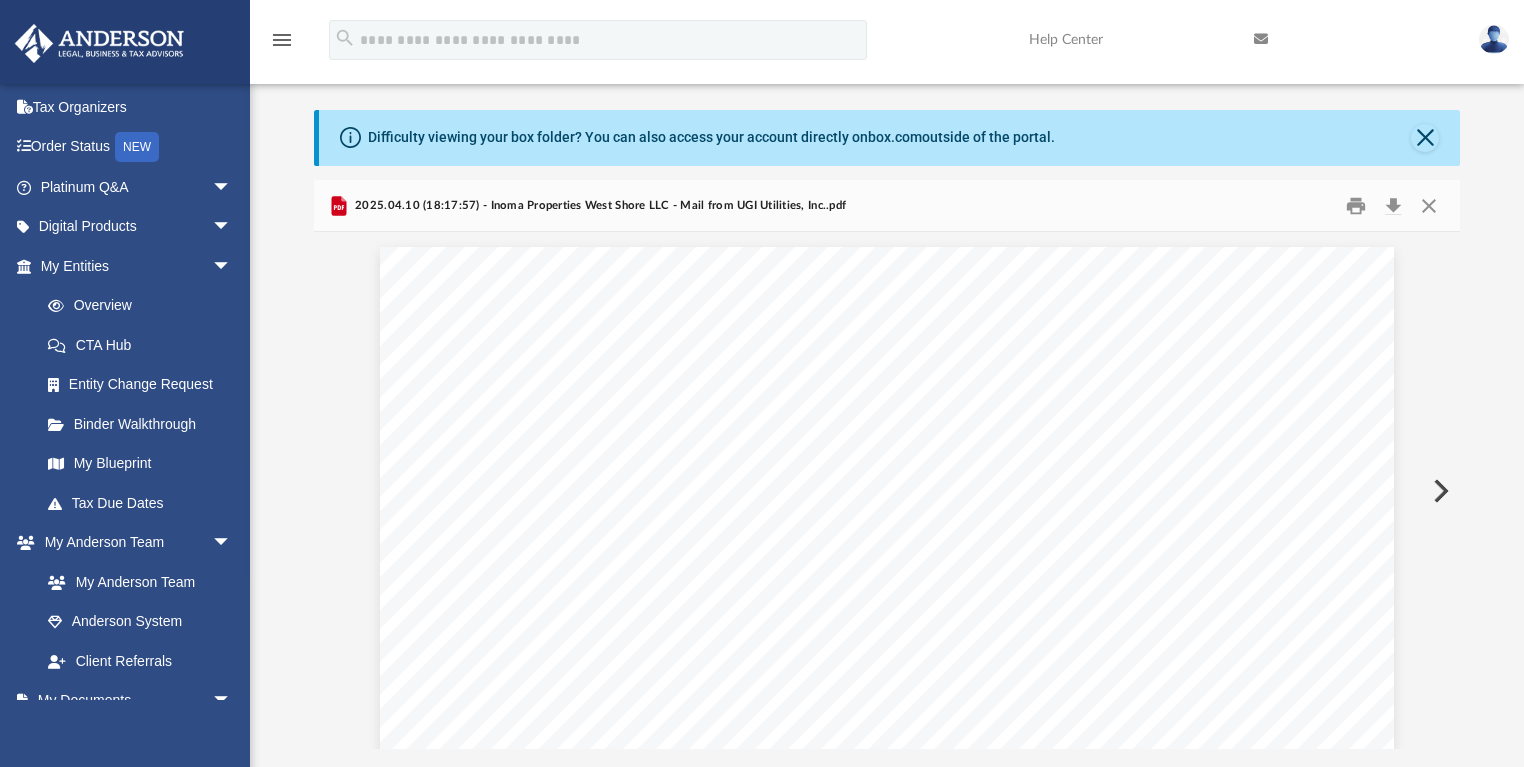 click at bounding box center (1439, 491) 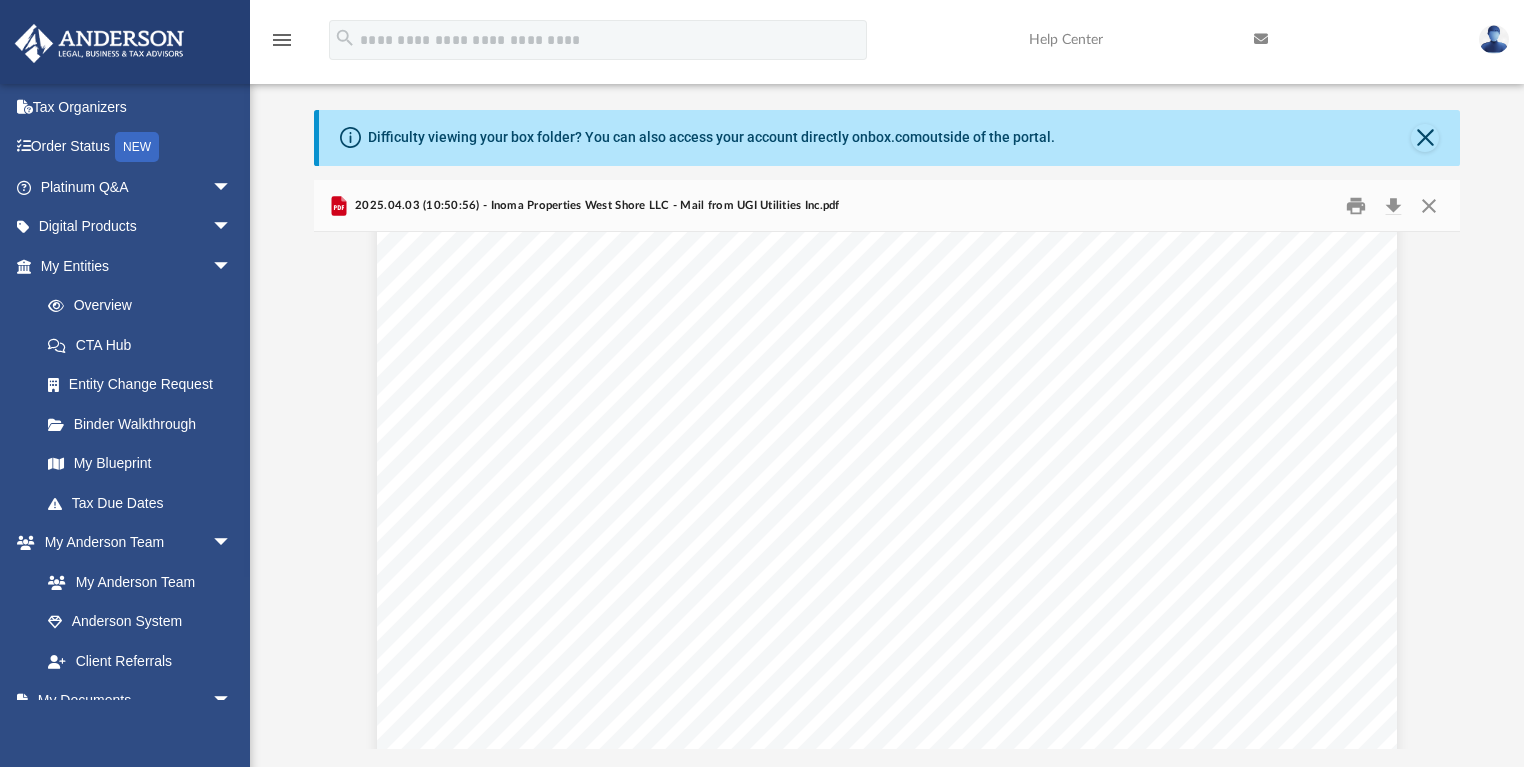 scroll, scrollTop: 160, scrollLeft: 0, axis: vertical 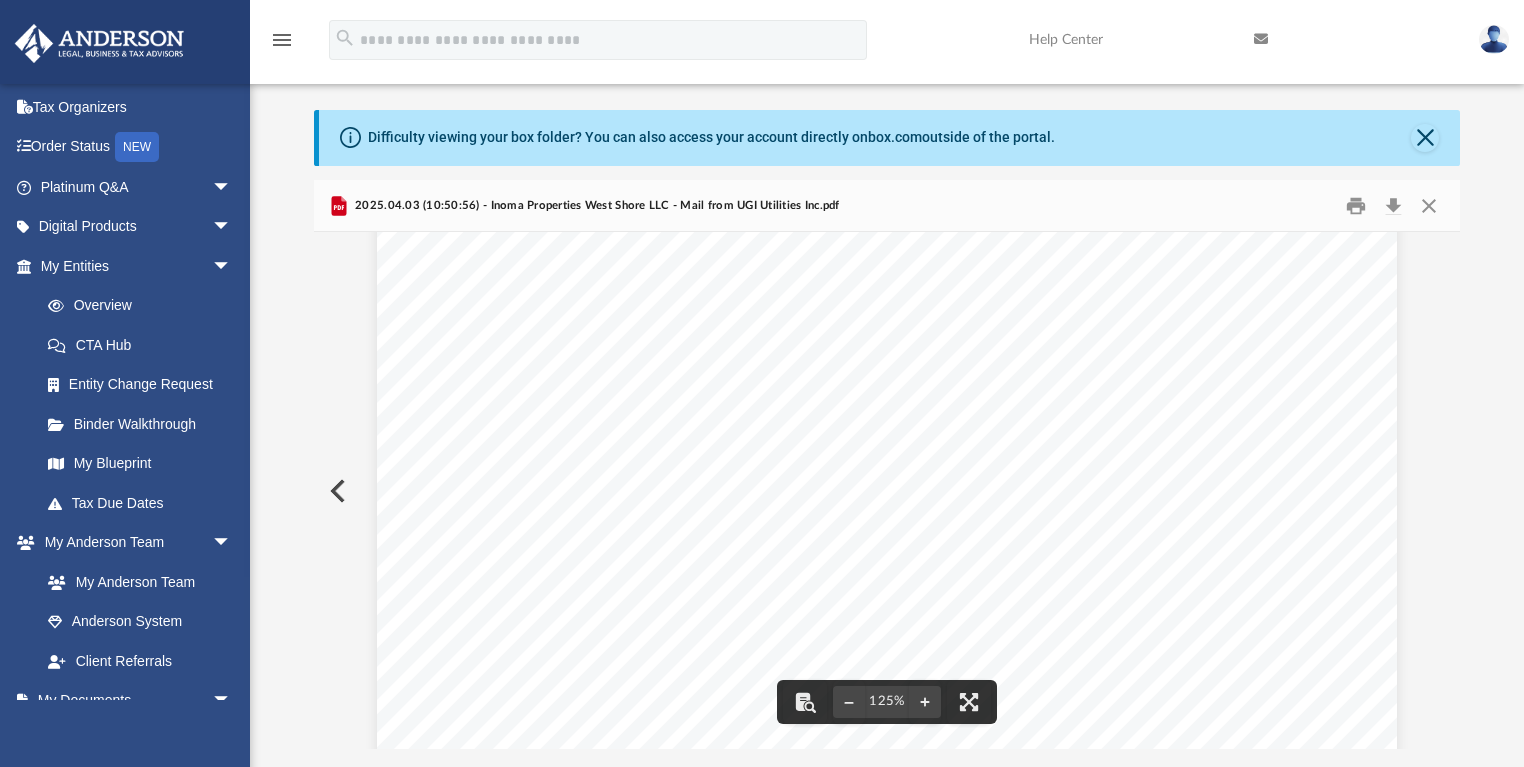 click at bounding box center (887, 743) 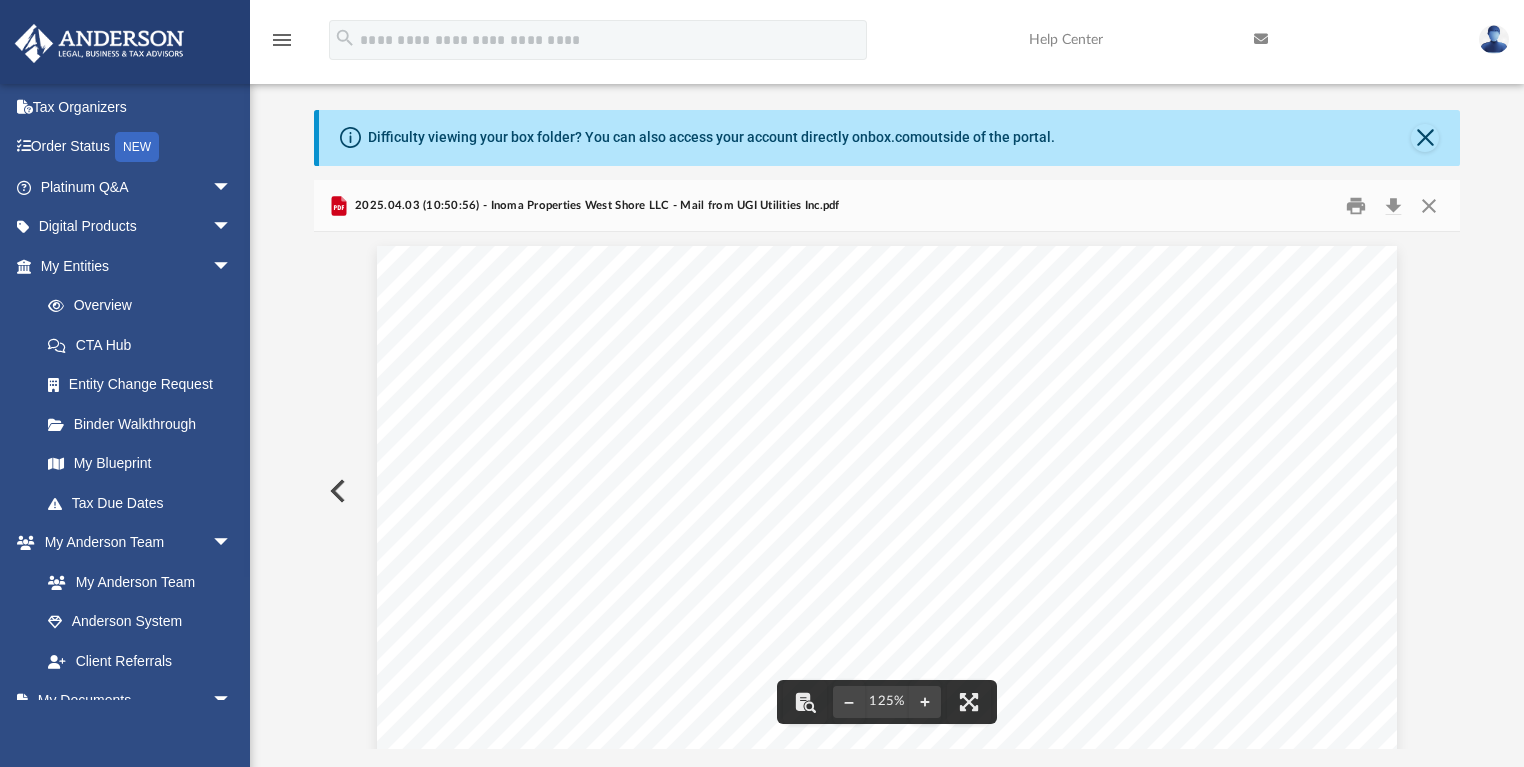 scroll, scrollTop: 0, scrollLeft: 0, axis: both 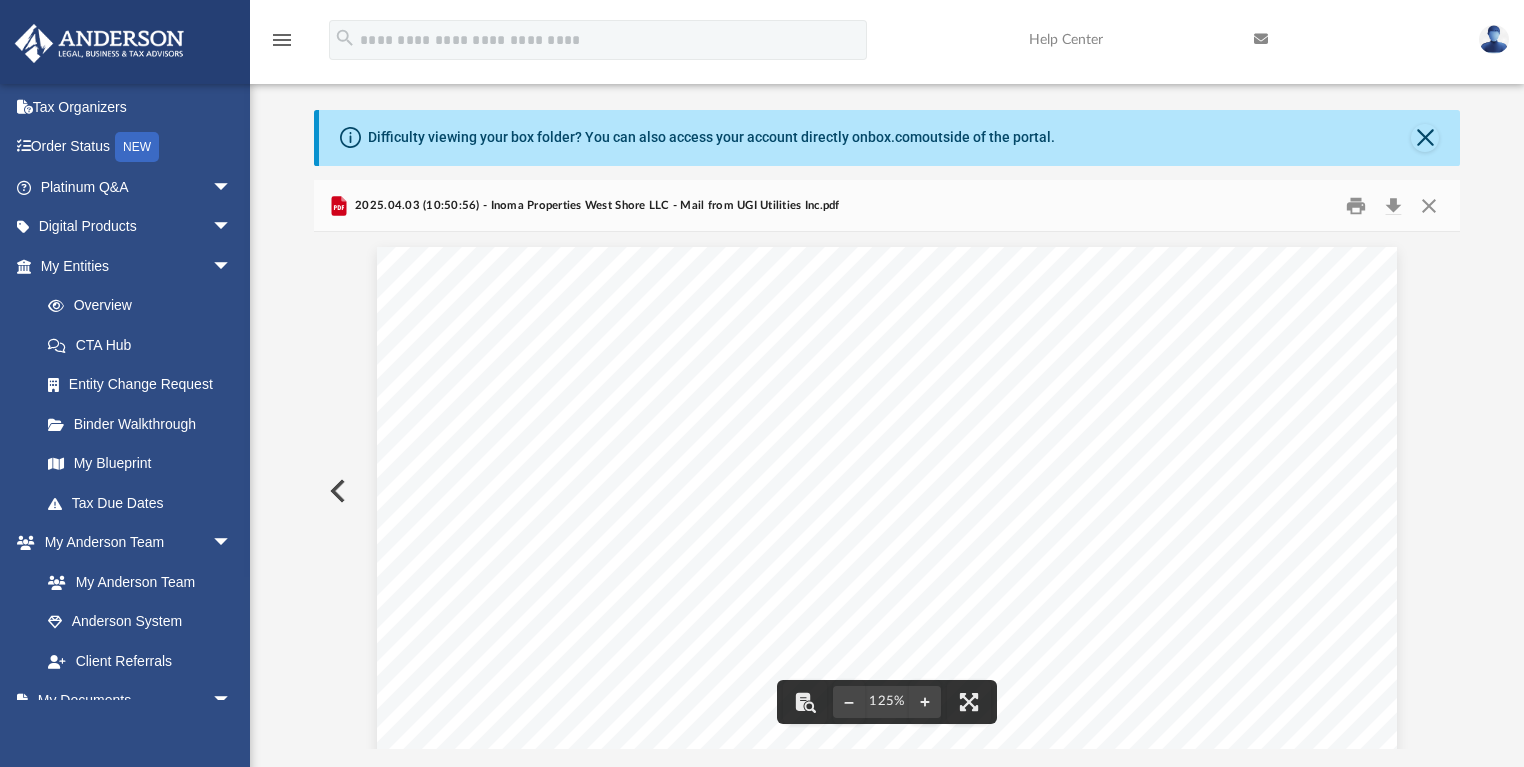 click at bounding box center [887, 903] 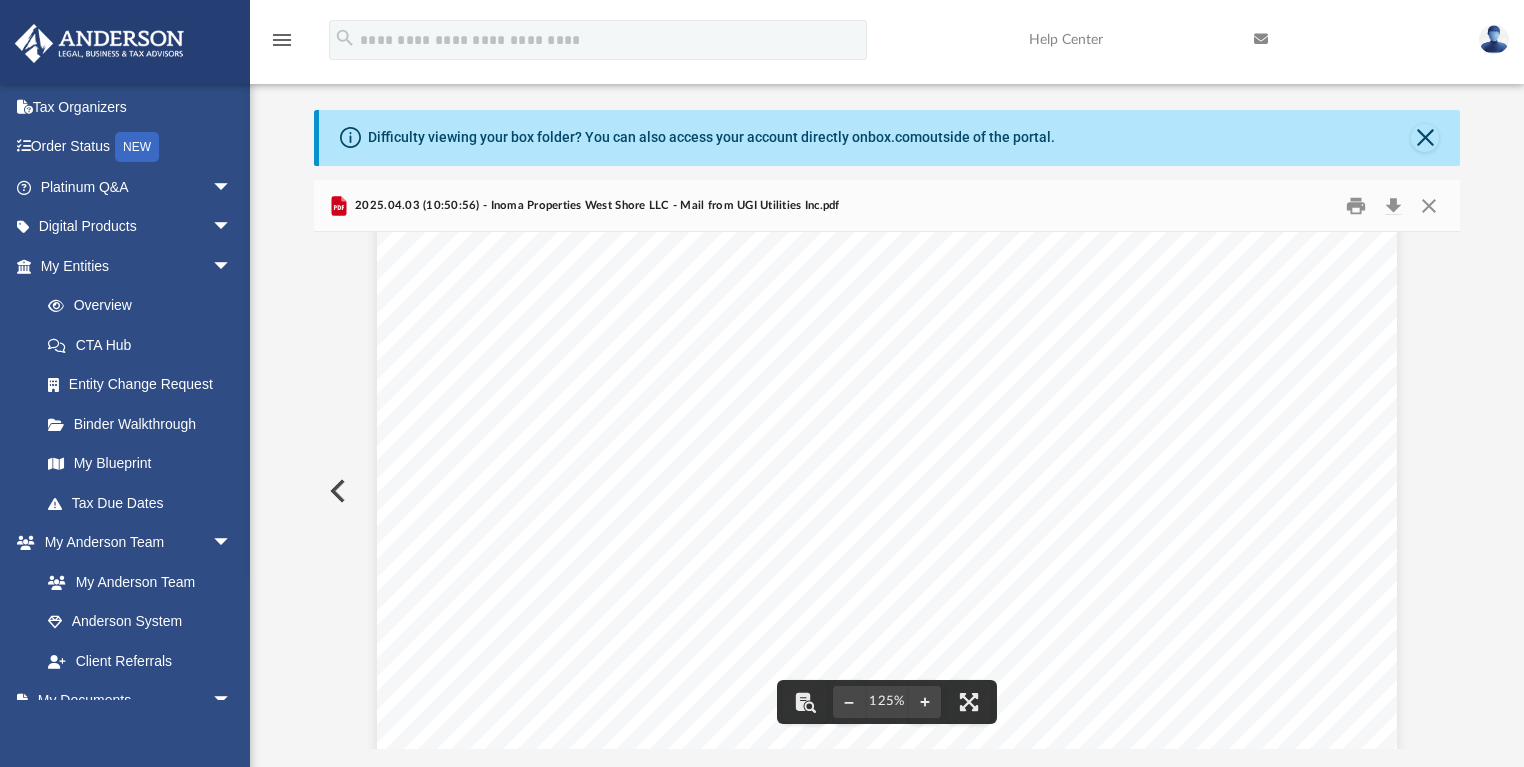 click at bounding box center (887, 423) 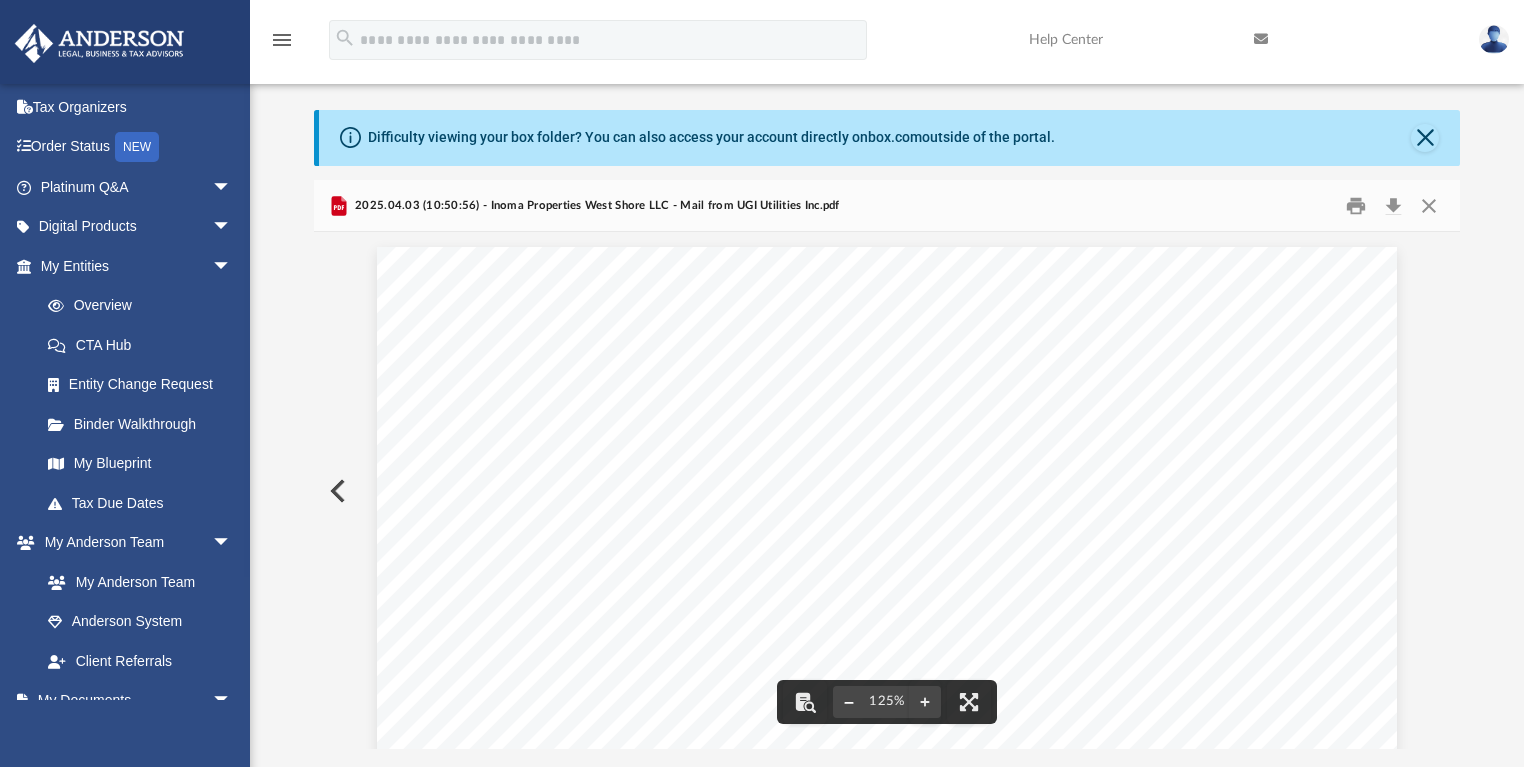 click at bounding box center [849, 702] 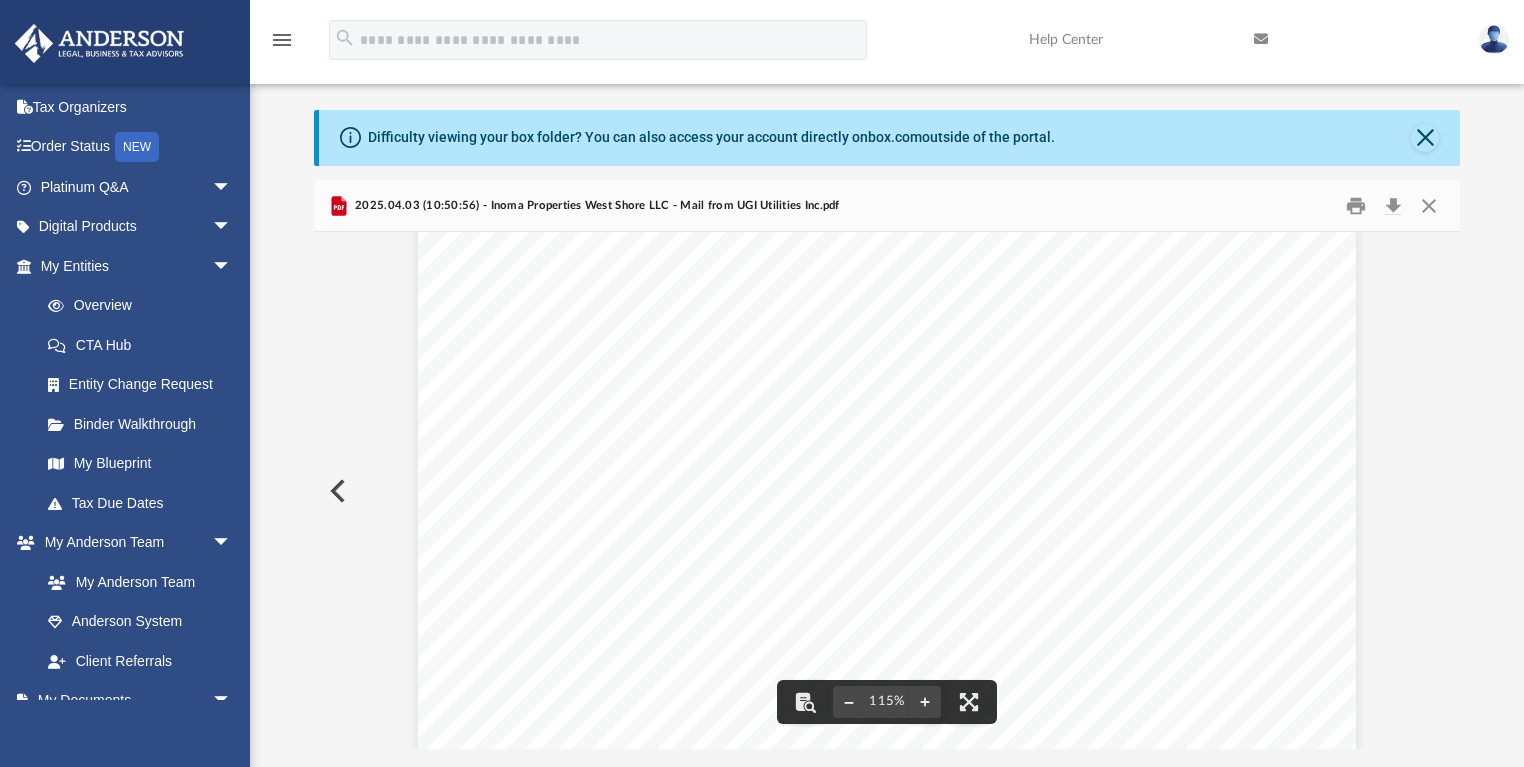 scroll, scrollTop: 0, scrollLeft: 0, axis: both 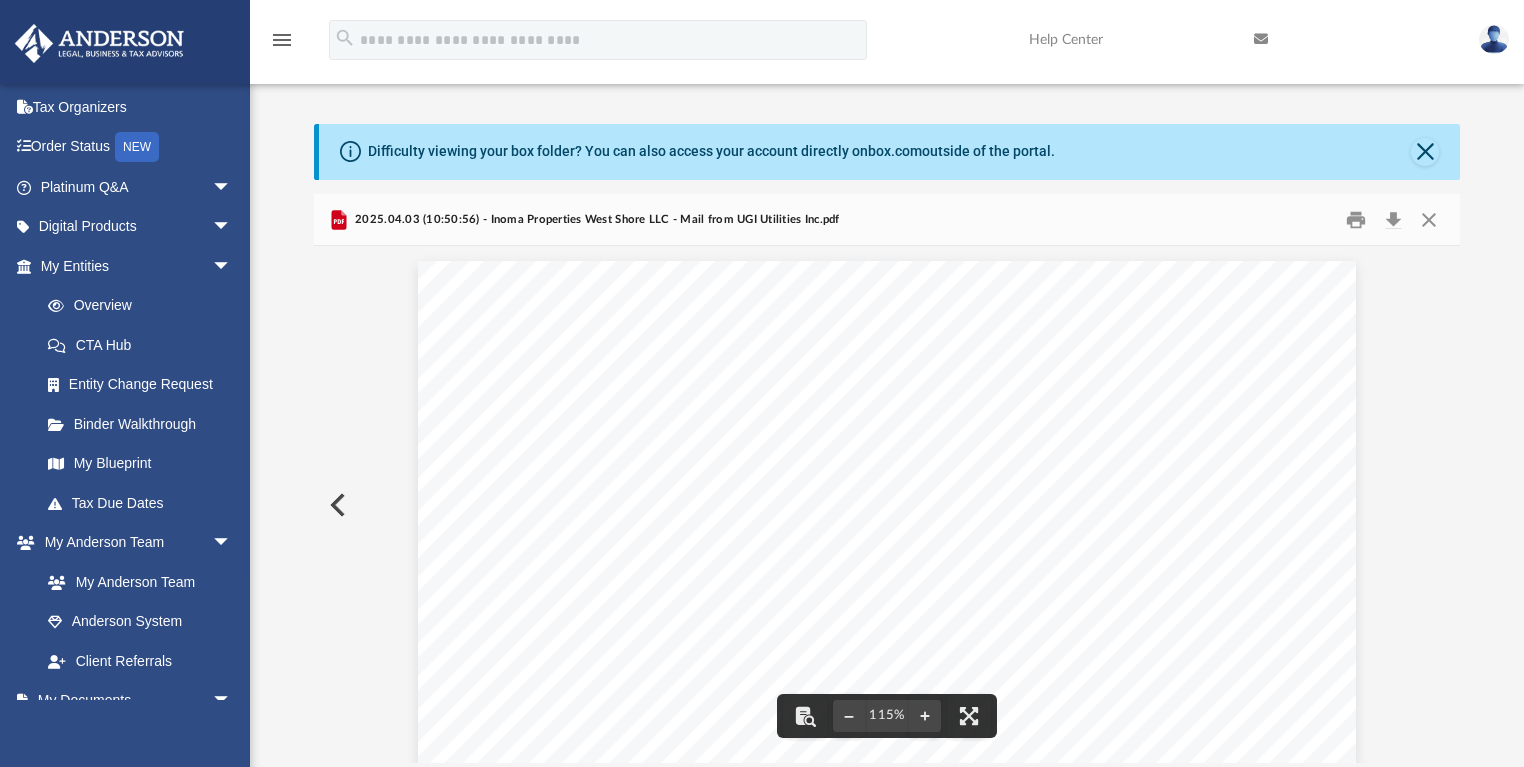 click at bounding box center [887, 865] 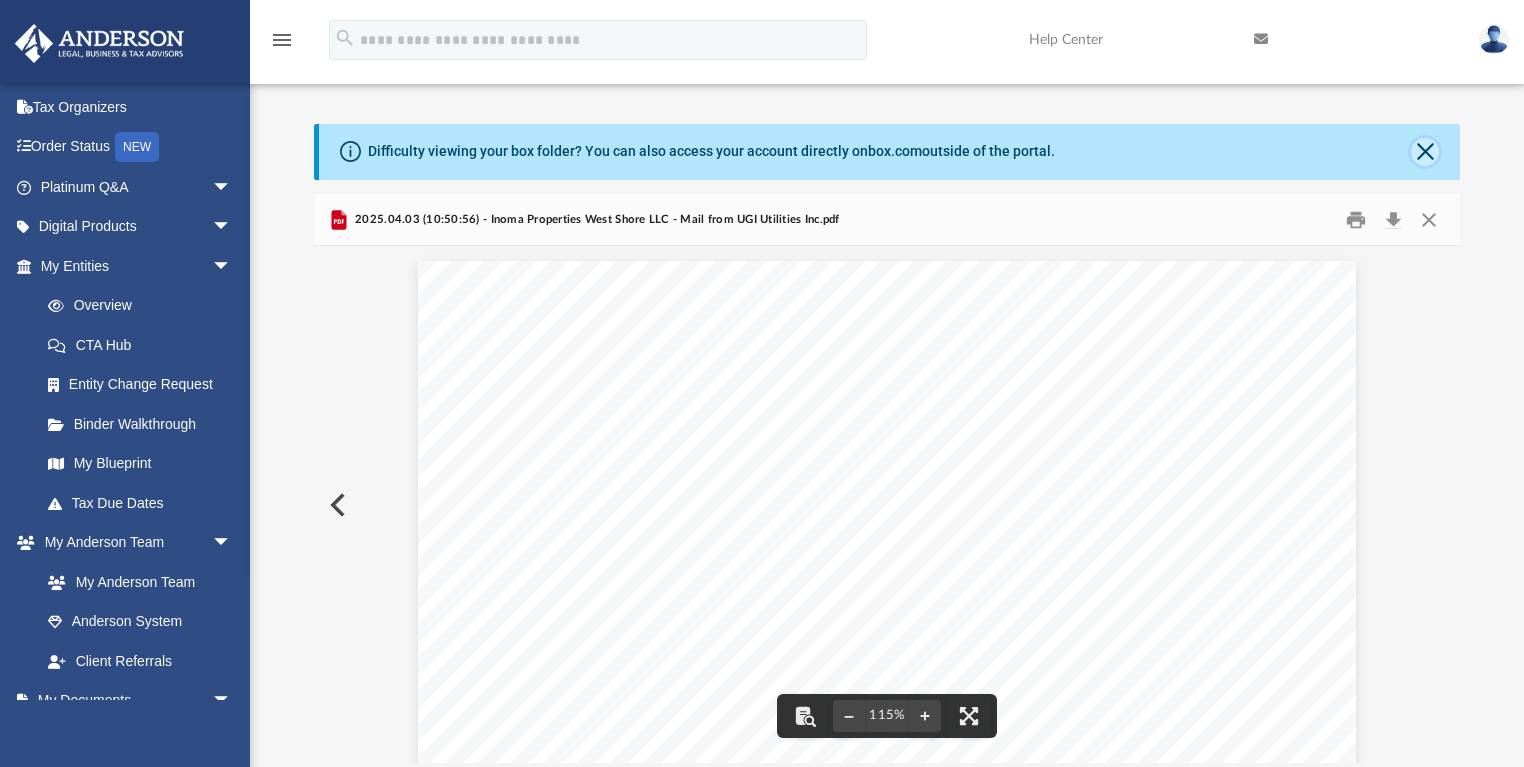 click 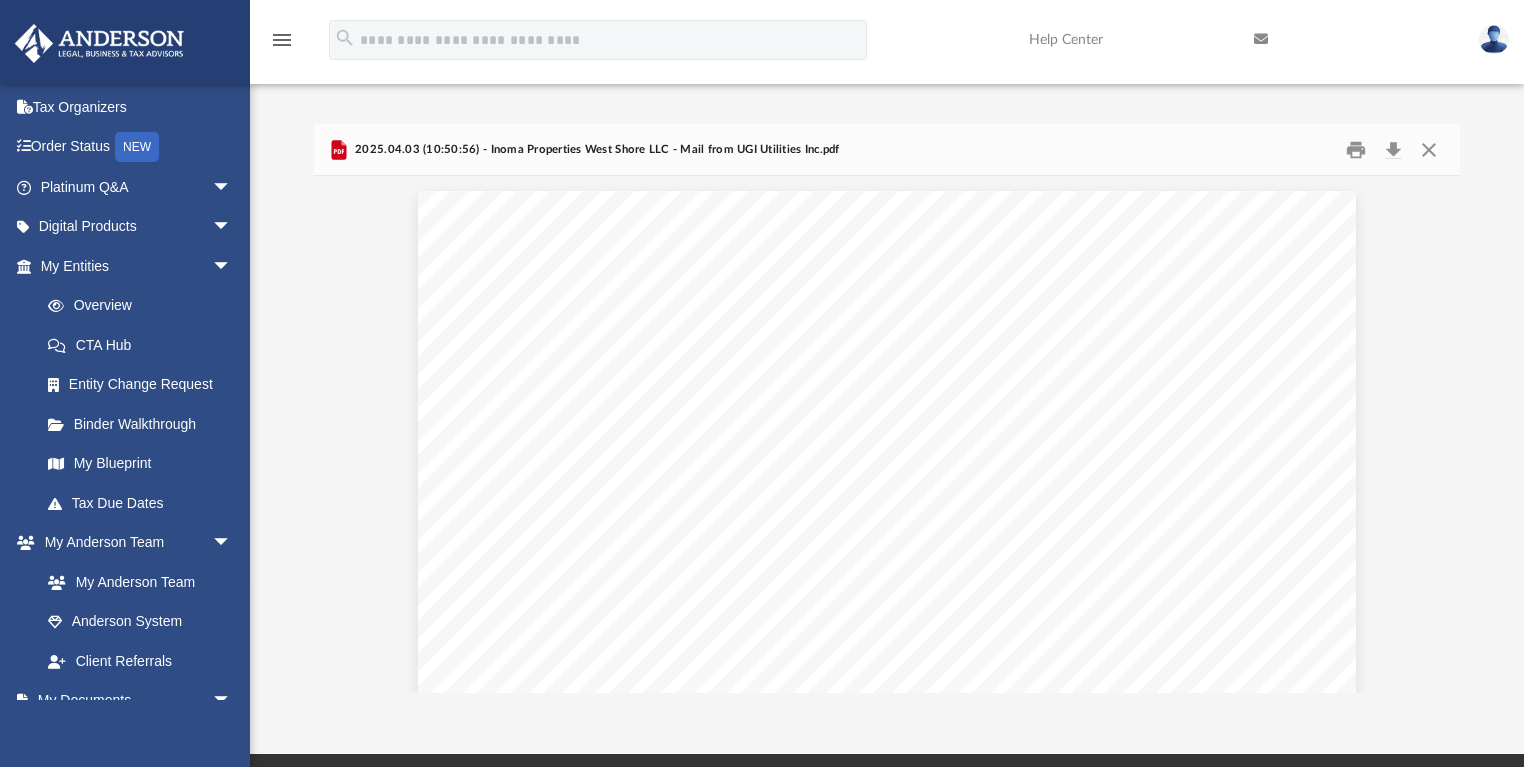 click at bounding box center [887, 795] 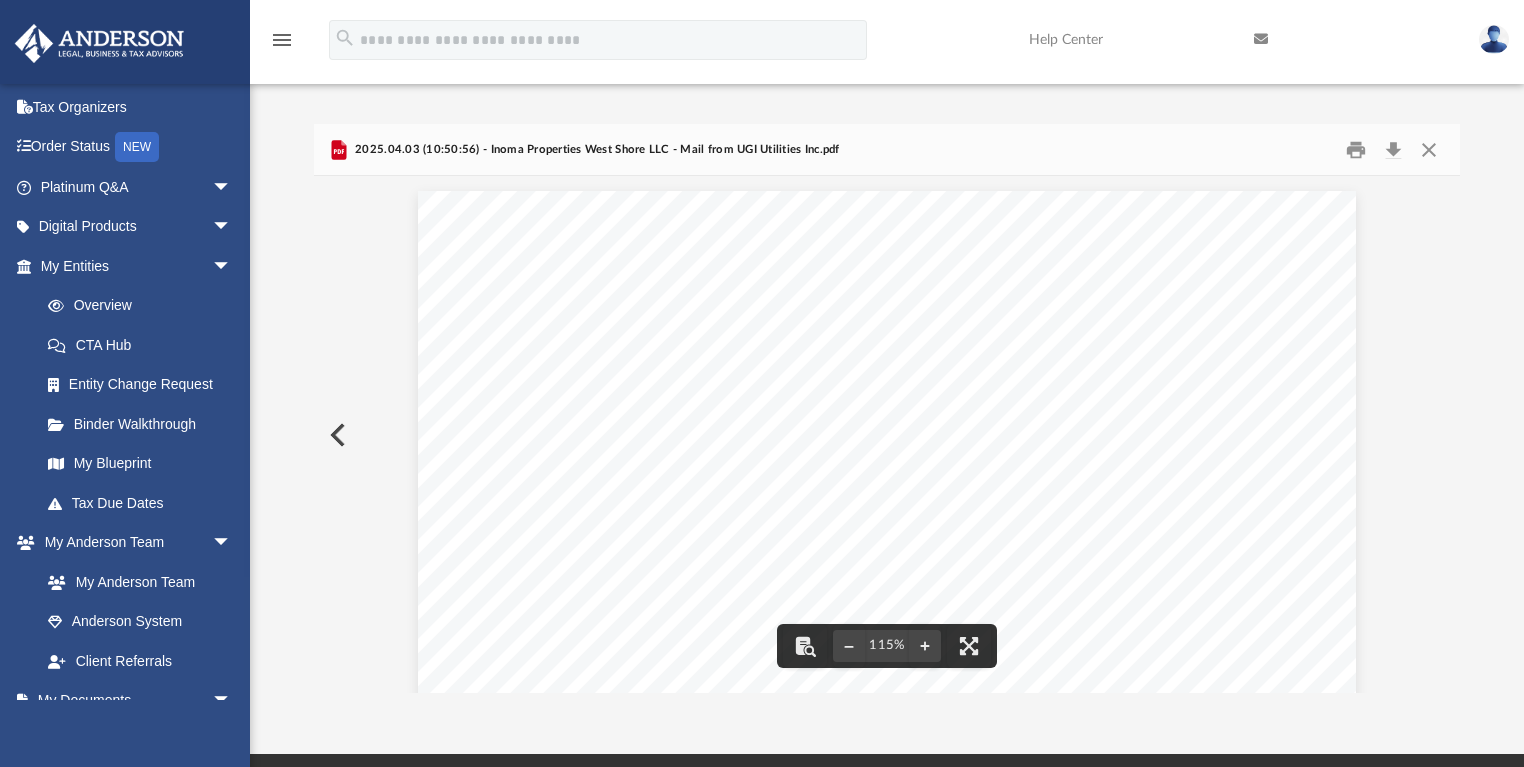 click at bounding box center [887, 795] 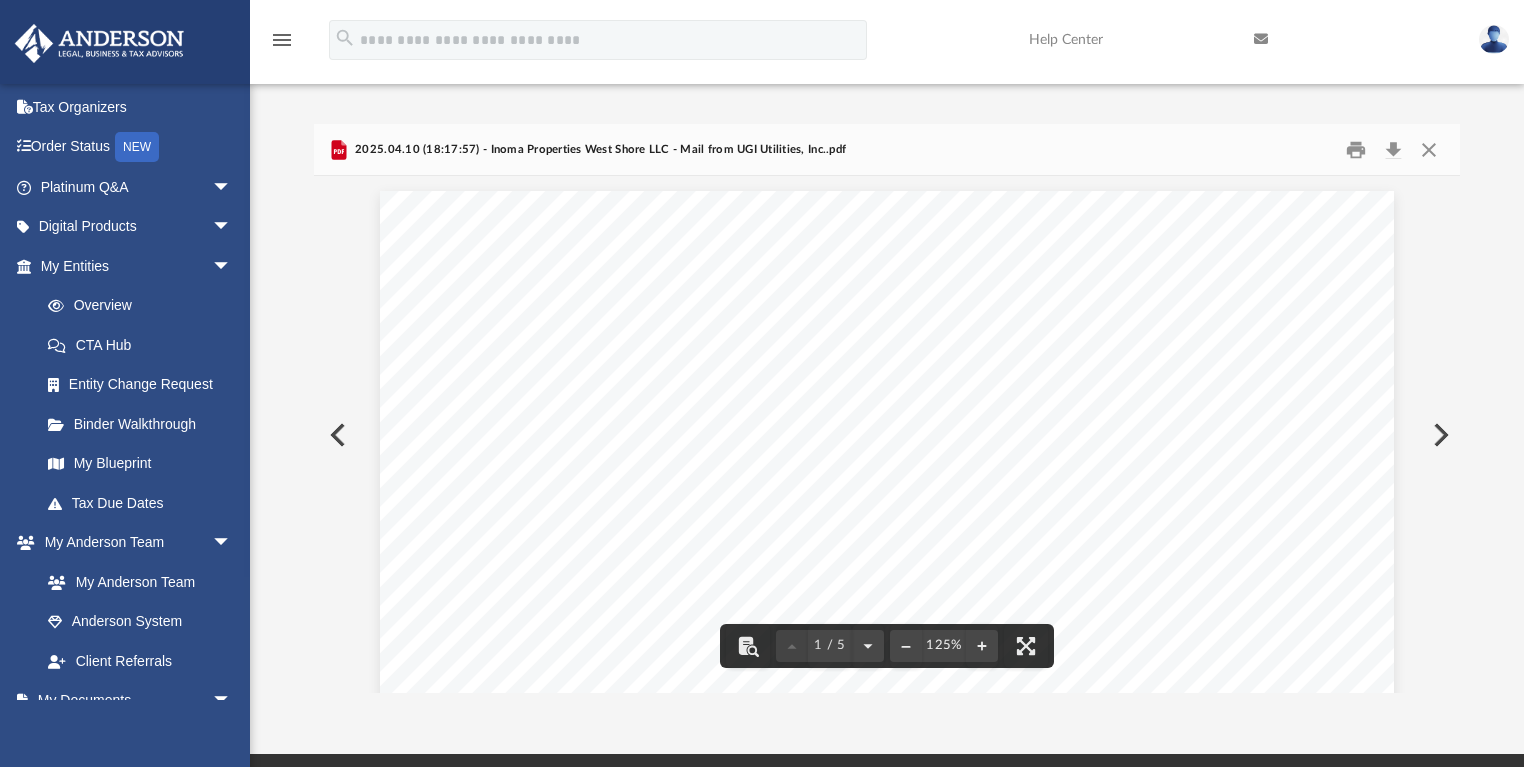 click at bounding box center (1439, 435) 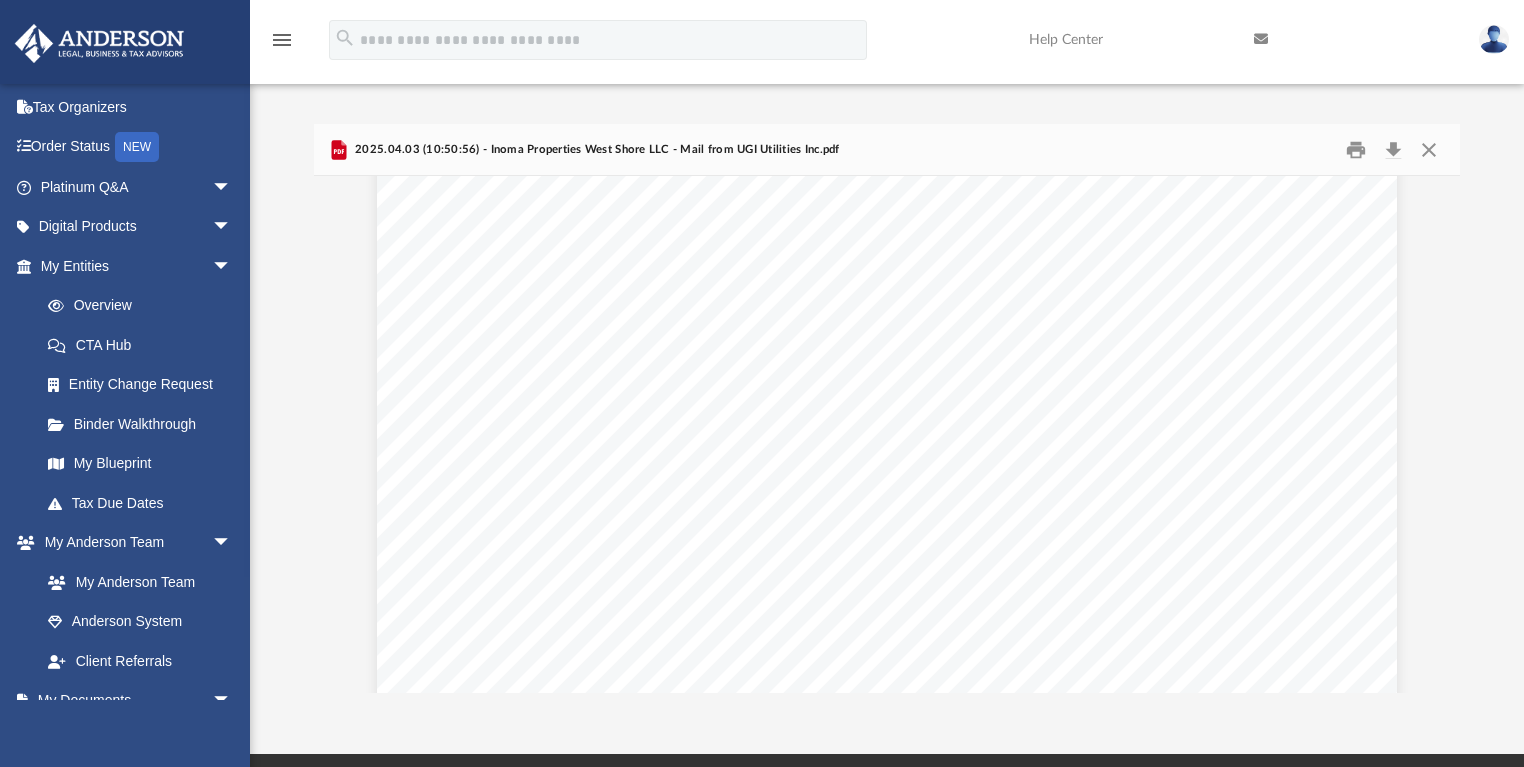 scroll, scrollTop: 0, scrollLeft: 0, axis: both 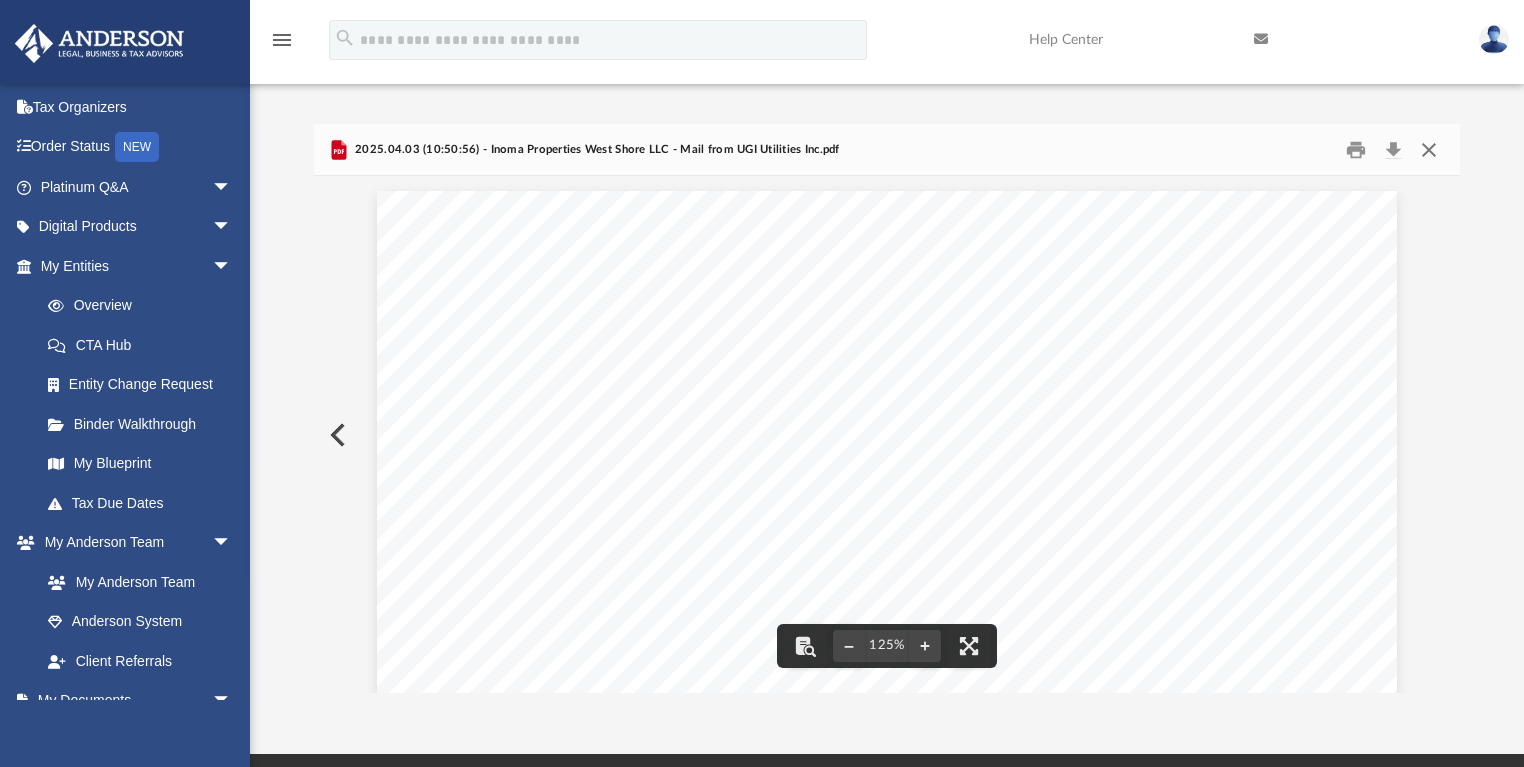 click at bounding box center [1429, 149] 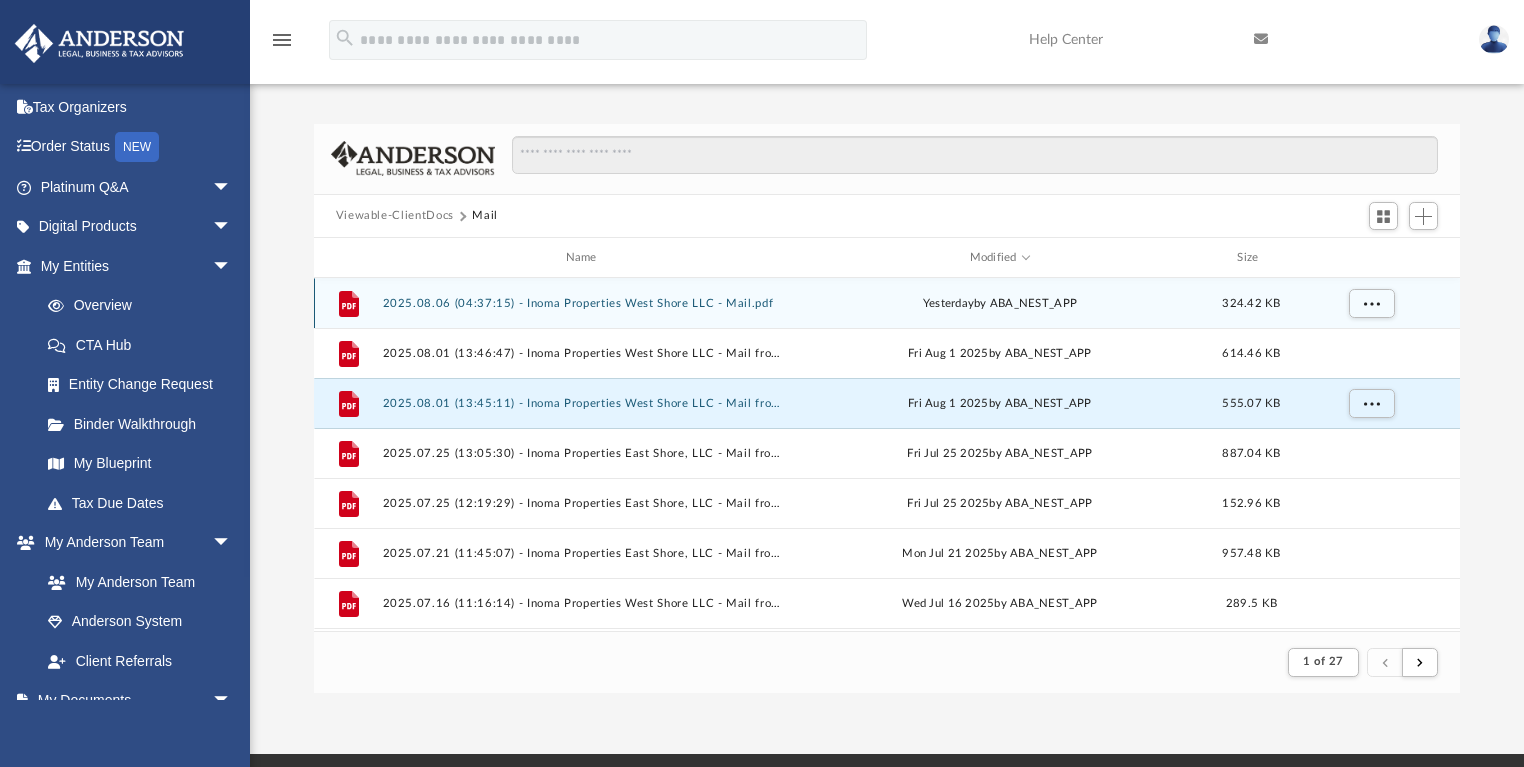 click on "File 2025.08.06 (04:37:15) - Inoma Properties West Shore LLC - Mail.pdf yesterday  by ABA_NEST_APP 324.42 KB" at bounding box center (887, 303) 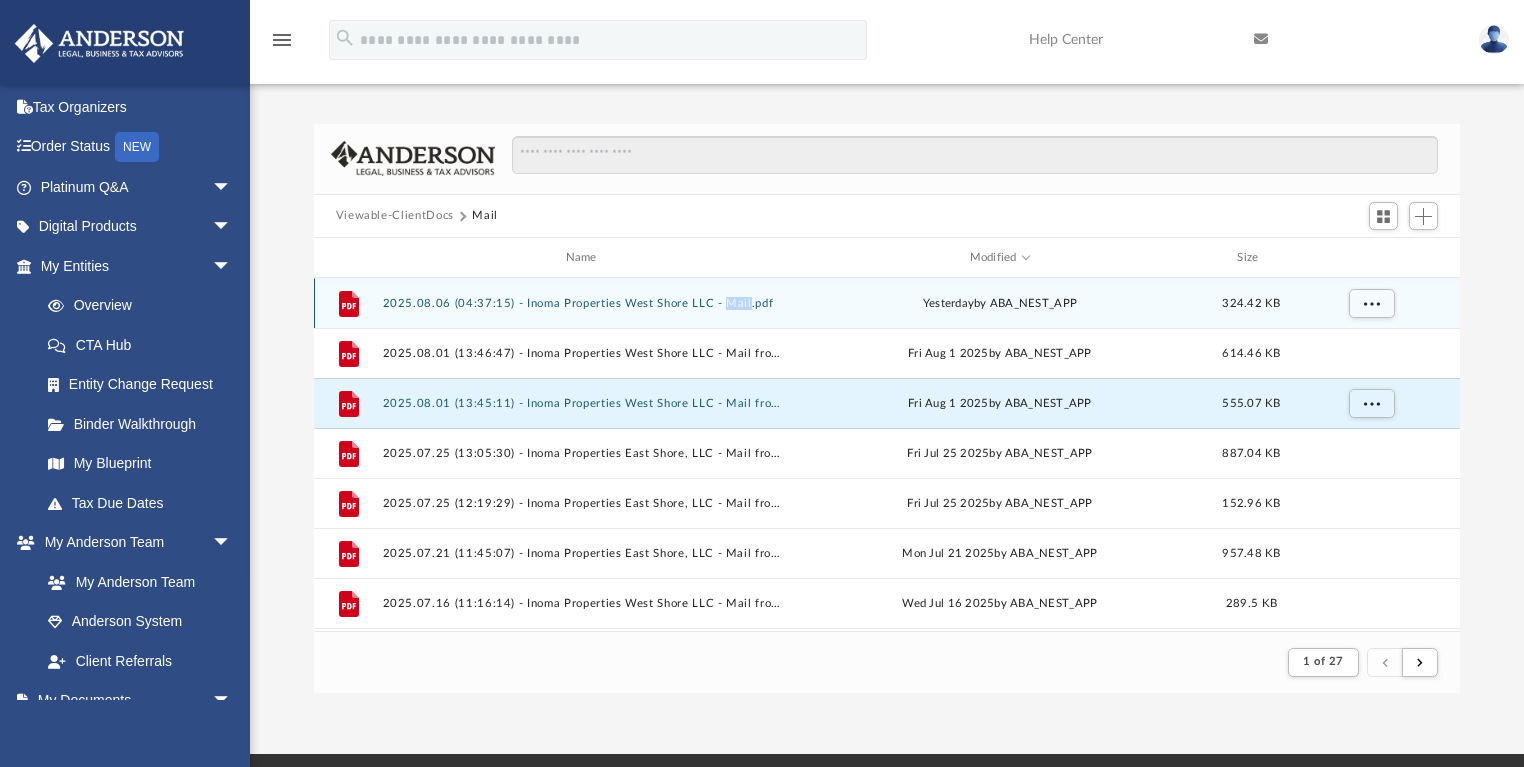 click on "File 2025.08.06 (04:37:15) - Inoma Properties West Shore LLC - Mail.pdf yesterday  by ABA_NEST_APP 324.42 KB" at bounding box center [887, 303] 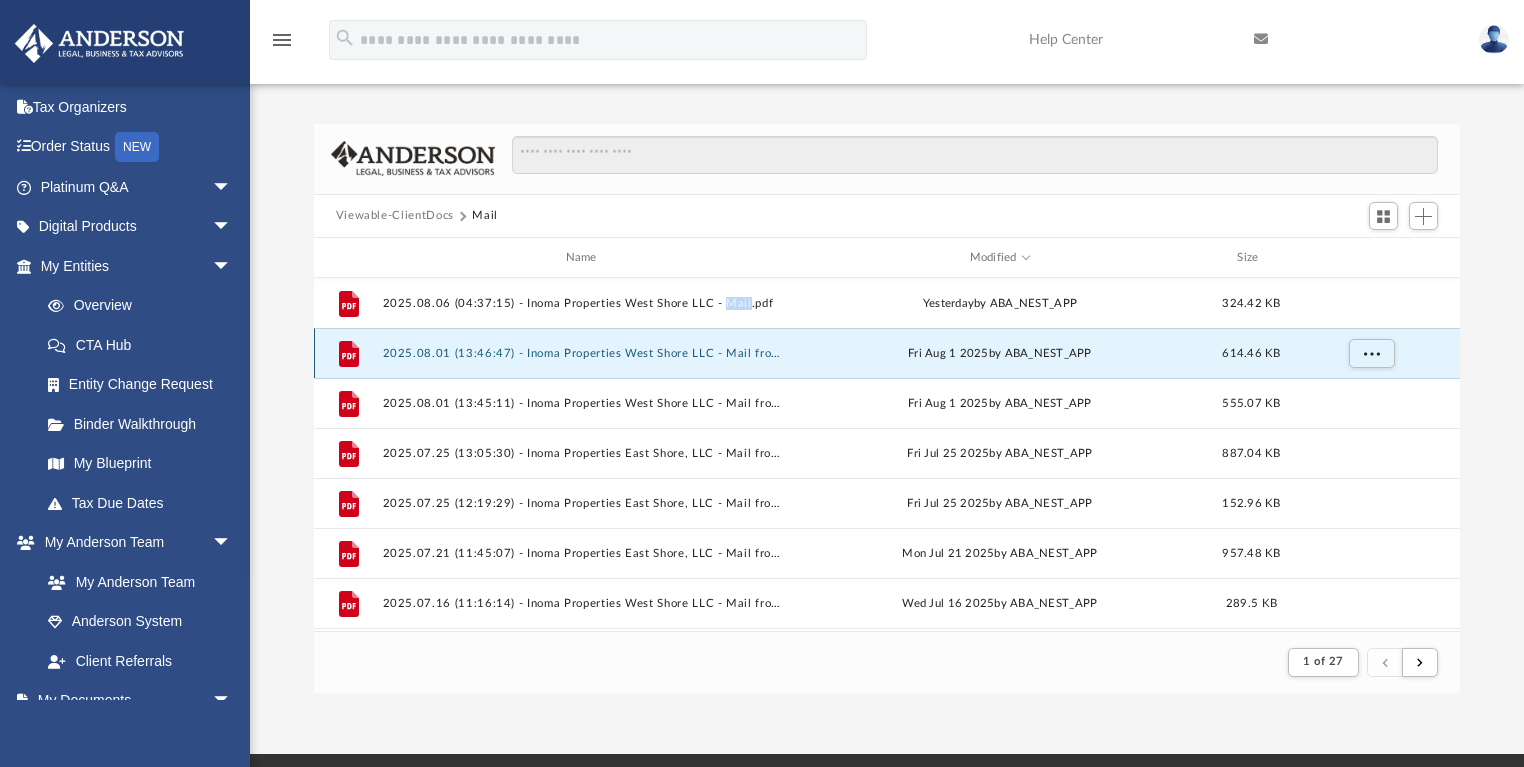 click on "2025.08.01 (13:46:47) - Inoma Properties West Shore LLC - Mail from UGI Utilities, Inc..pdf" at bounding box center (585, 353) 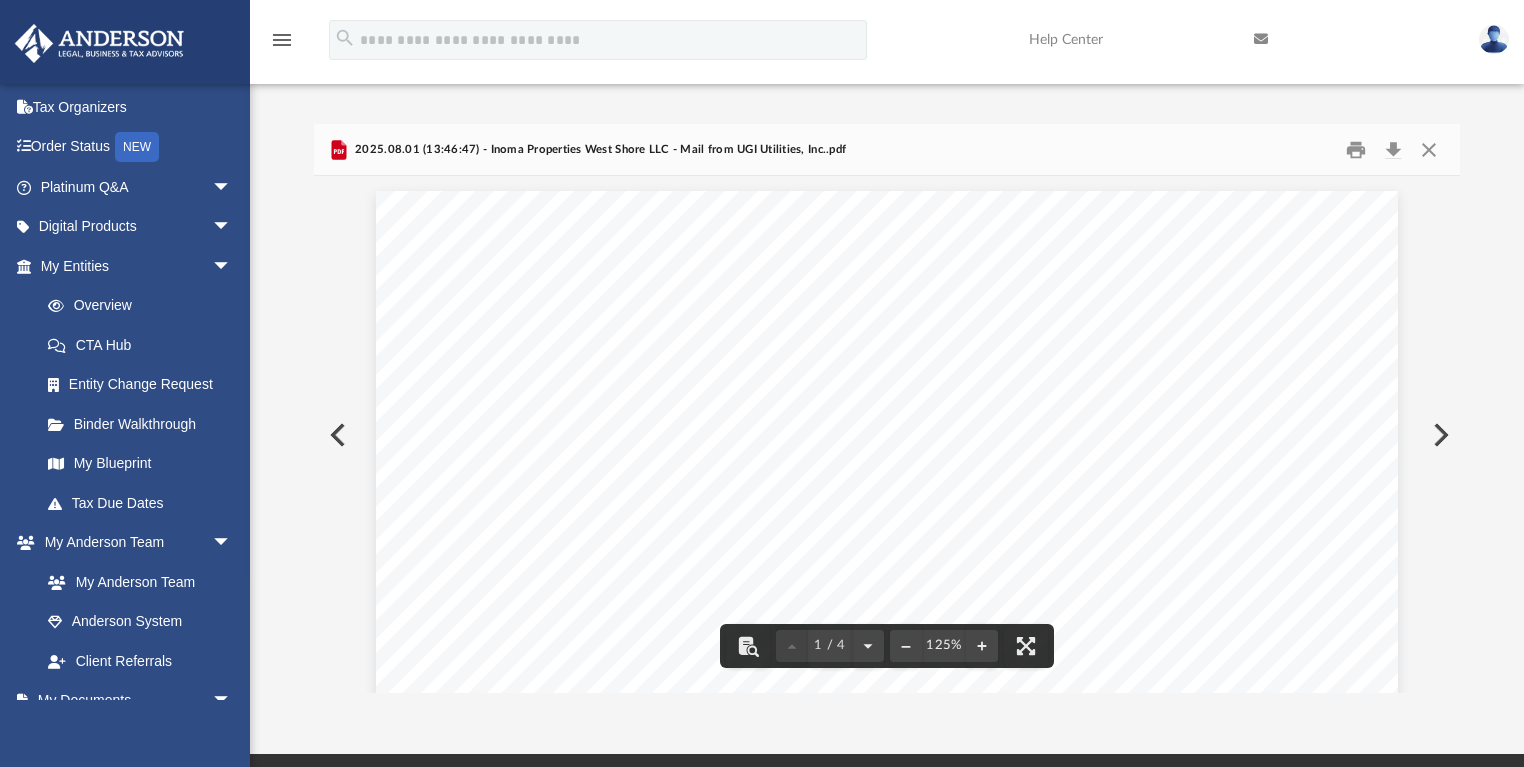 click at bounding box center (1439, 435) 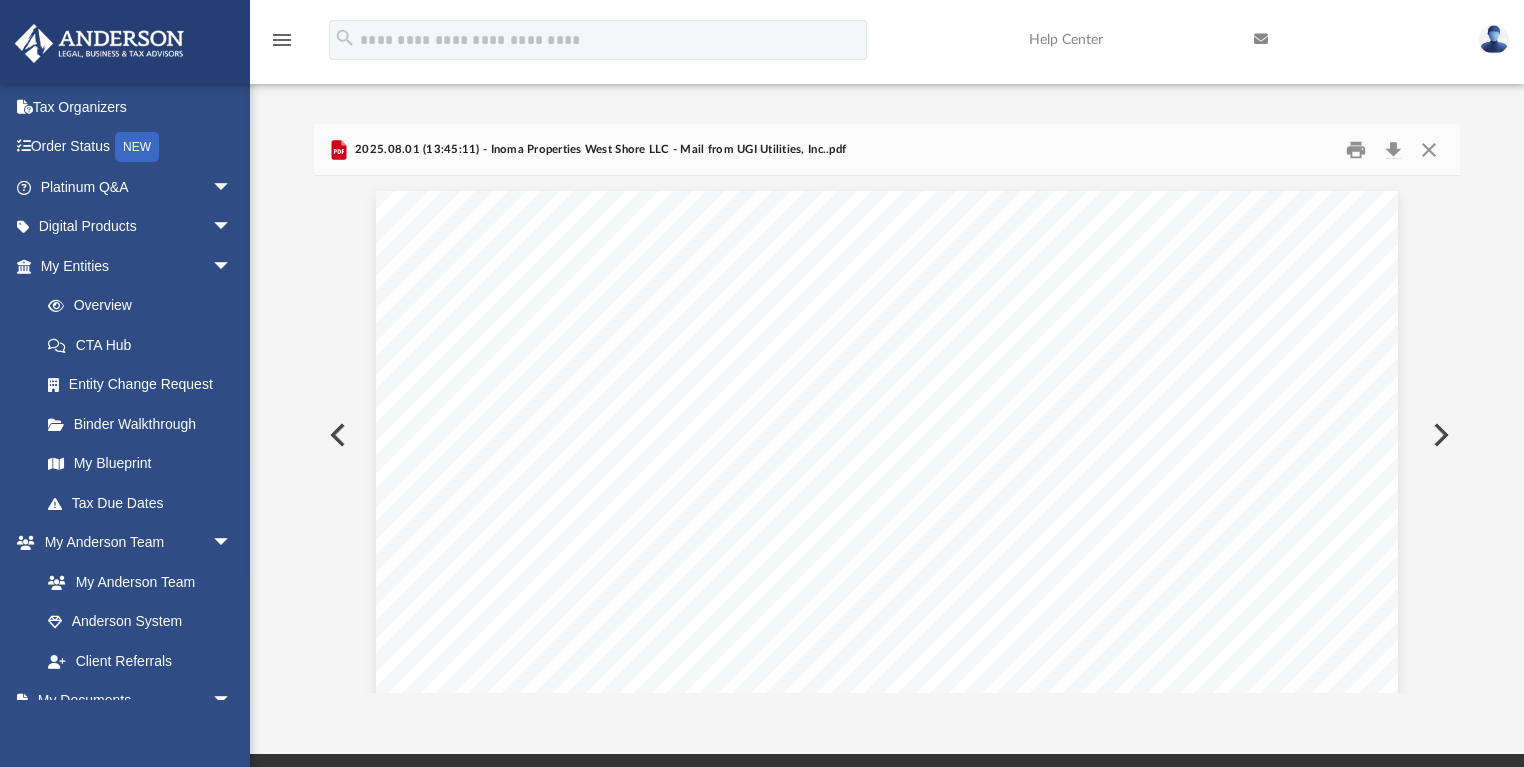 click at bounding box center (1439, 435) 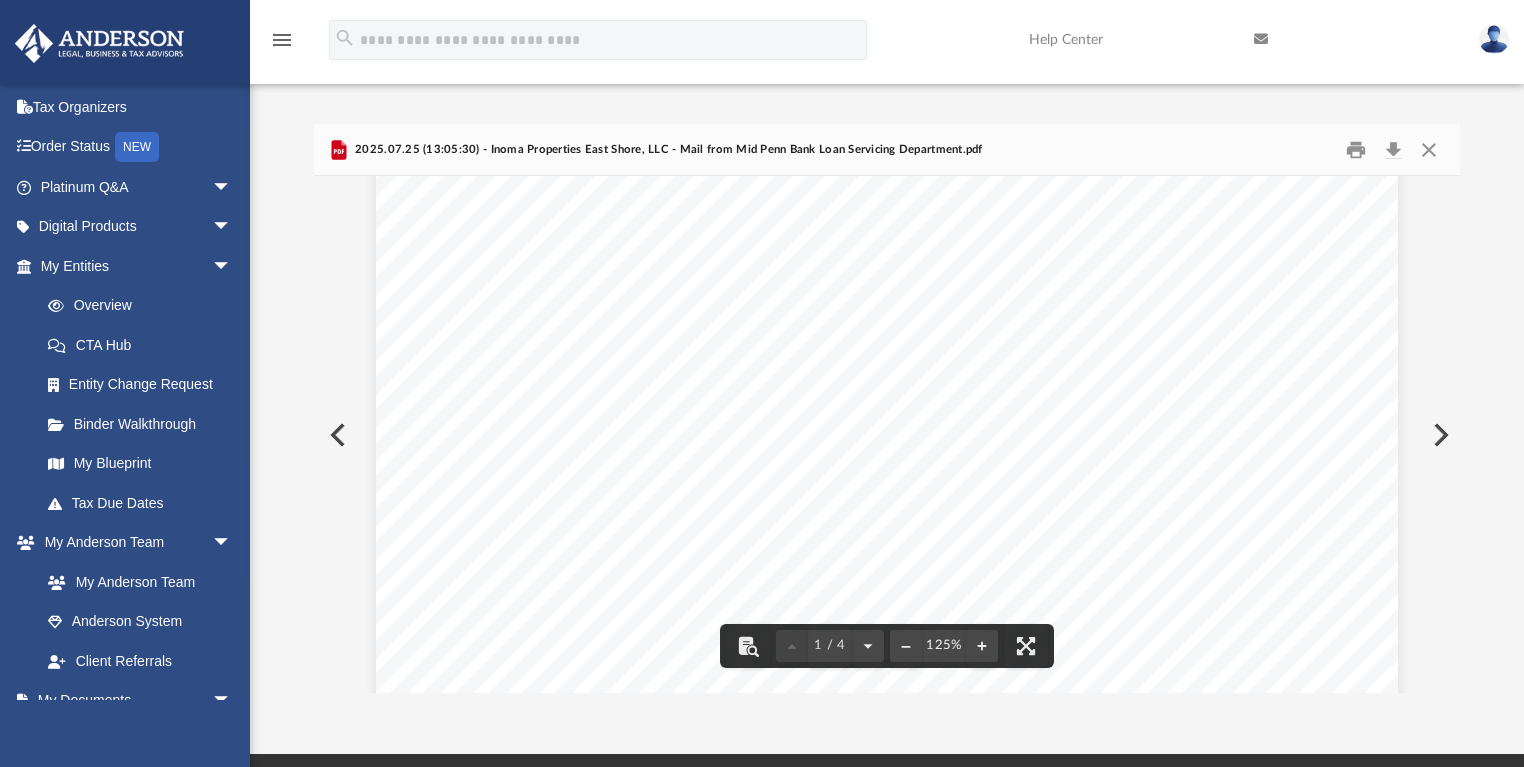 scroll, scrollTop: 480, scrollLeft: 0, axis: vertical 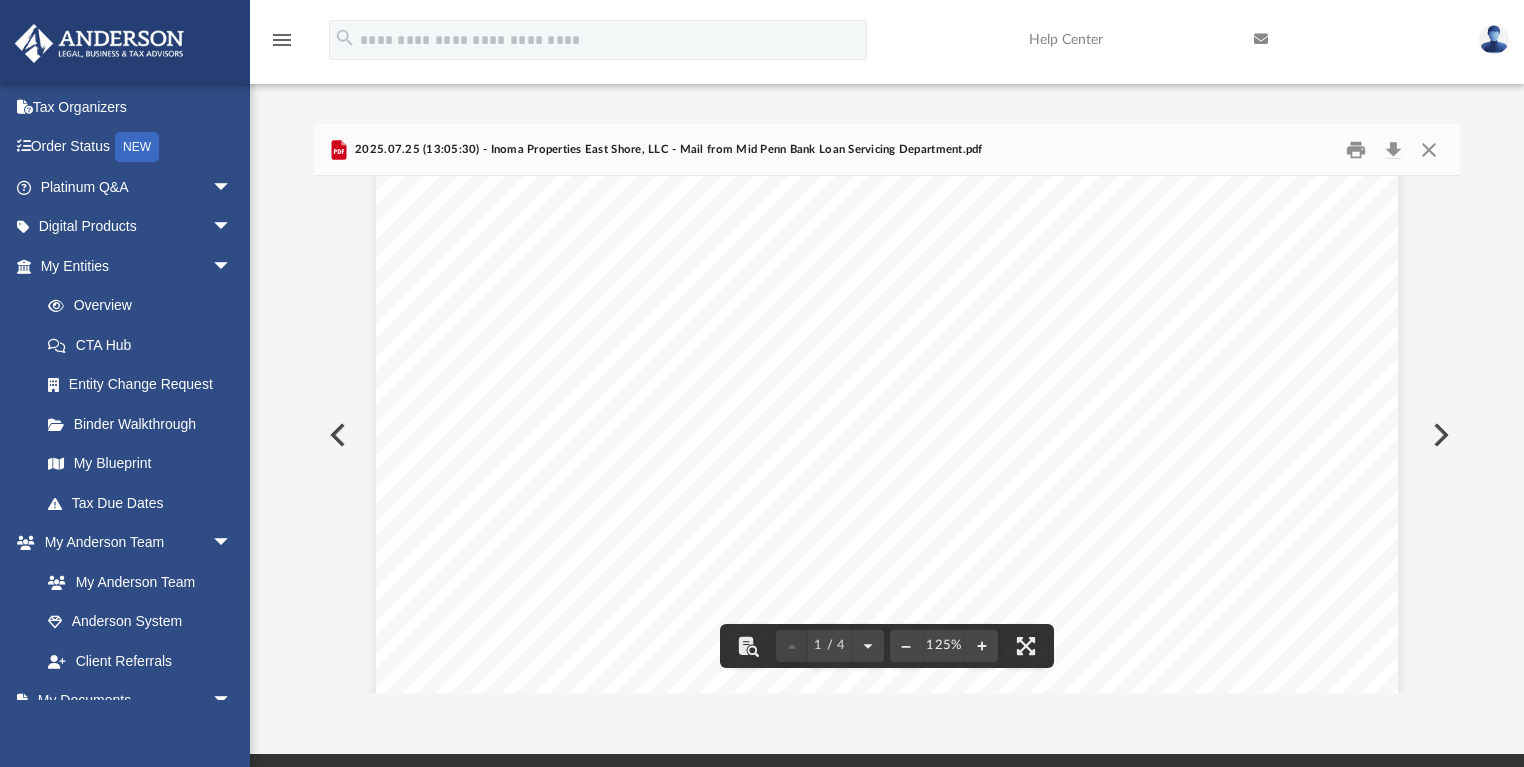click at bounding box center [1439, 435] 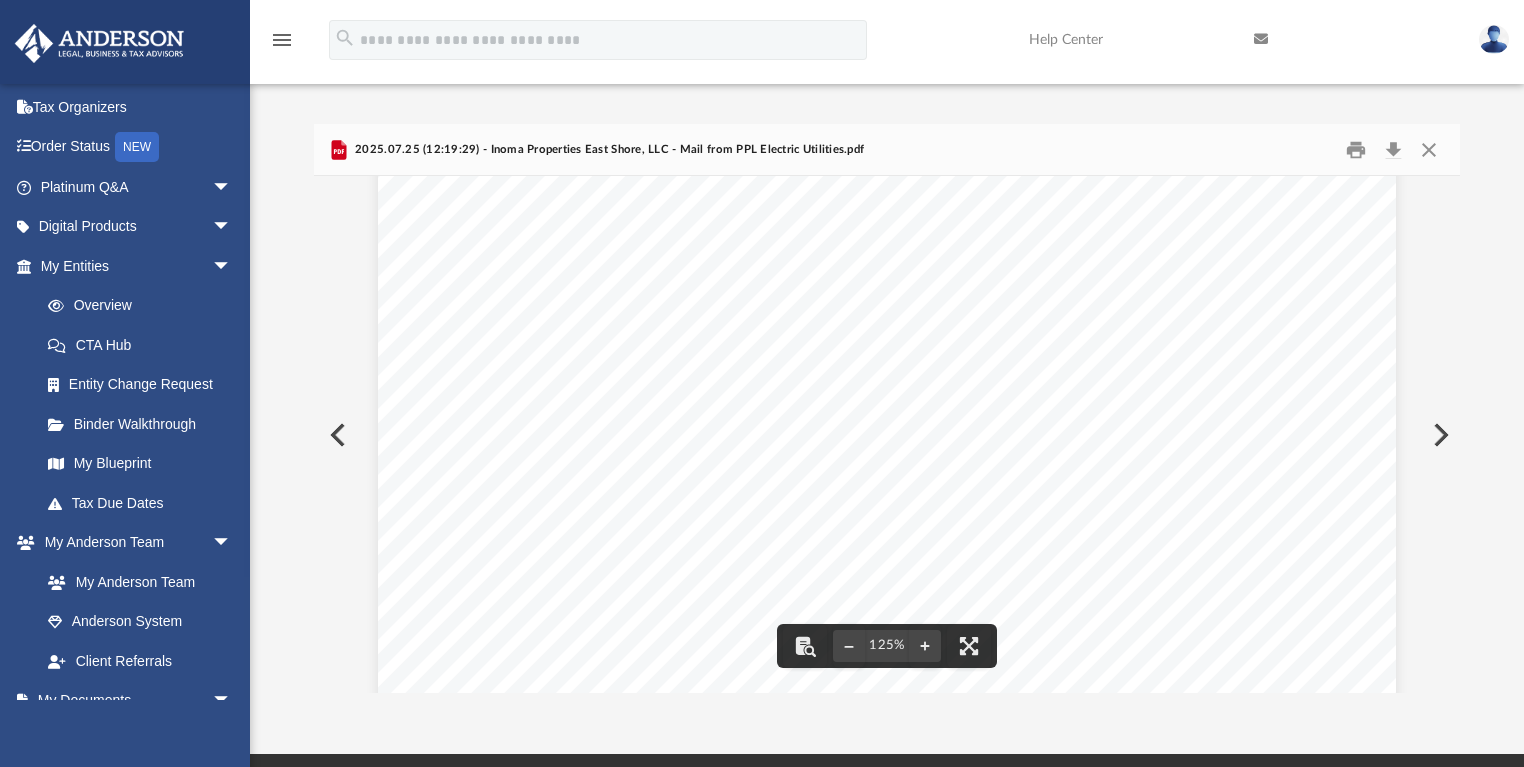 scroll, scrollTop: 640, scrollLeft: 0, axis: vertical 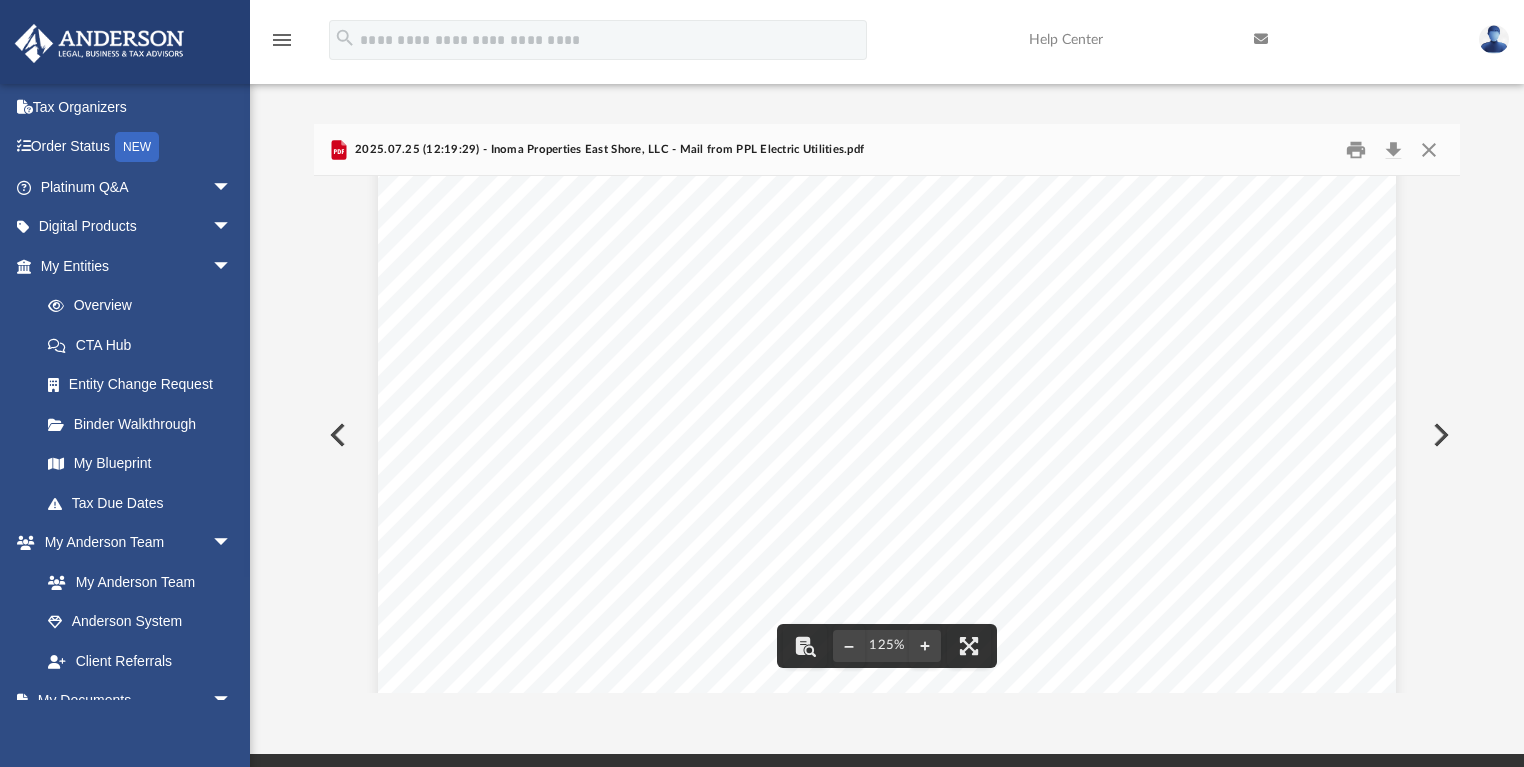 click at bounding box center (1439, 435) 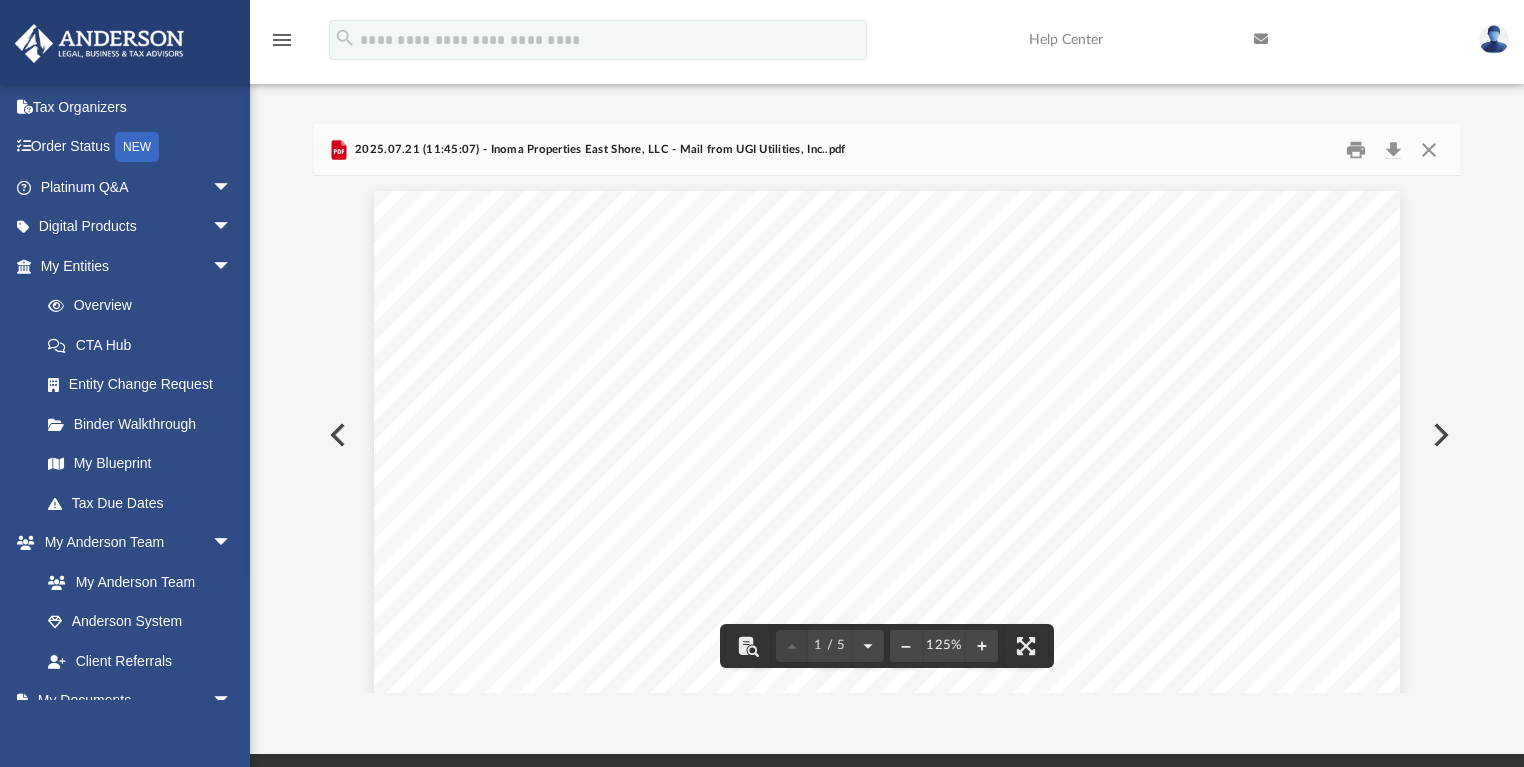 click at bounding box center [1439, 435] 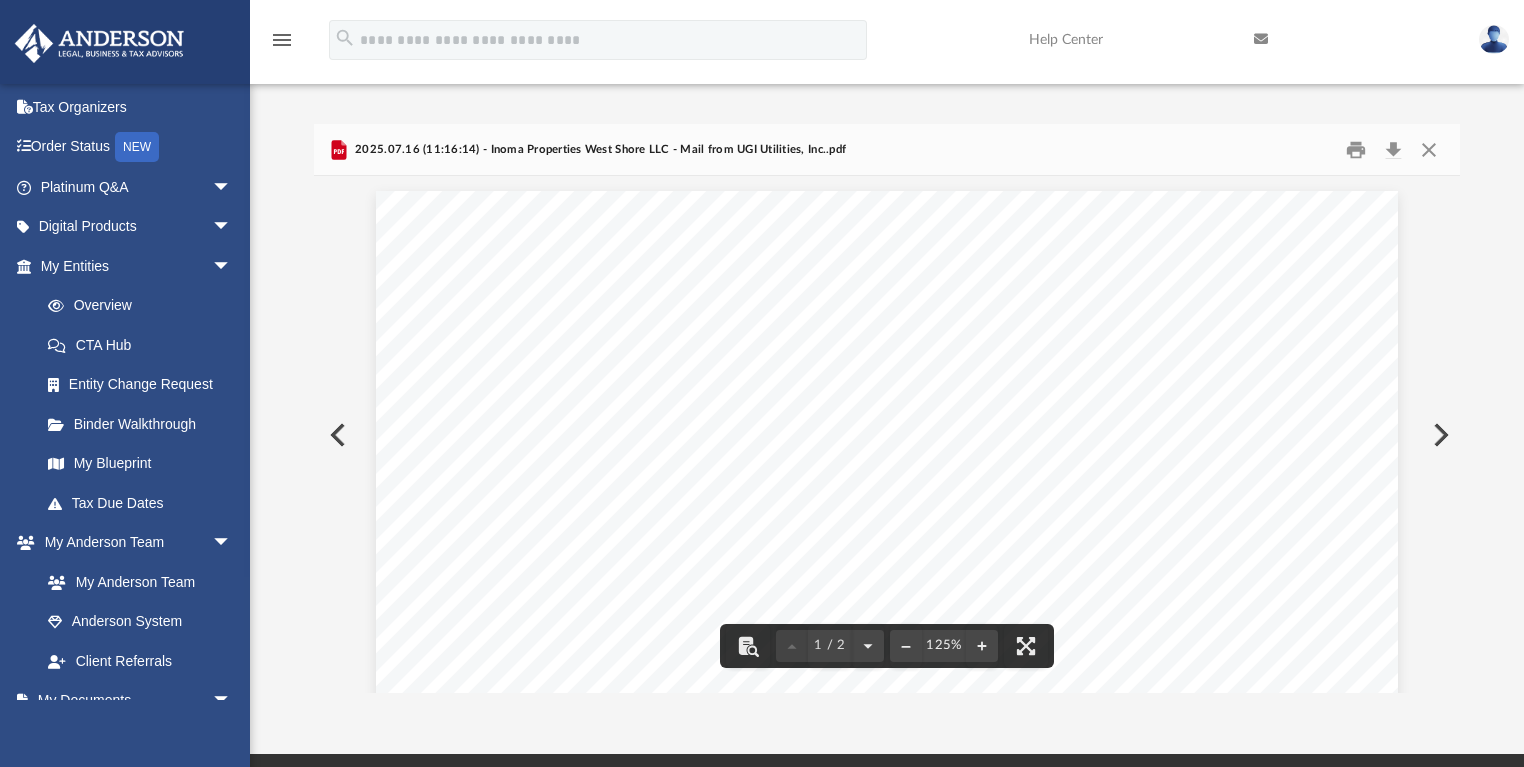 click at bounding box center [1439, 435] 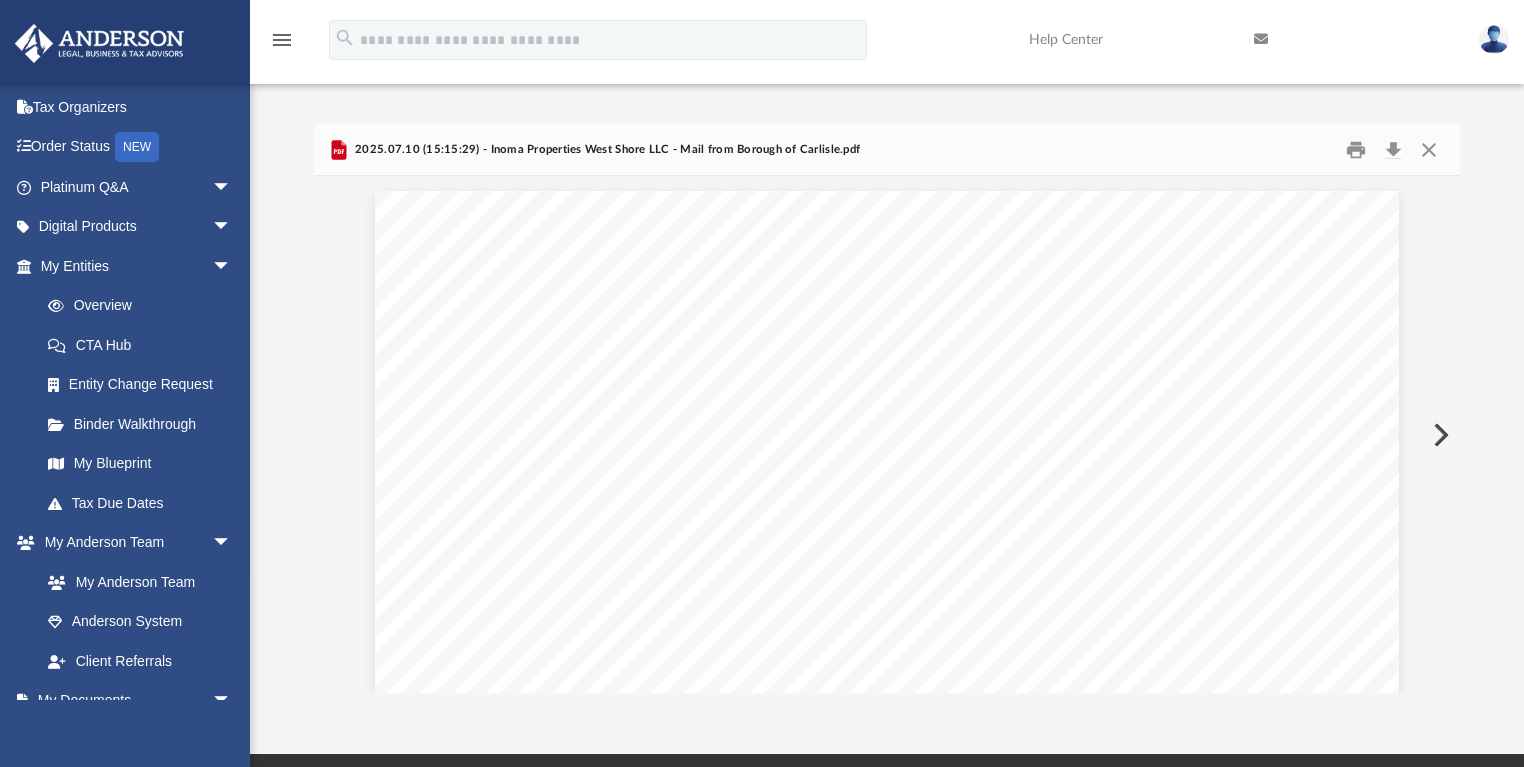 click at bounding box center [1439, 435] 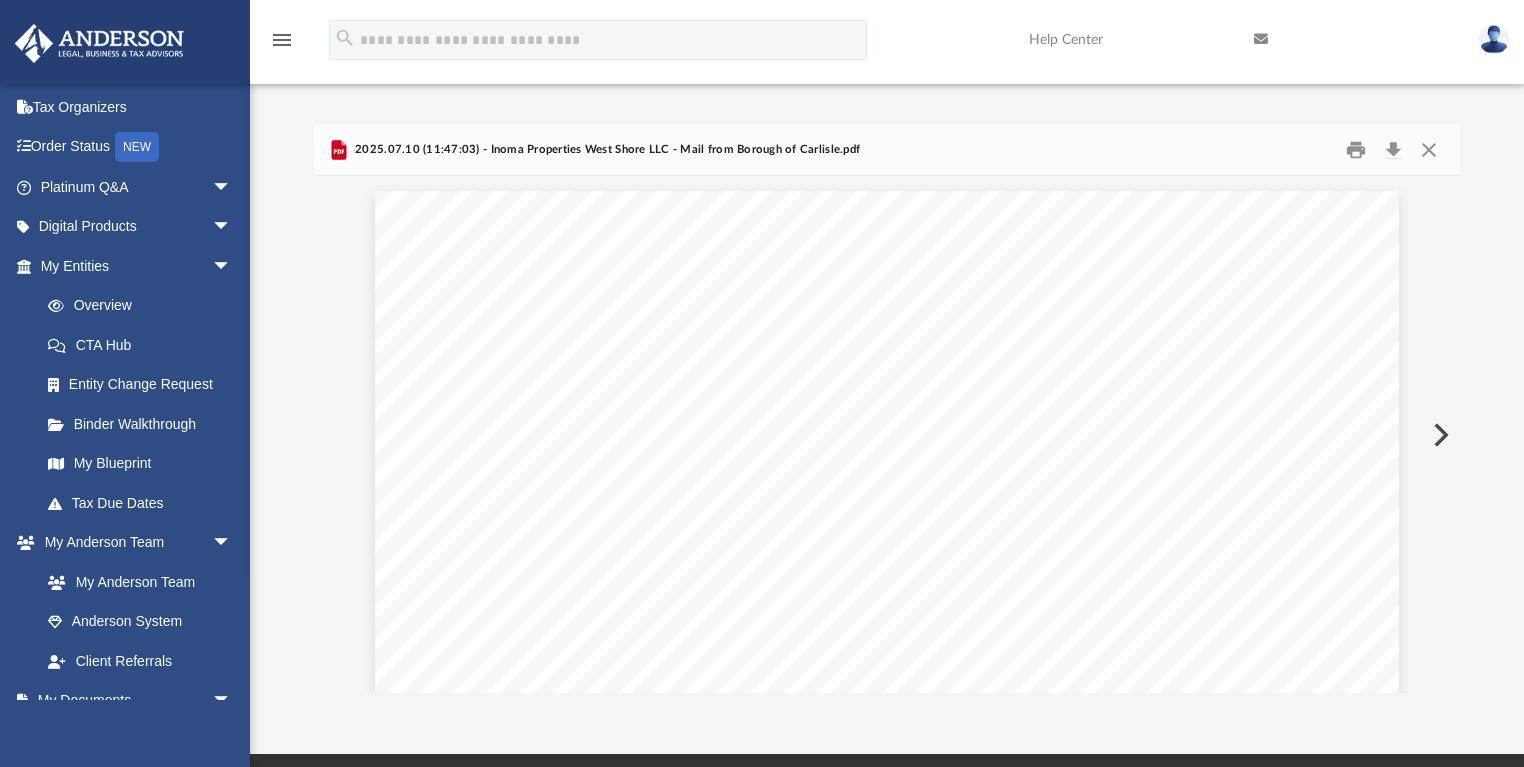 click at bounding box center (1439, 435) 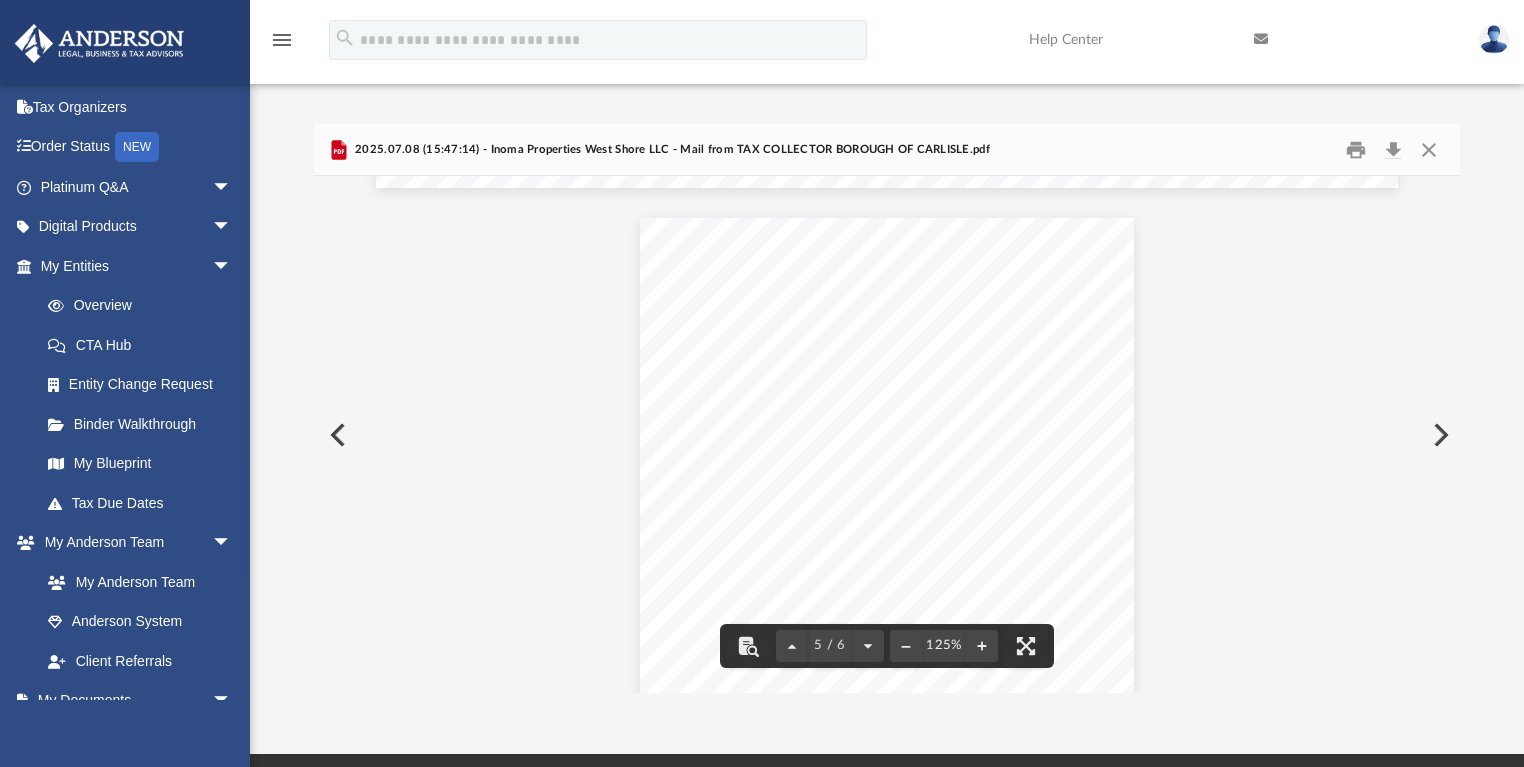 scroll, scrollTop: 5748, scrollLeft: 0, axis: vertical 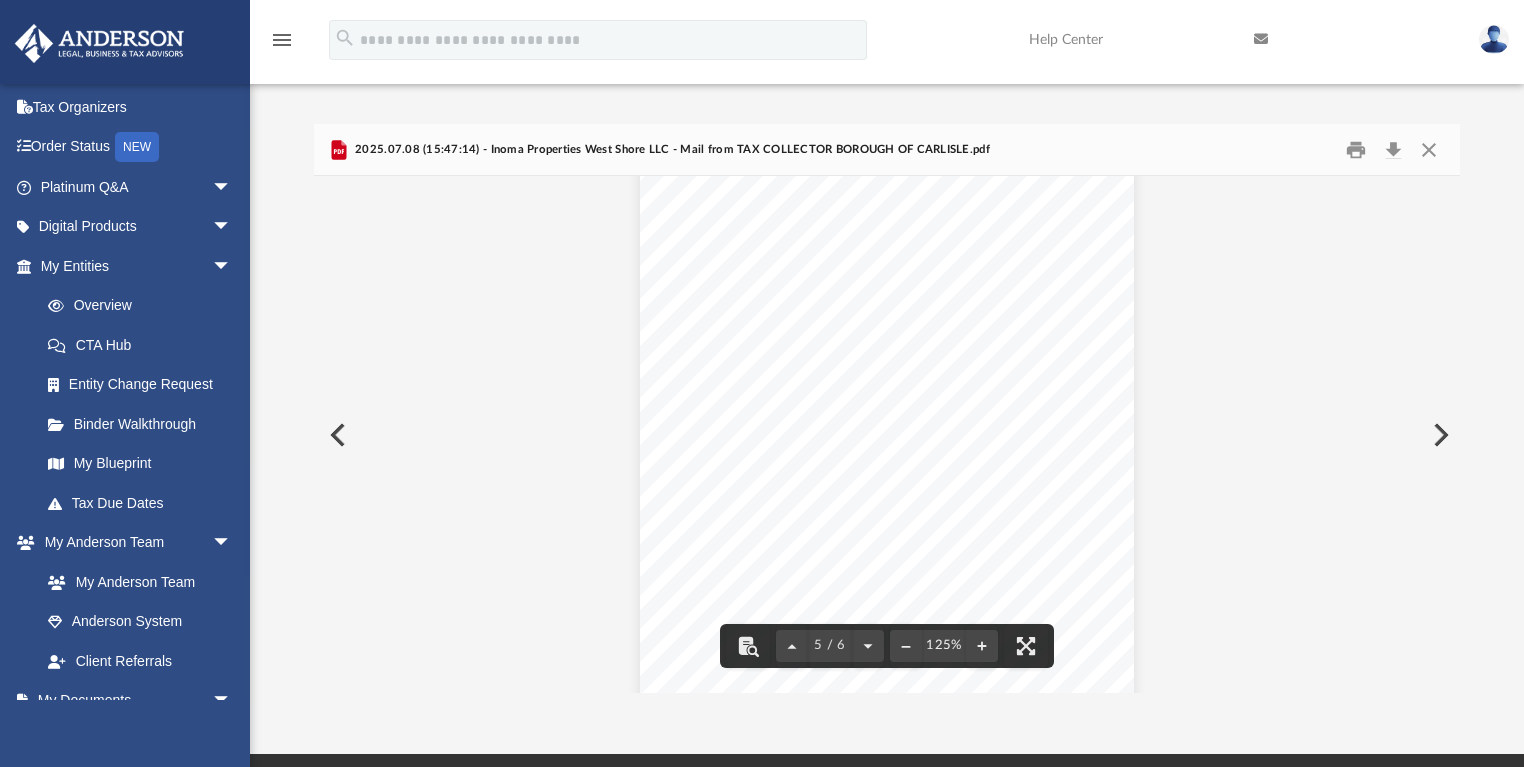 click at bounding box center (1439, 435) 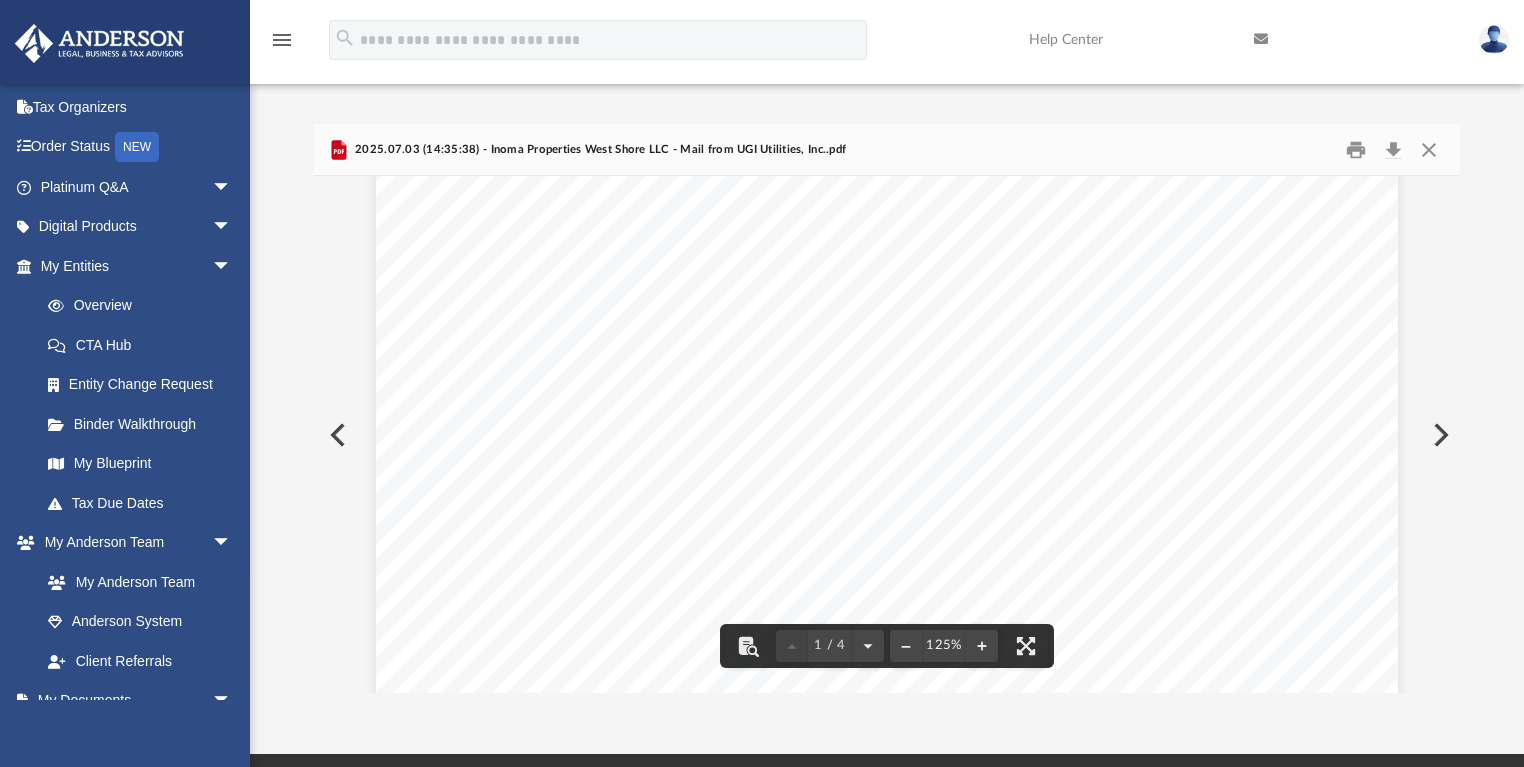 scroll, scrollTop: 480, scrollLeft: 0, axis: vertical 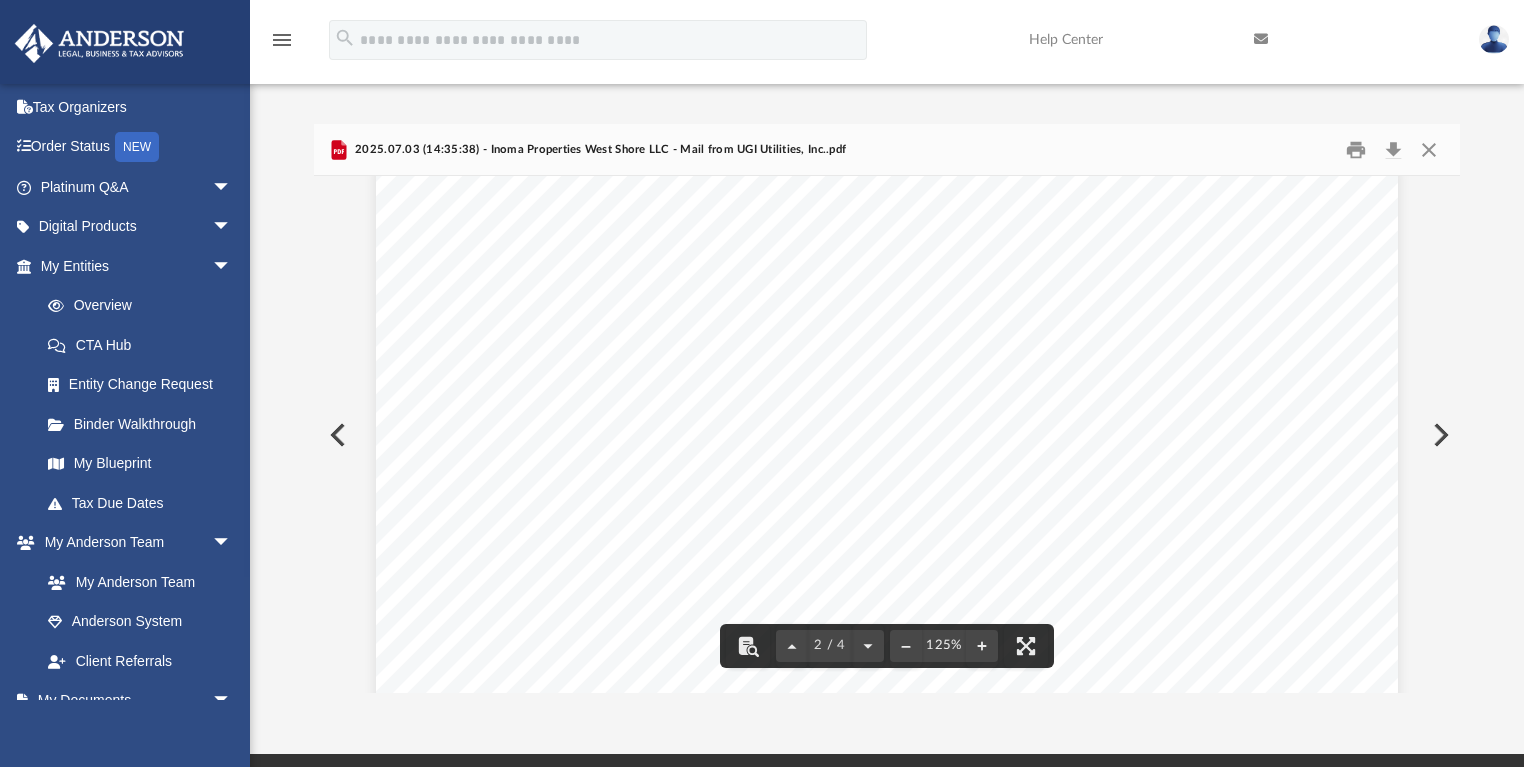 click at bounding box center (1439, 435) 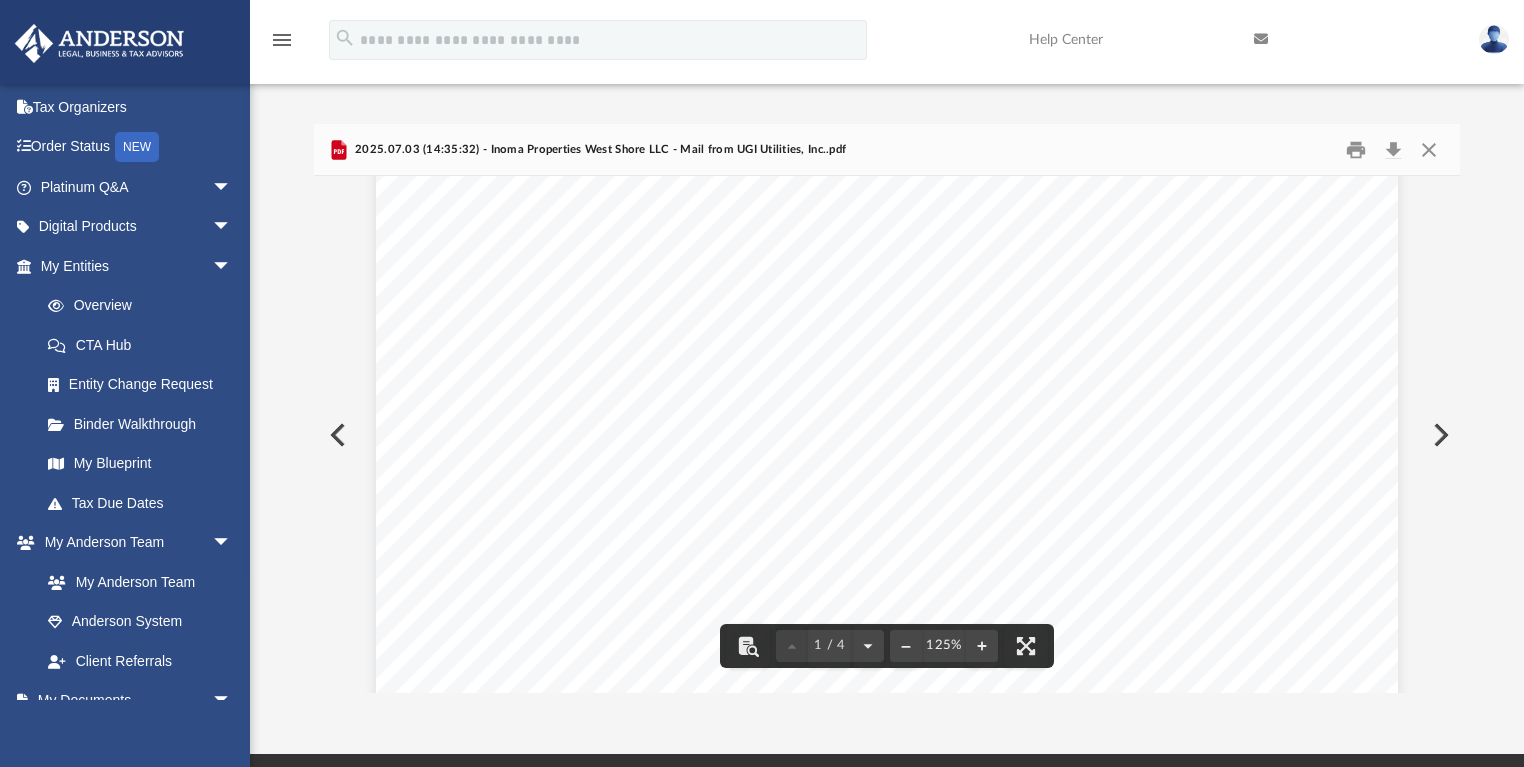 scroll, scrollTop: 640, scrollLeft: 0, axis: vertical 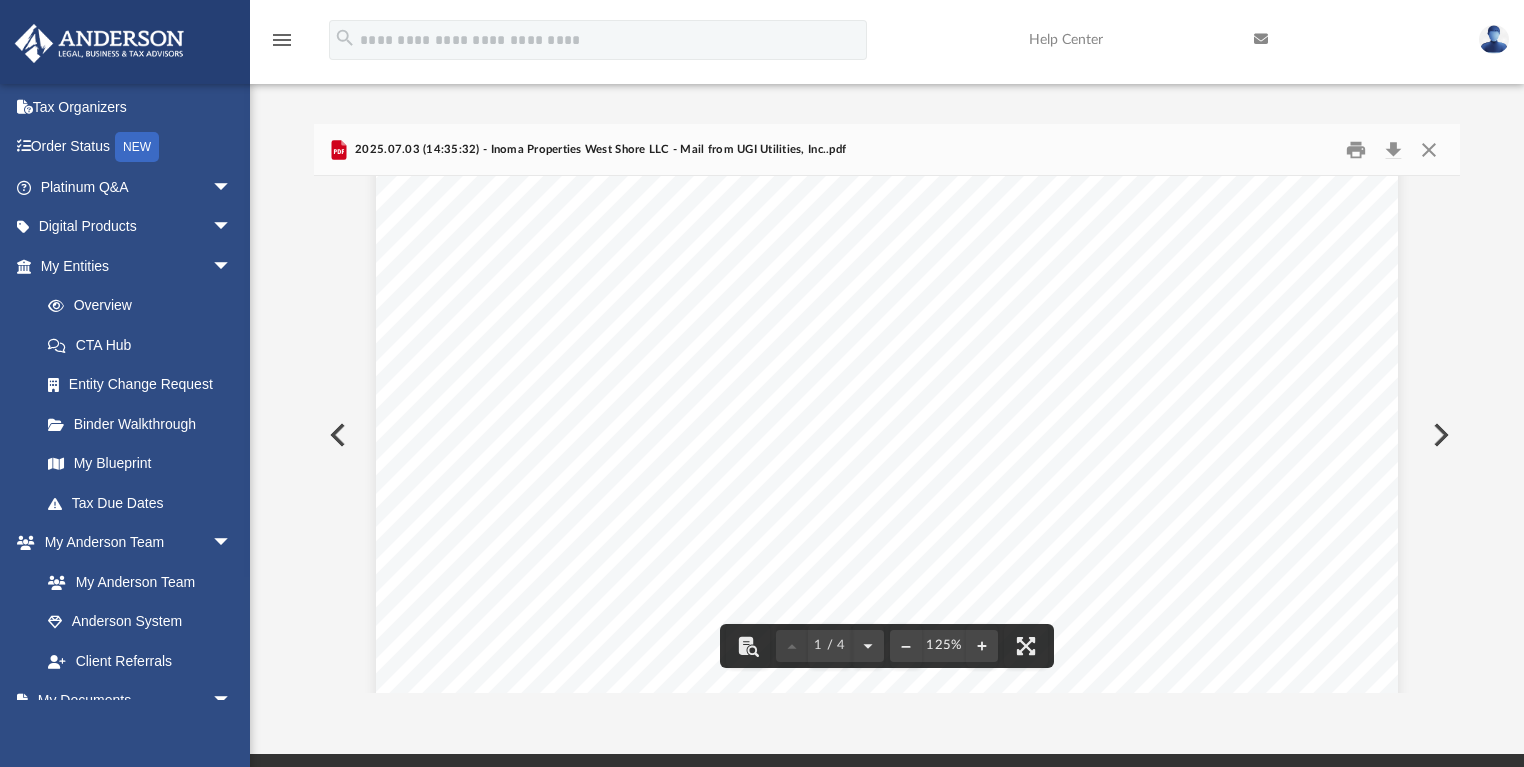 click at bounding box center [1439, 435] 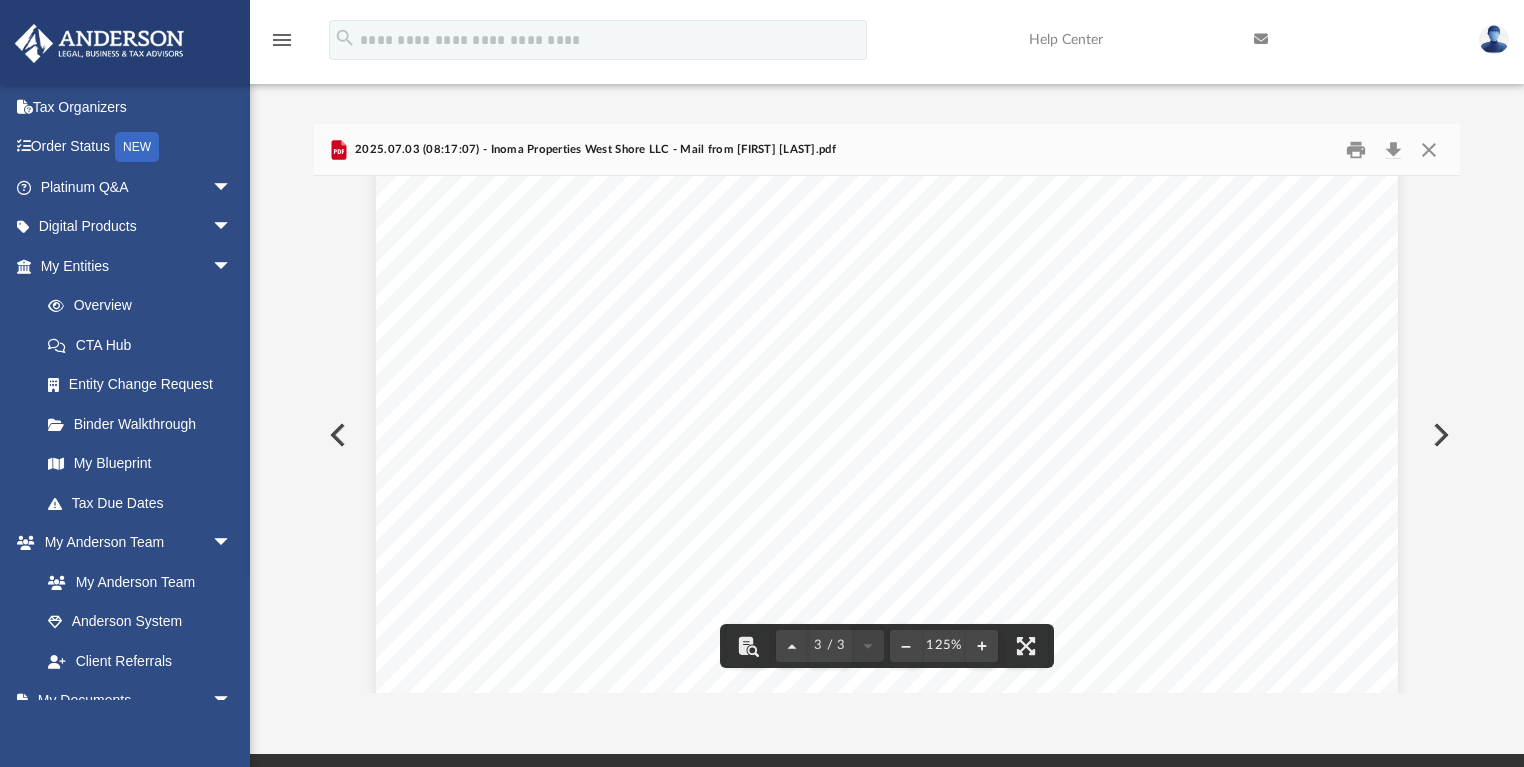 scroll, scrollTop: 3471, scrollLeft: 0, axis: vertical 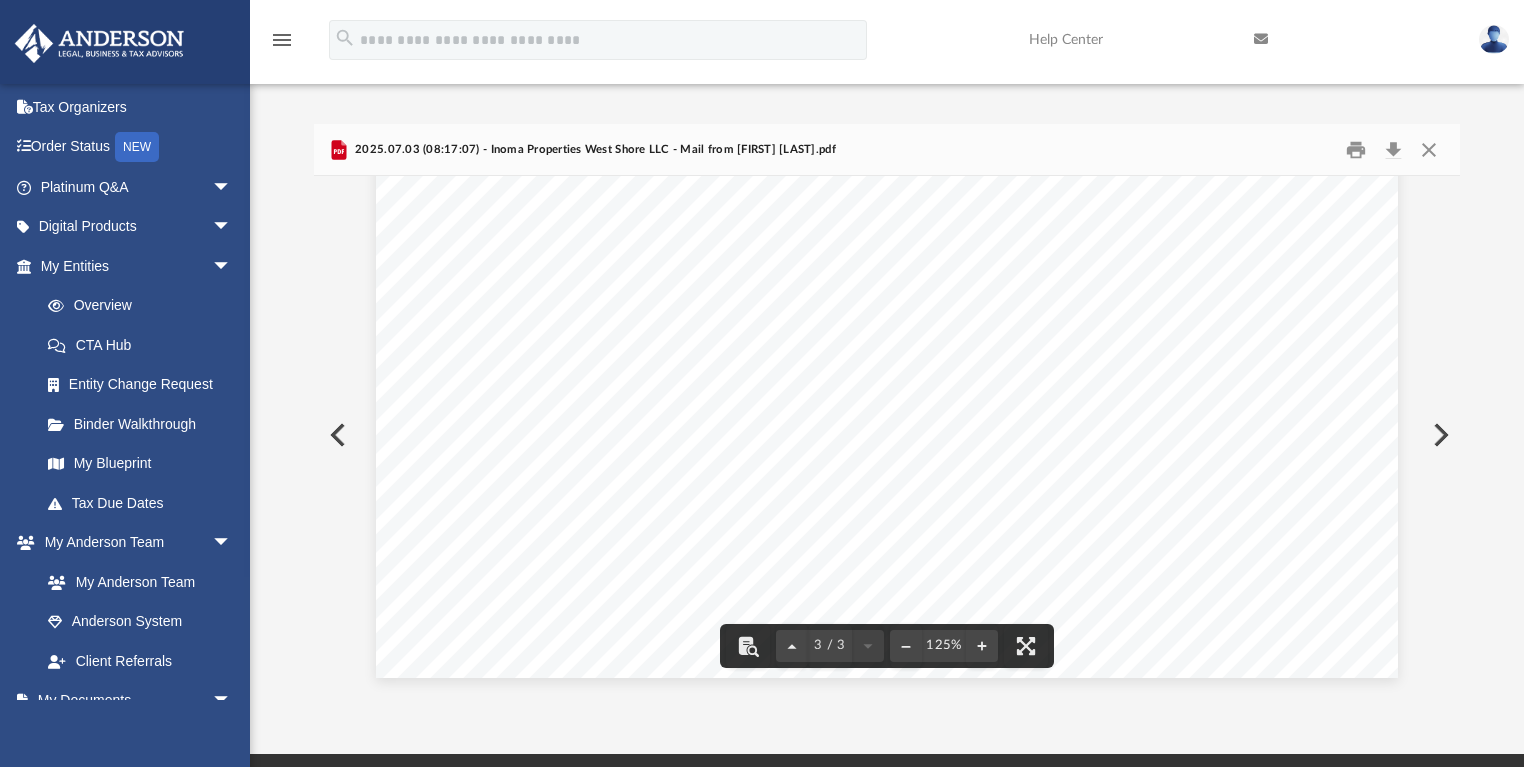 click at bounding box center (1439, 435) 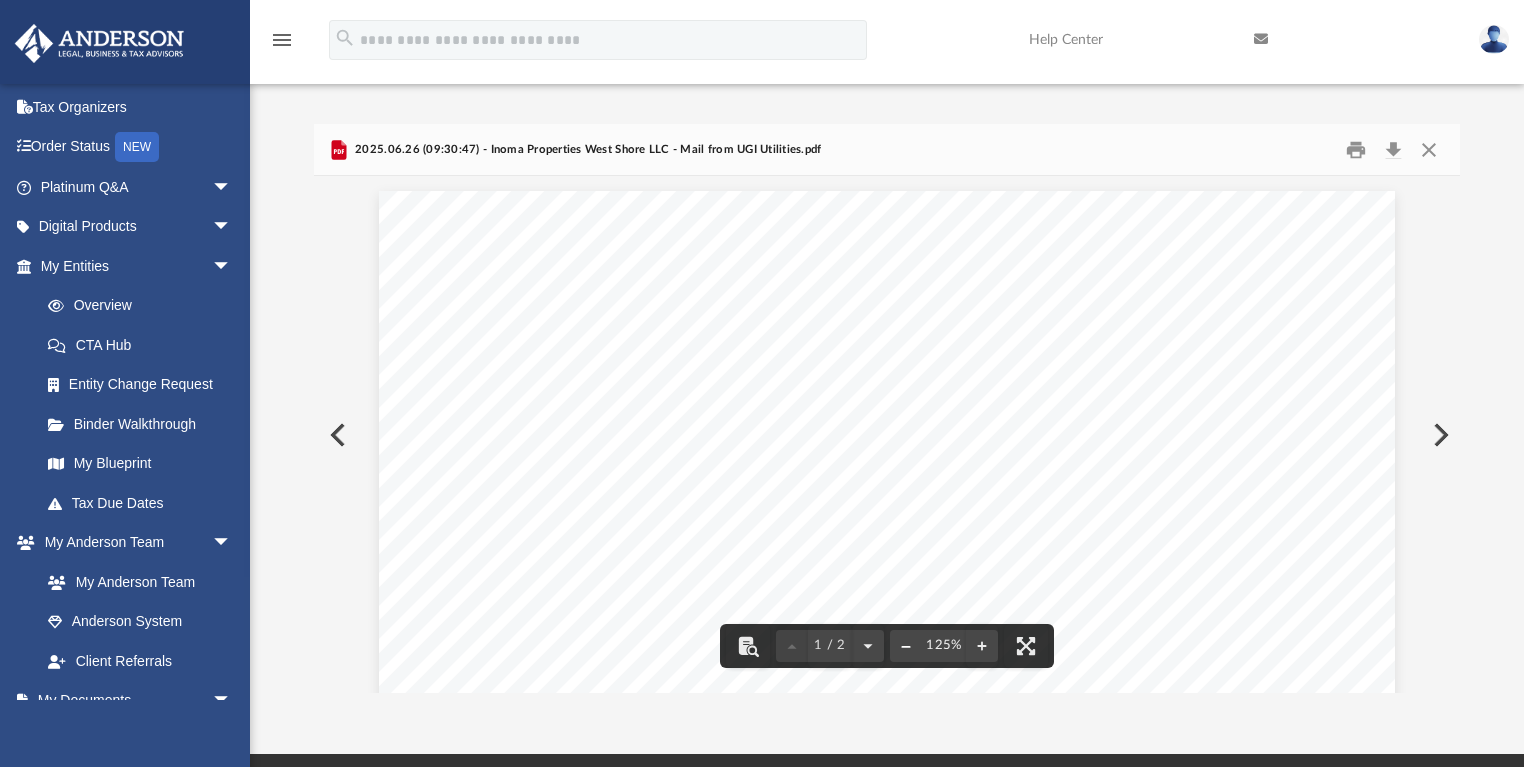 click at bounding box center [906, 646] 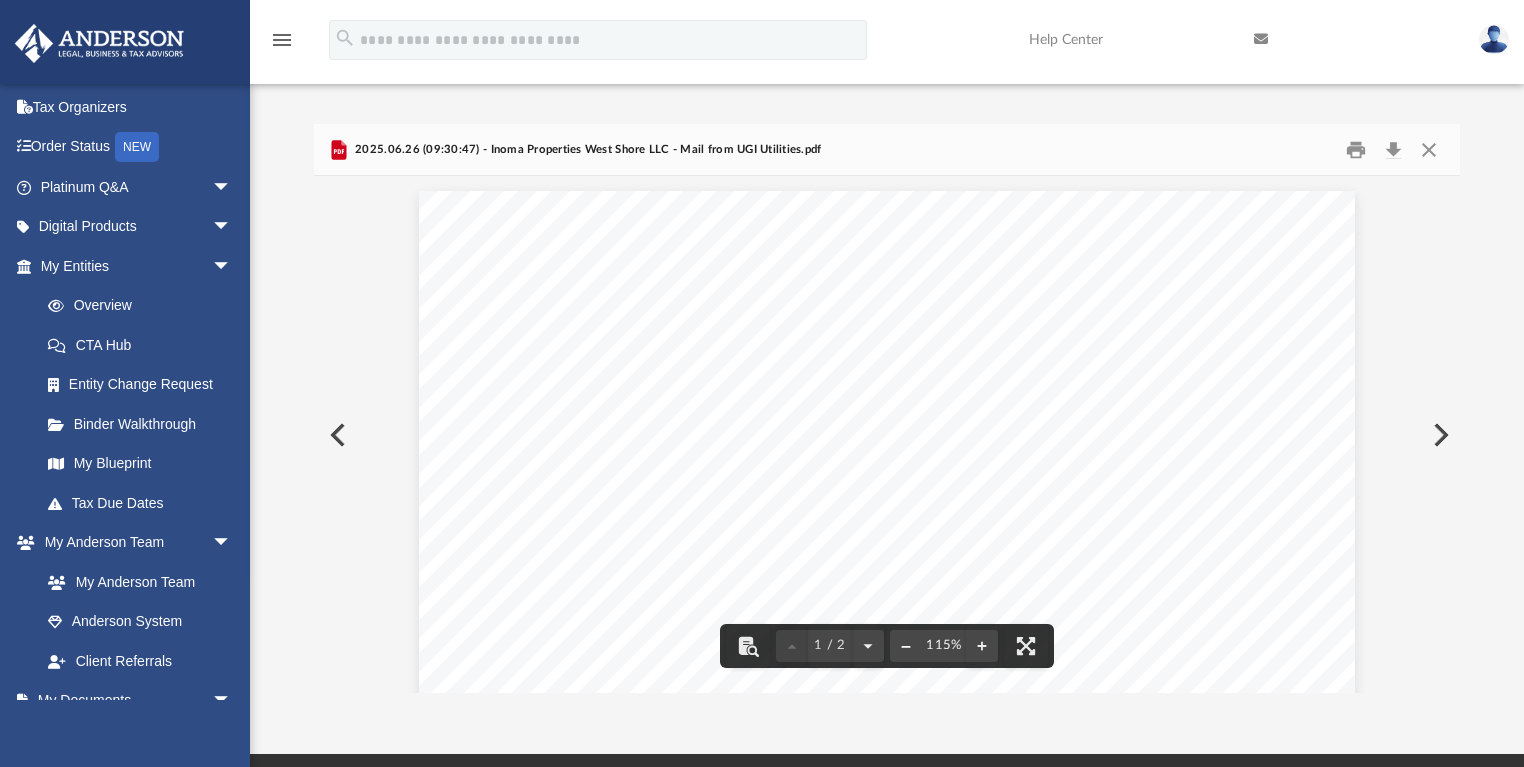 click at bounding box center [906, 646] 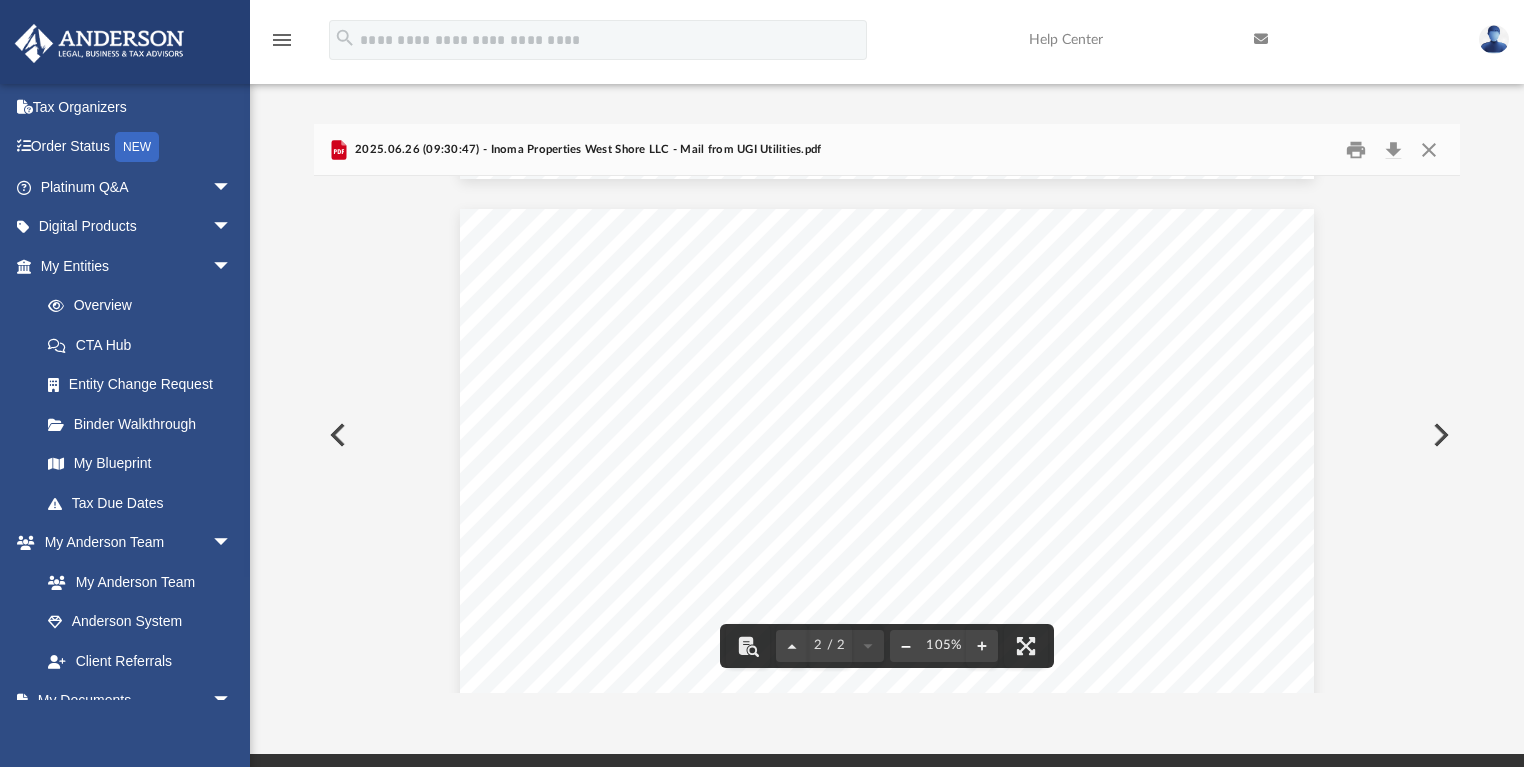 scroll, scrollTop: 1200, scrollLeft: 0, axis: vertical 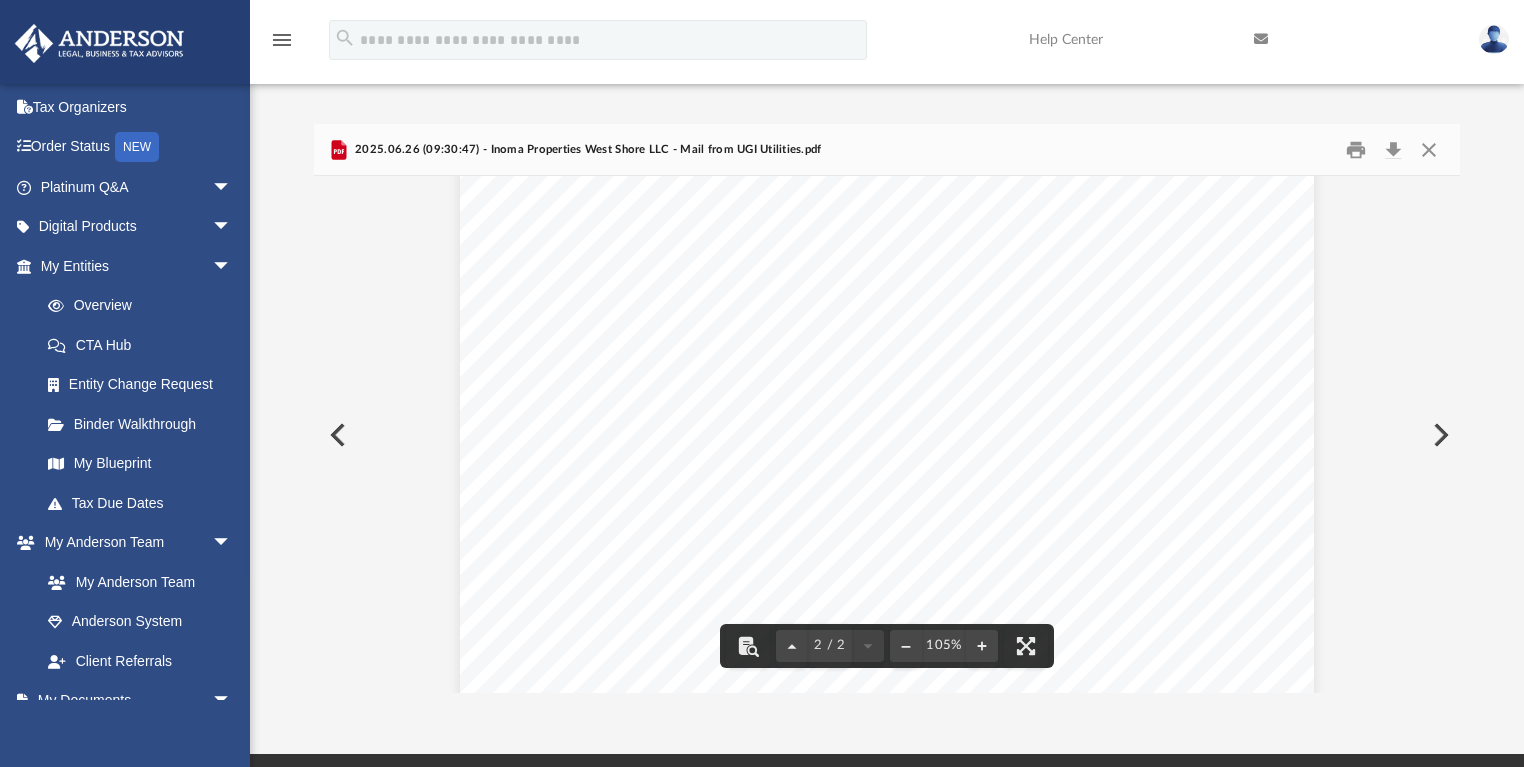 click at bounding box center [1439, 435] 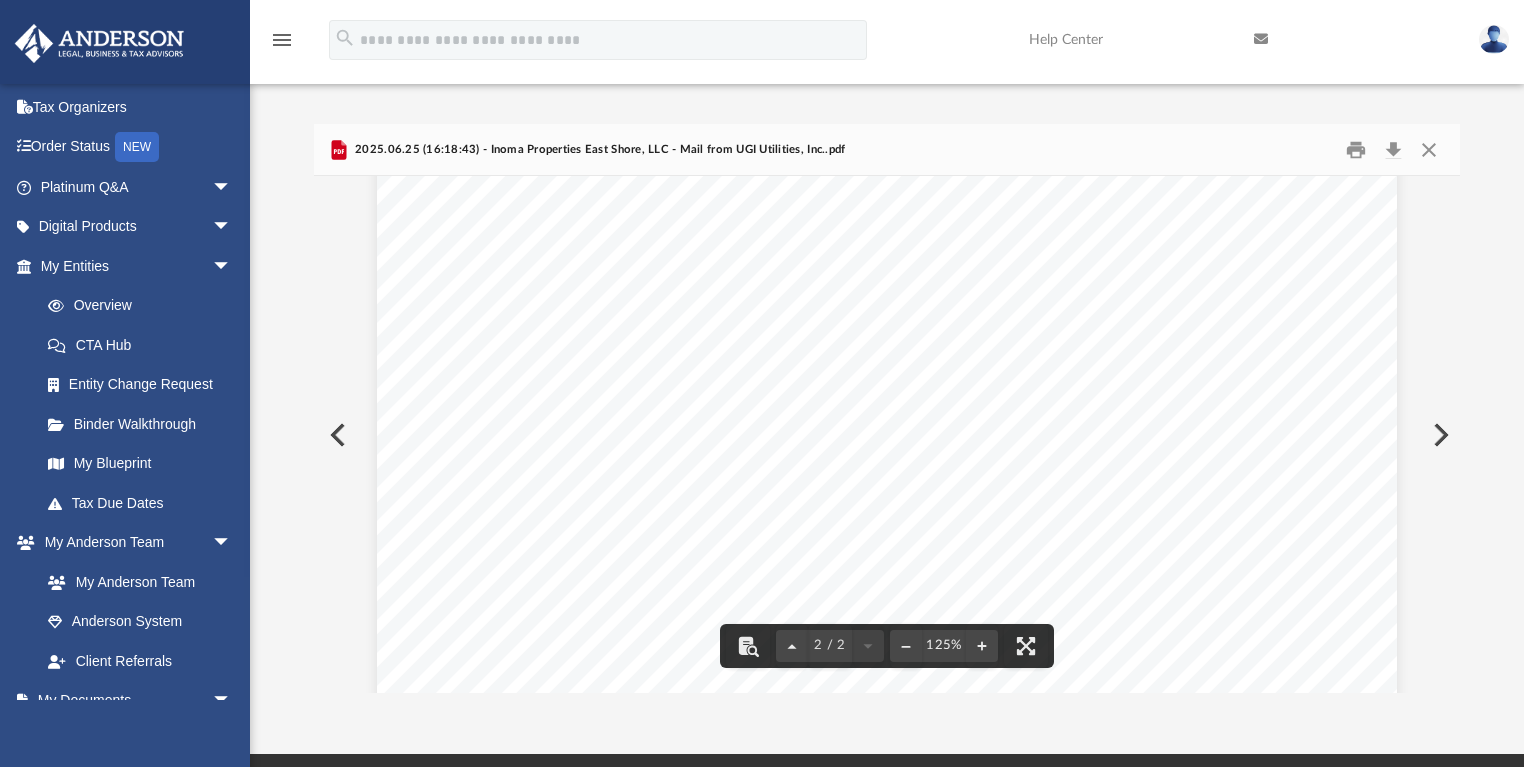 scroll, scrollTop: 1760, scrollLeft: 0, axis: vertical 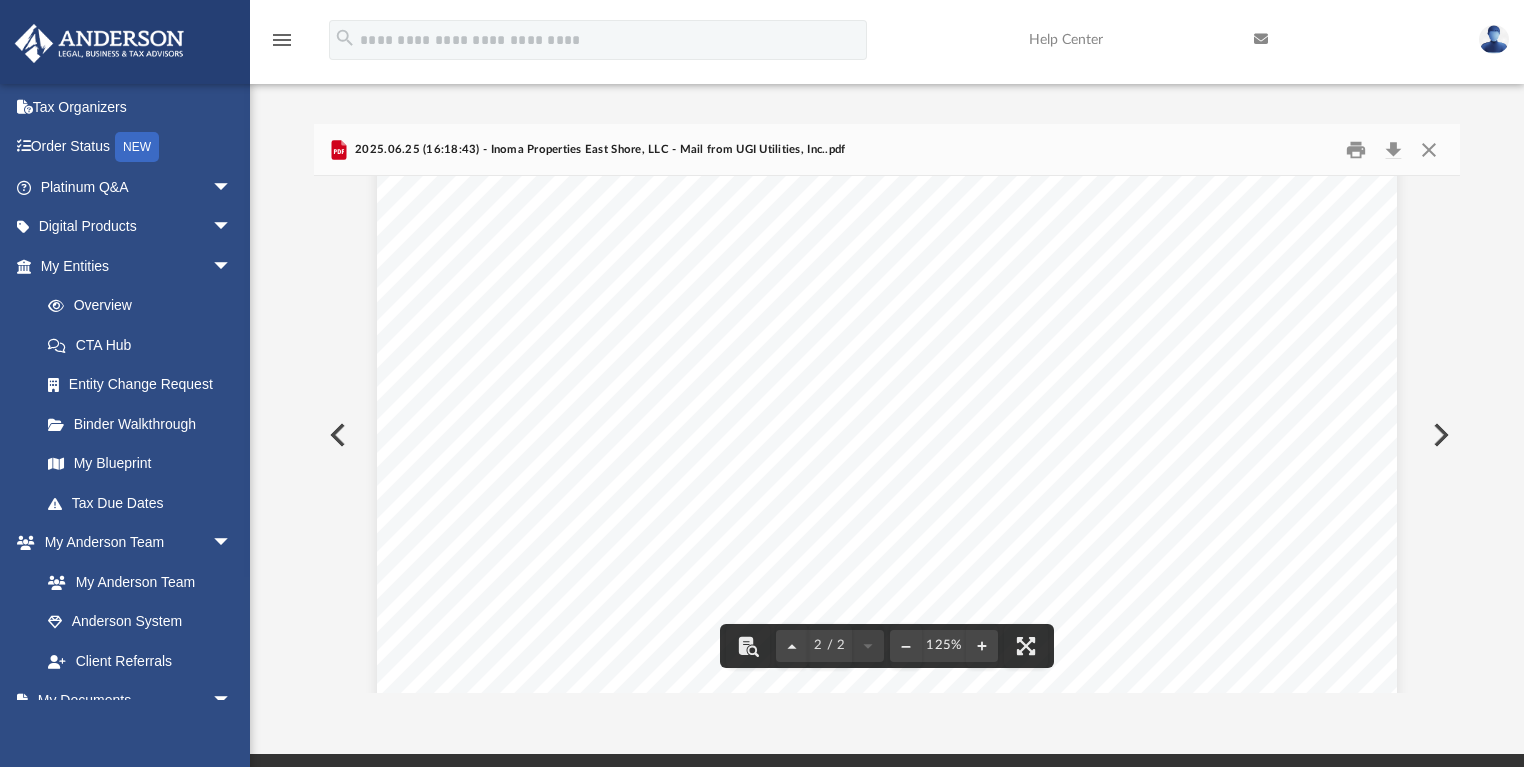 click at bounding box center (1439, 435) 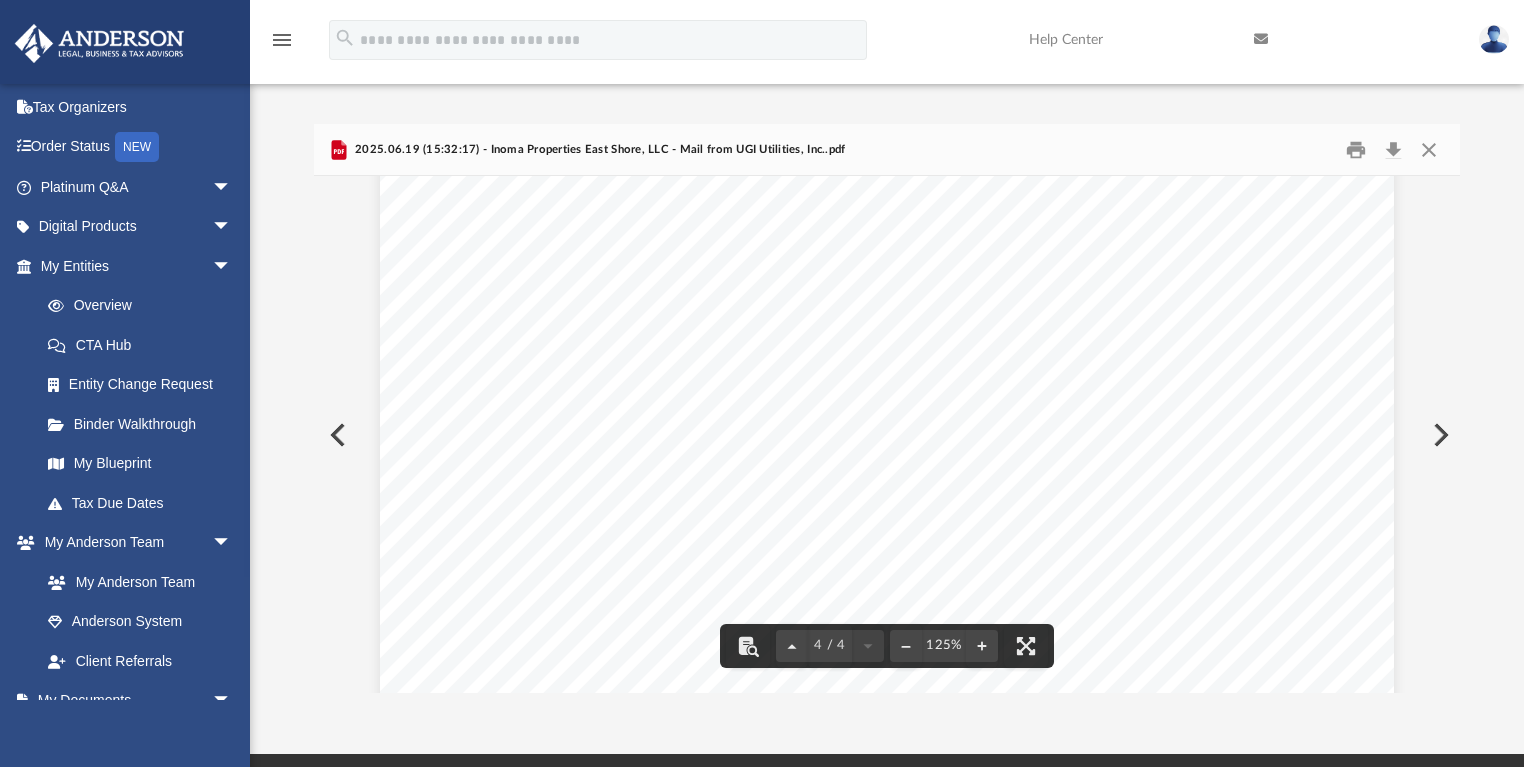 scroll, scrollTop: 4240, scrollLeft: 0, axis: vertical 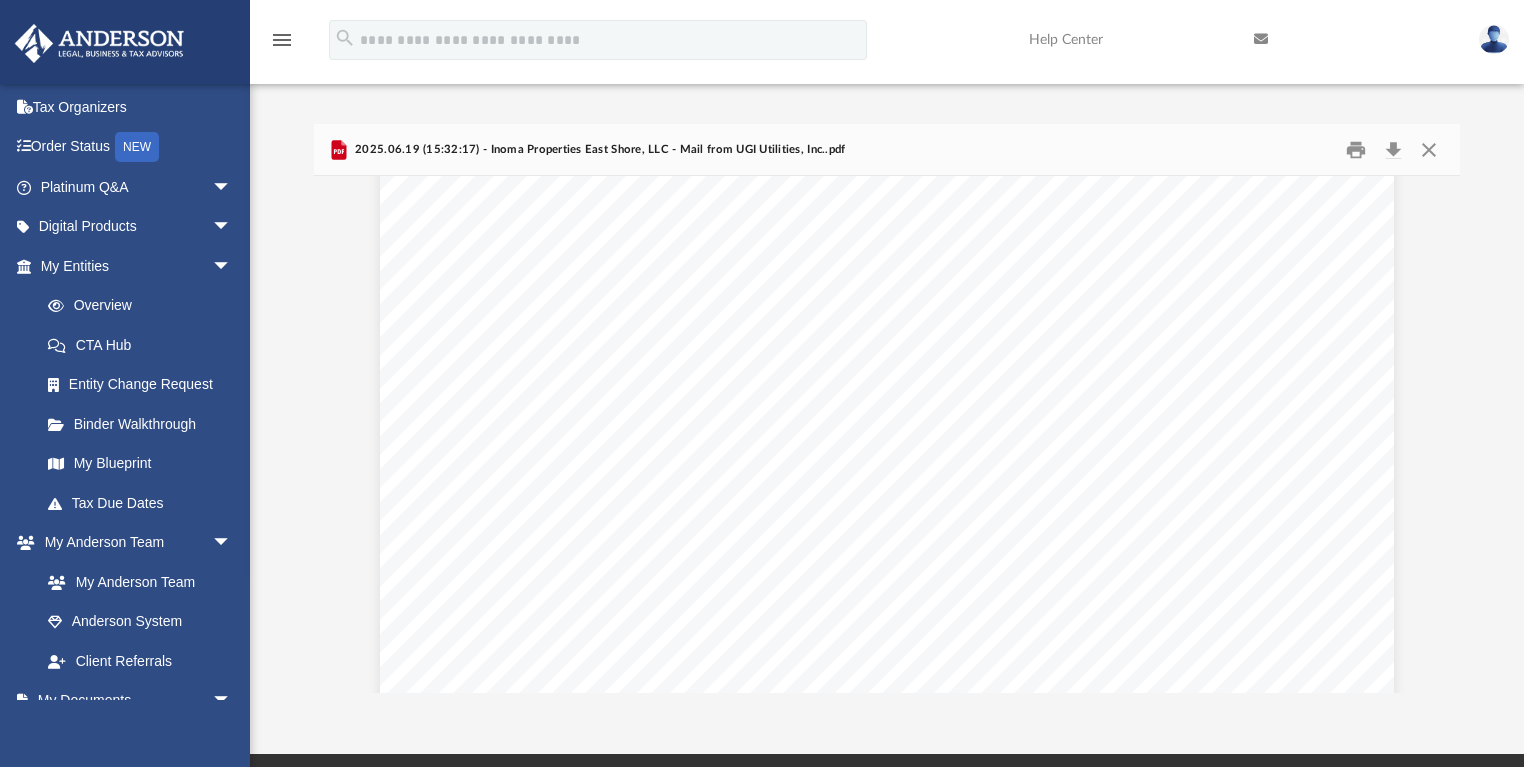 click at bounding box center (887, 590) 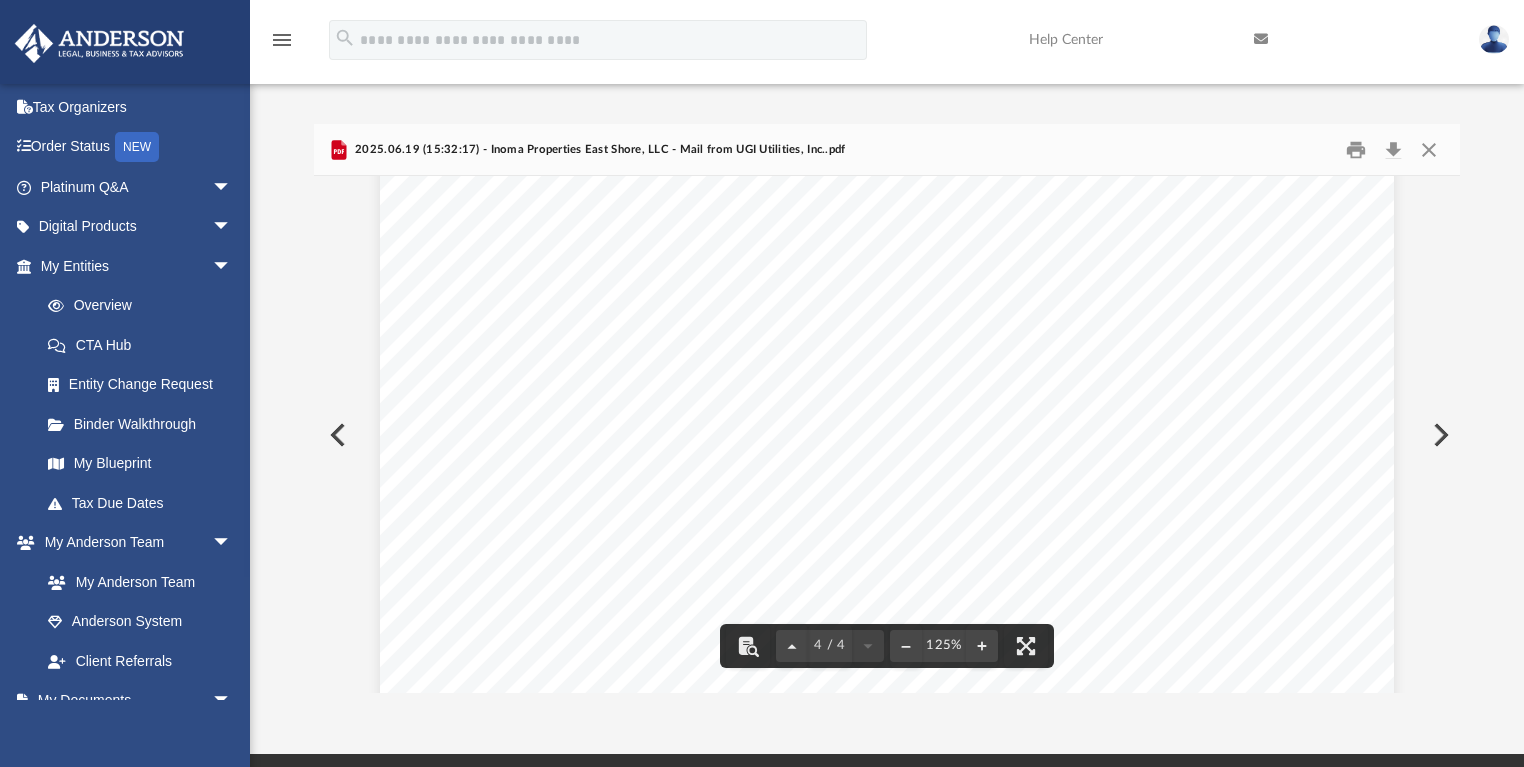 click at bounding box center [336, 435] 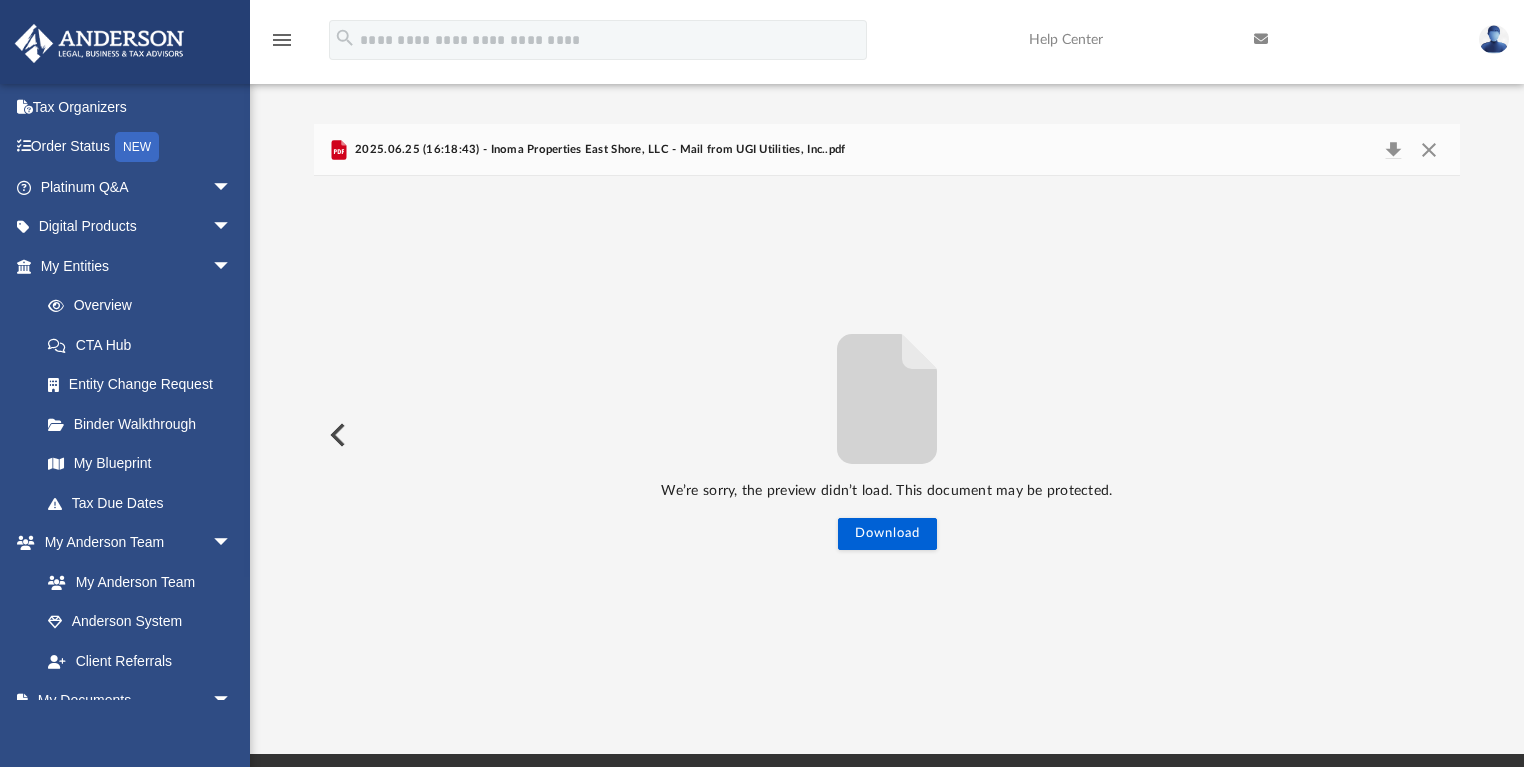 click at bounding box center [336, 435] 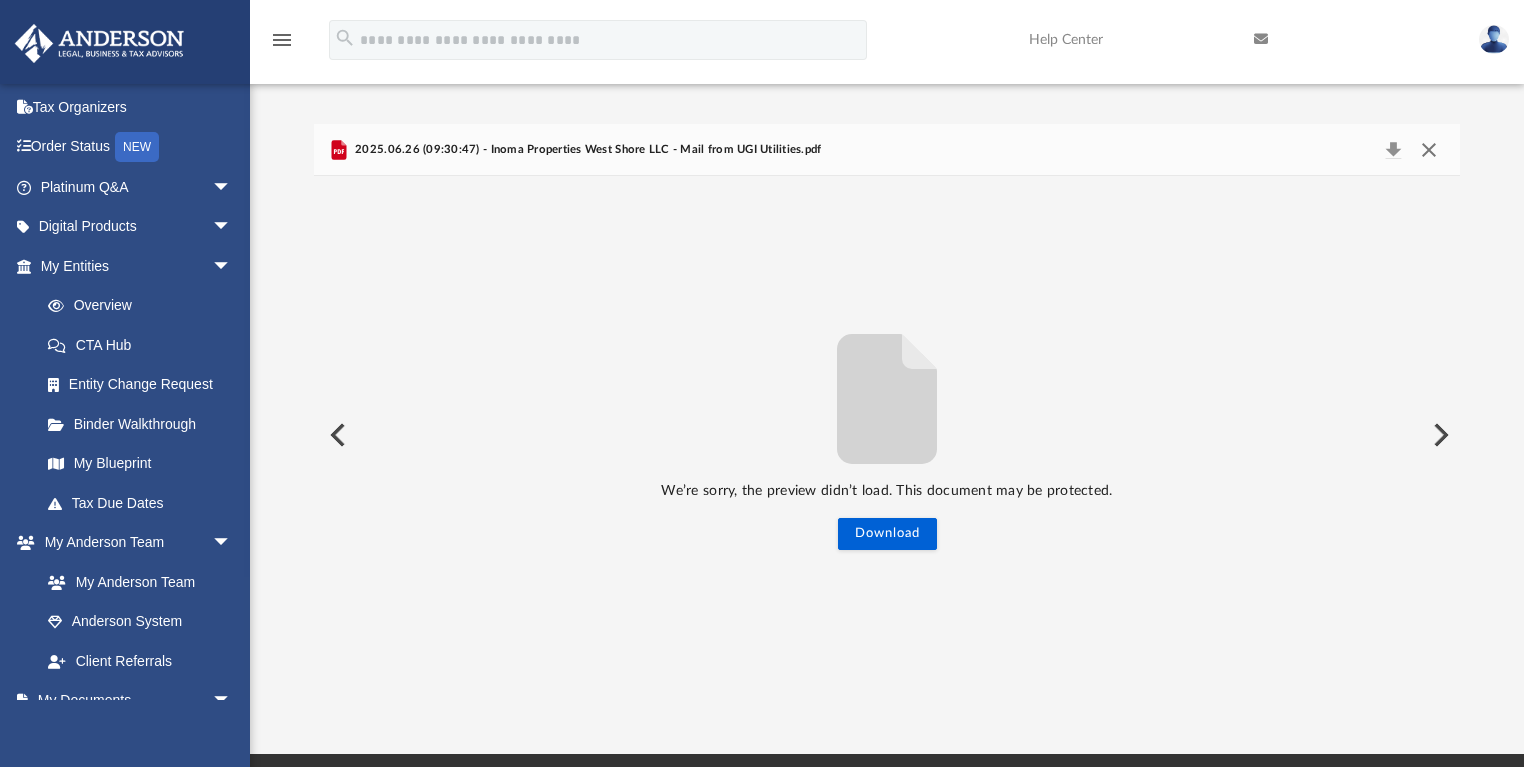click at bounding box center [1429, 150] 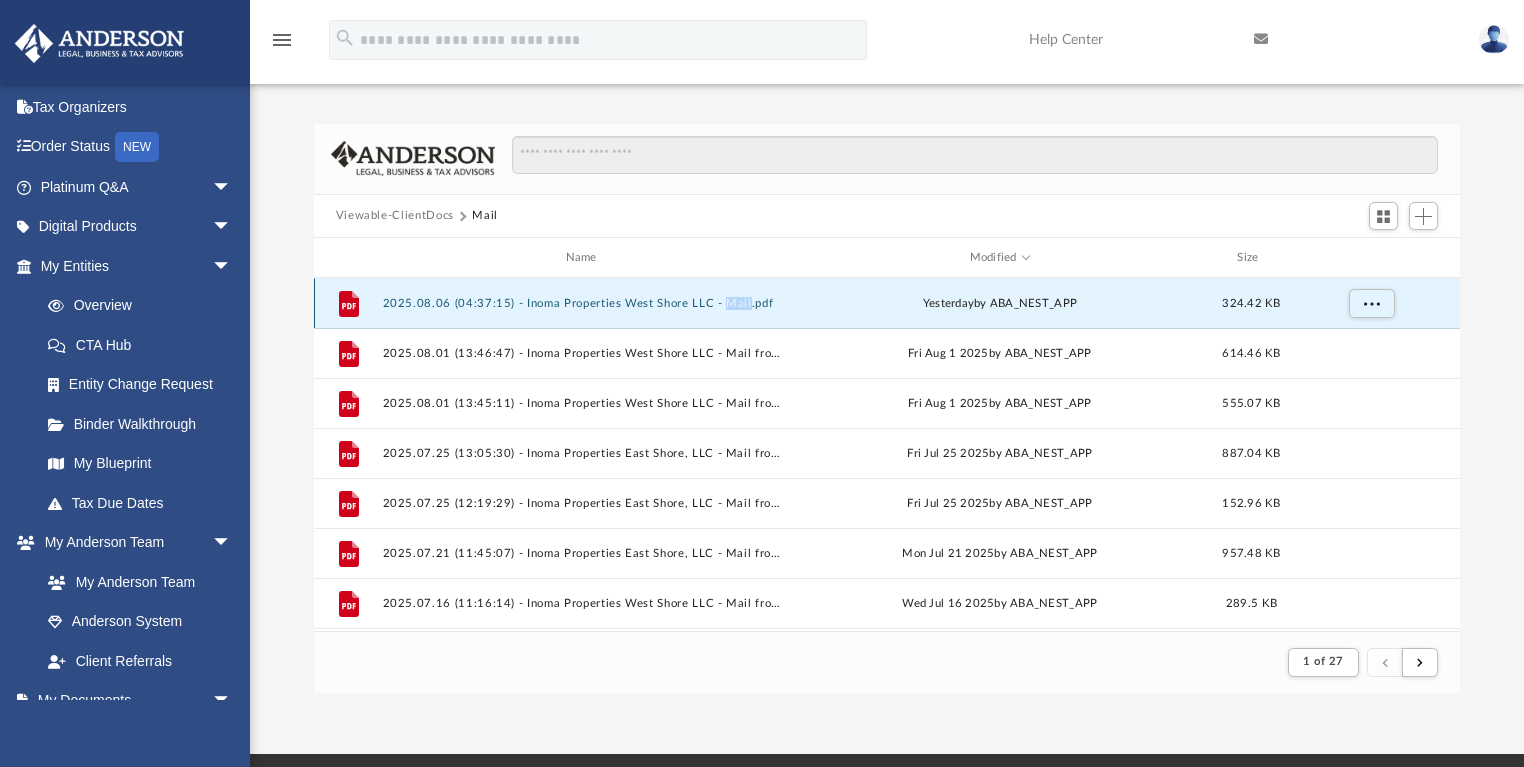 click on "2025.08.06 (04:37:15) - Inoma Properties West Shore LLC - Mail.pdf" at bounding box center [585, 303] 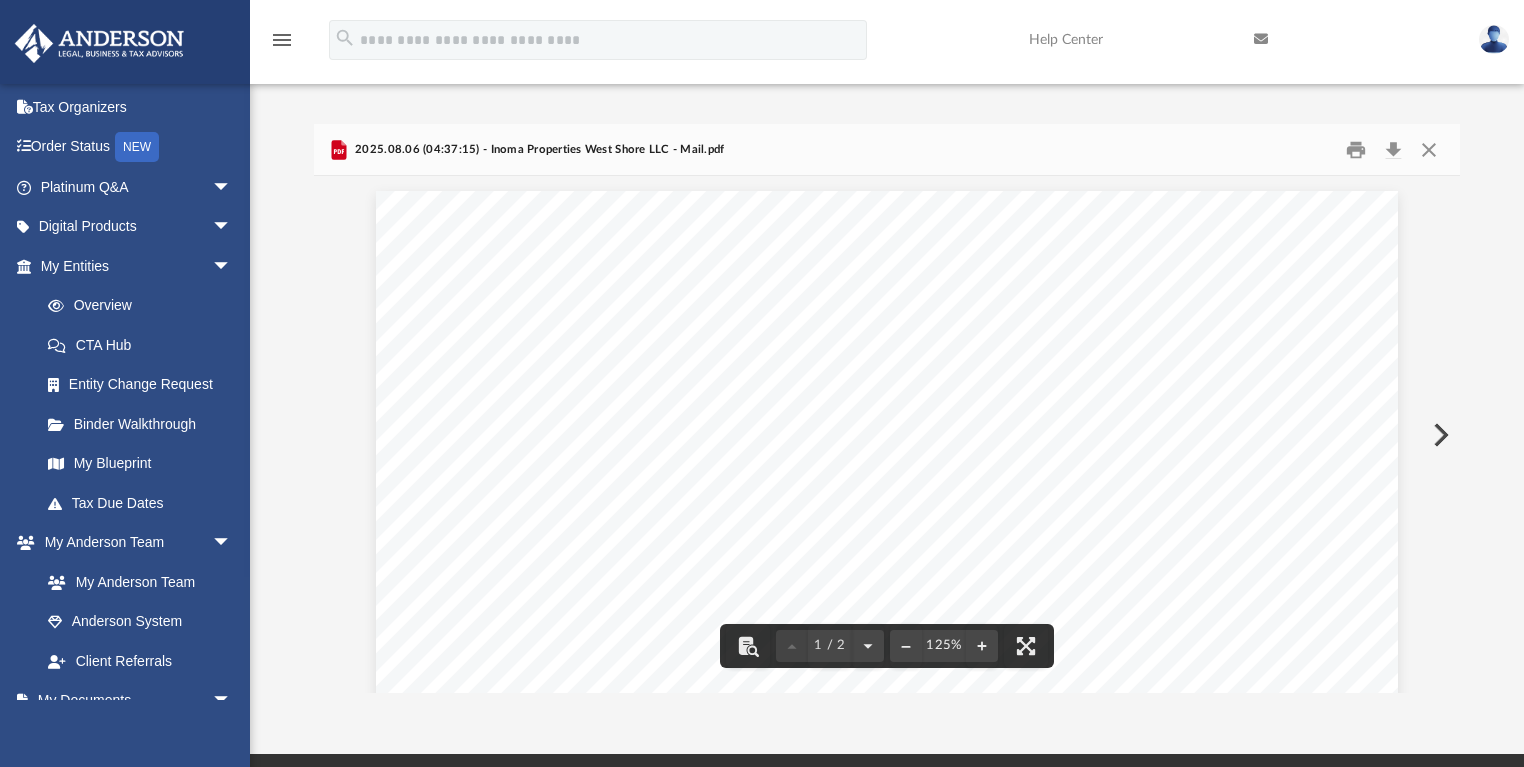 click at bounding box center (1439, 435) 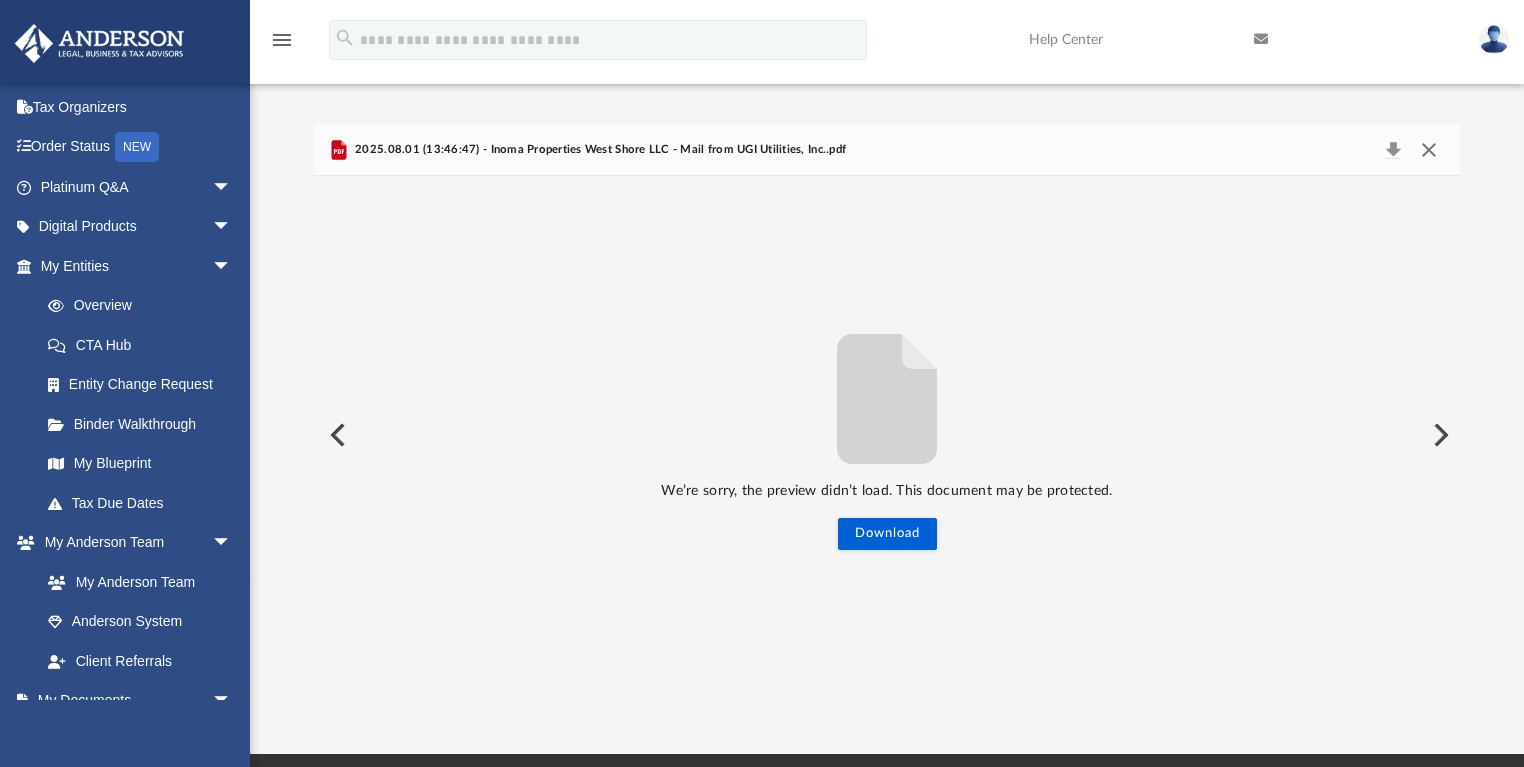 click at bounding box center (1429, 150) 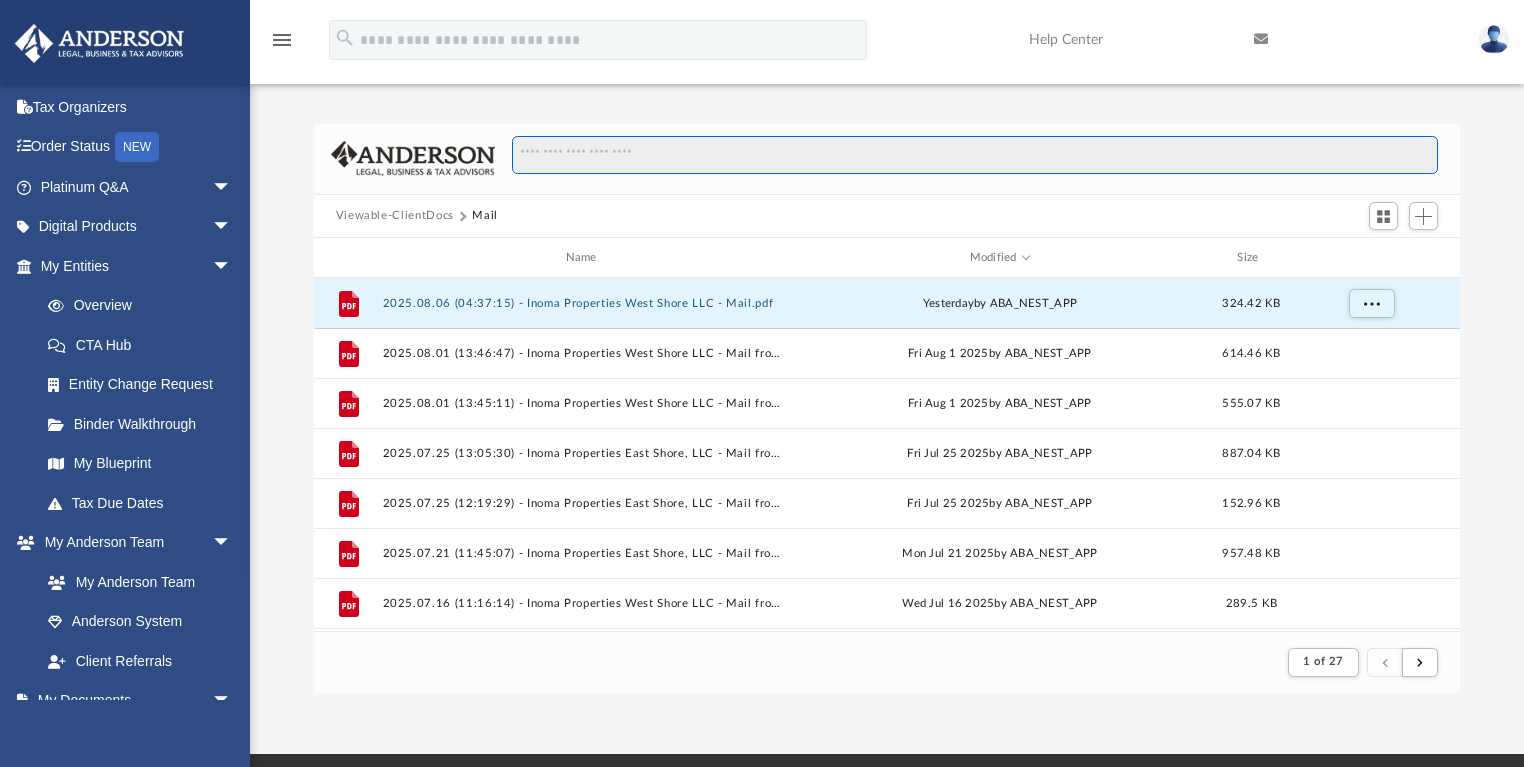 click at bounding box center [975, 155] 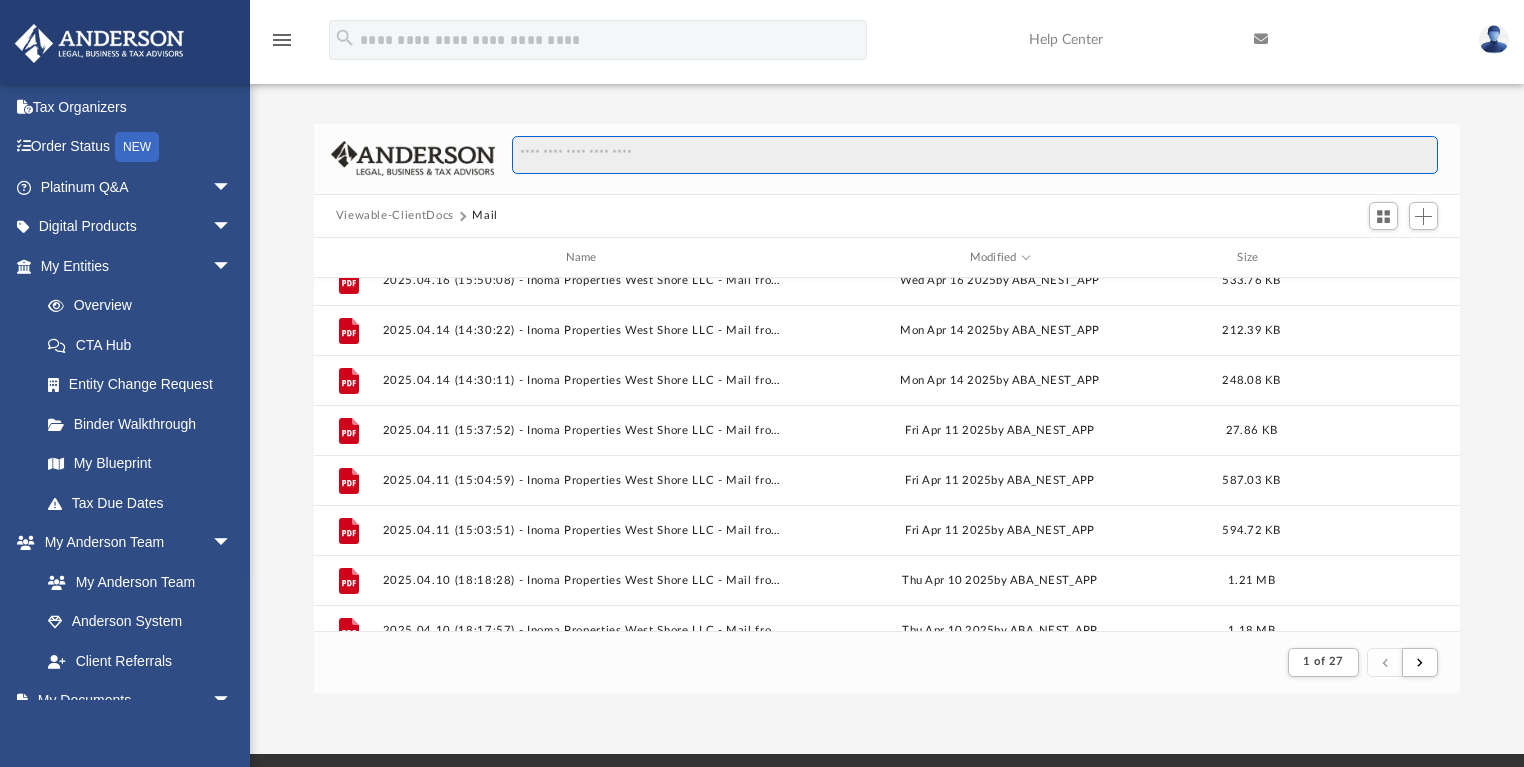 scroll, scrollTop: 2147, scrollLeft: 0, axis: vertical 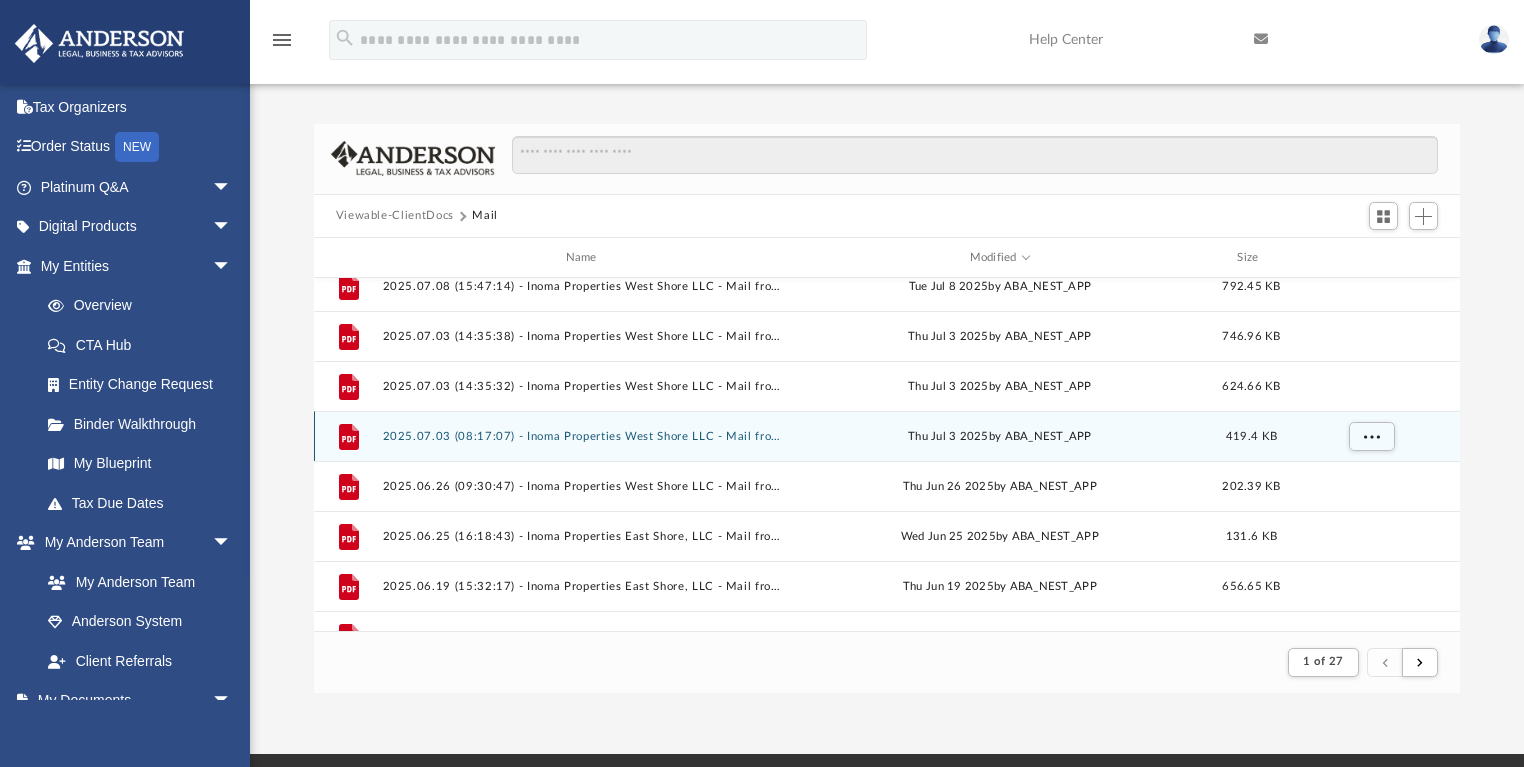 click on "2025.07.03 (08:17:07) - Inoma Properties West Shore LLC - Mail from Bradley Sheaffer.pdf" at bounding box center [585, 436] 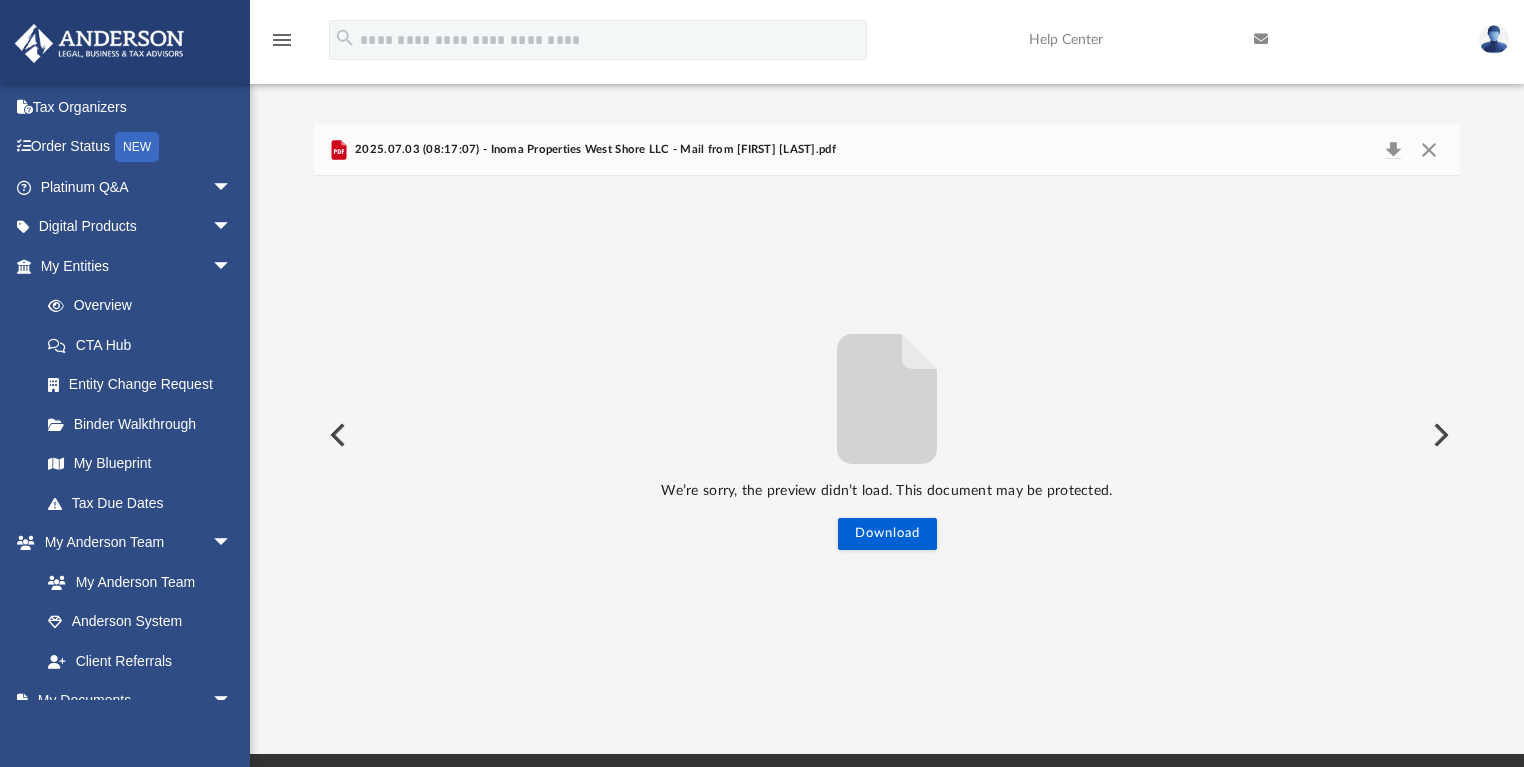 click at bounding box center [336, 435] 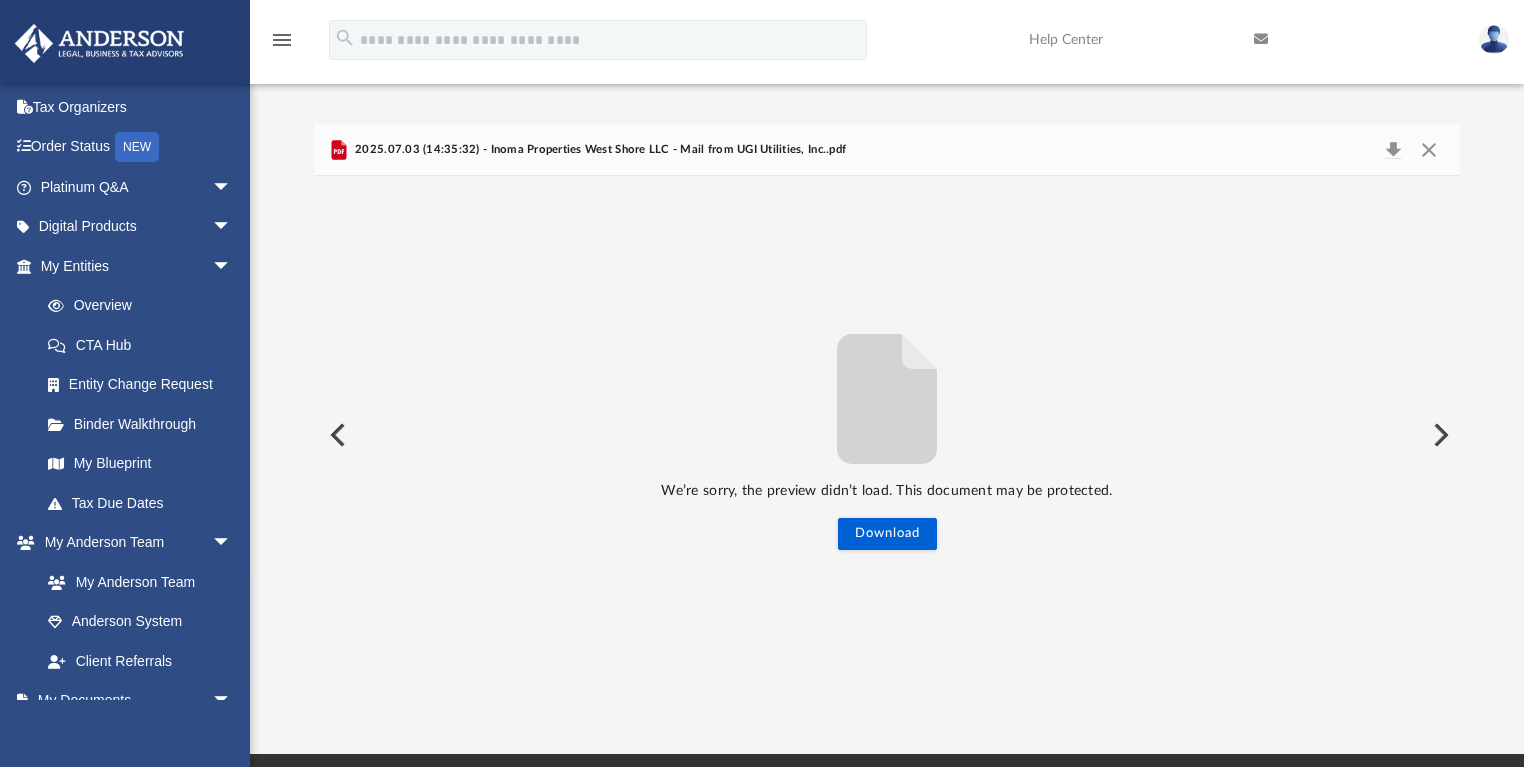 click at bounding box center [336, 435] 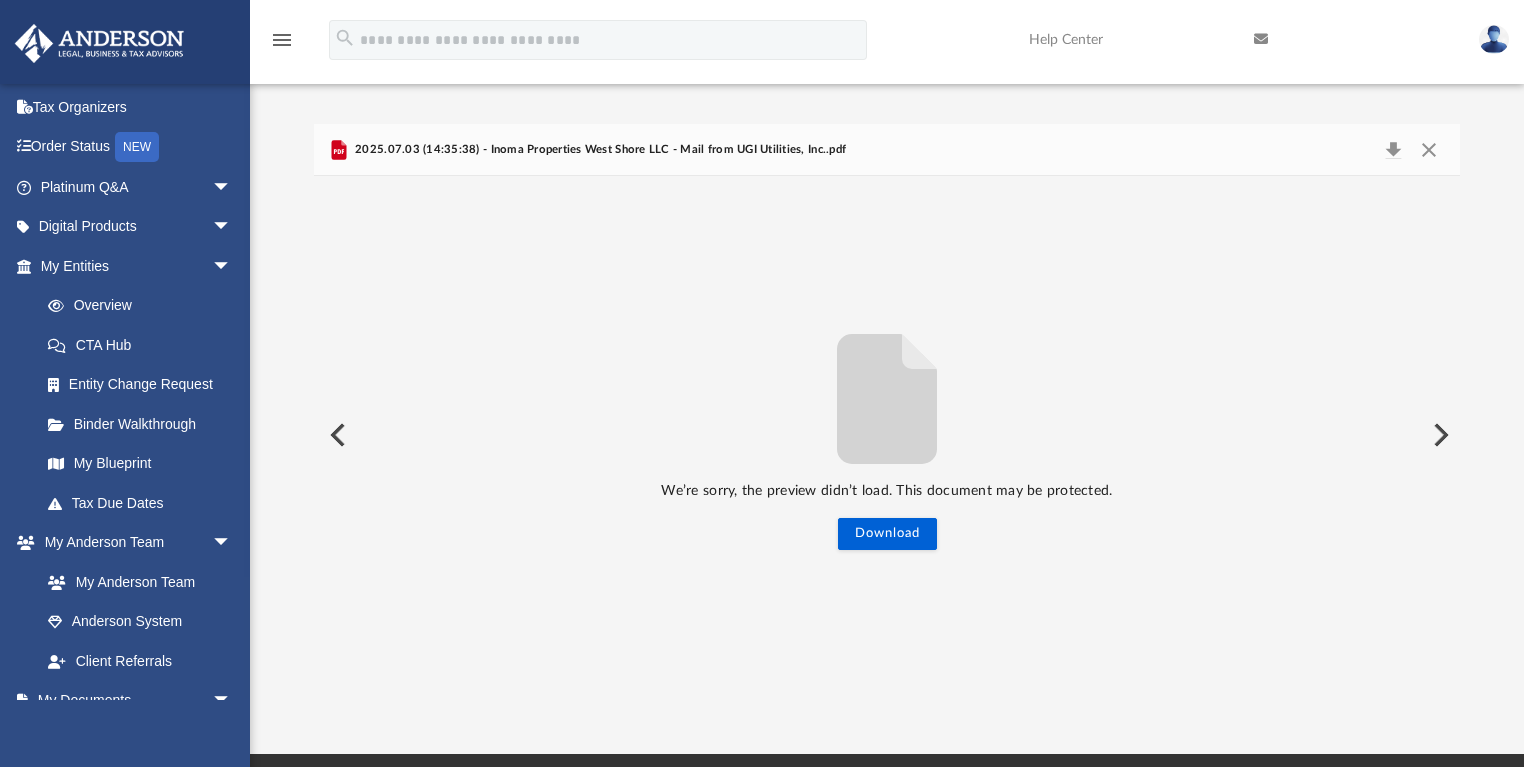 drag, startPoint x: 367, startPoint y: 444, endPoint x: 556, endPoint y: 443, distance: 189.00264 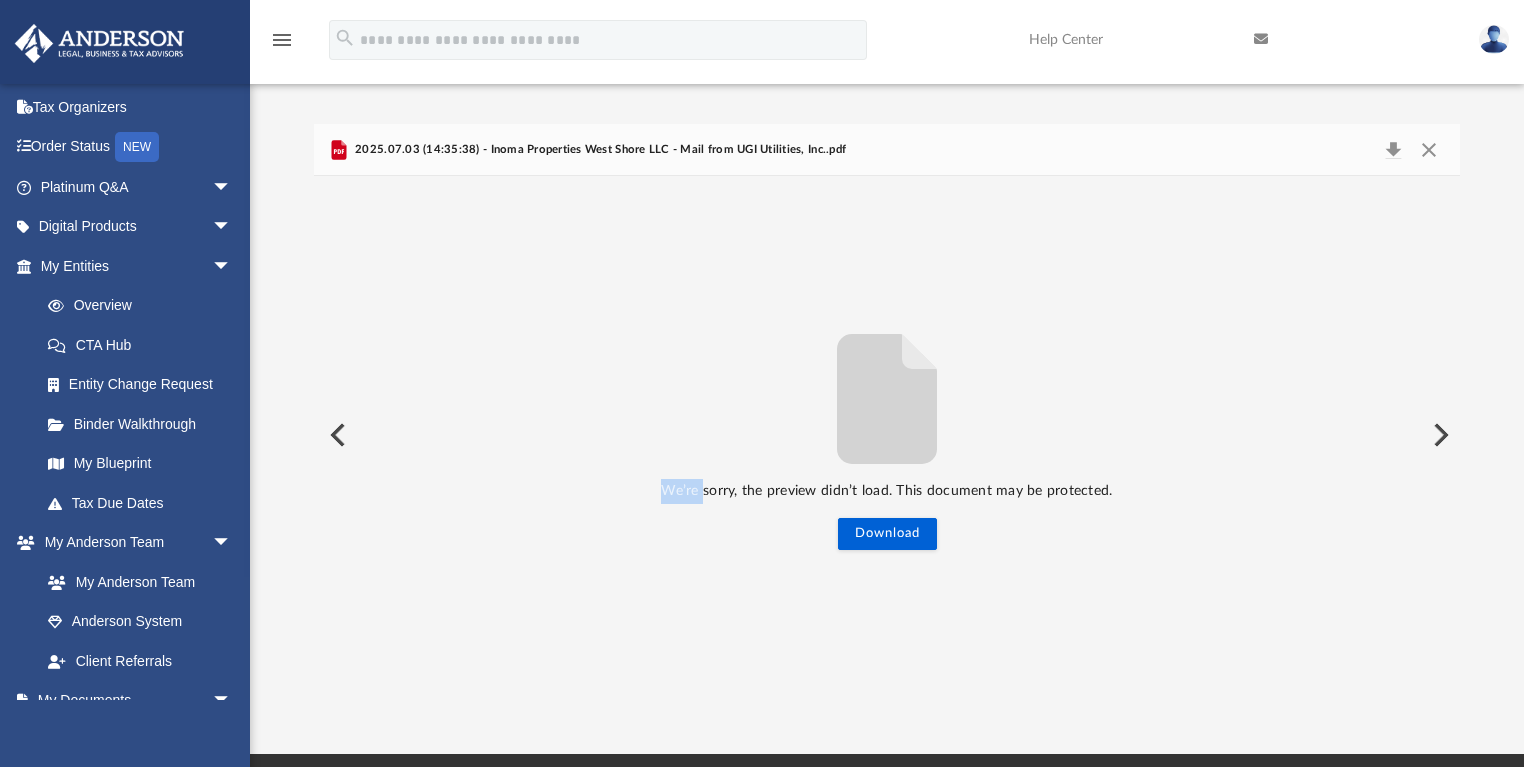 drag, startPoint x: 958, startPoint y: 402, endPoint x: 1311, endPoint y: 179, distance: 417.53802 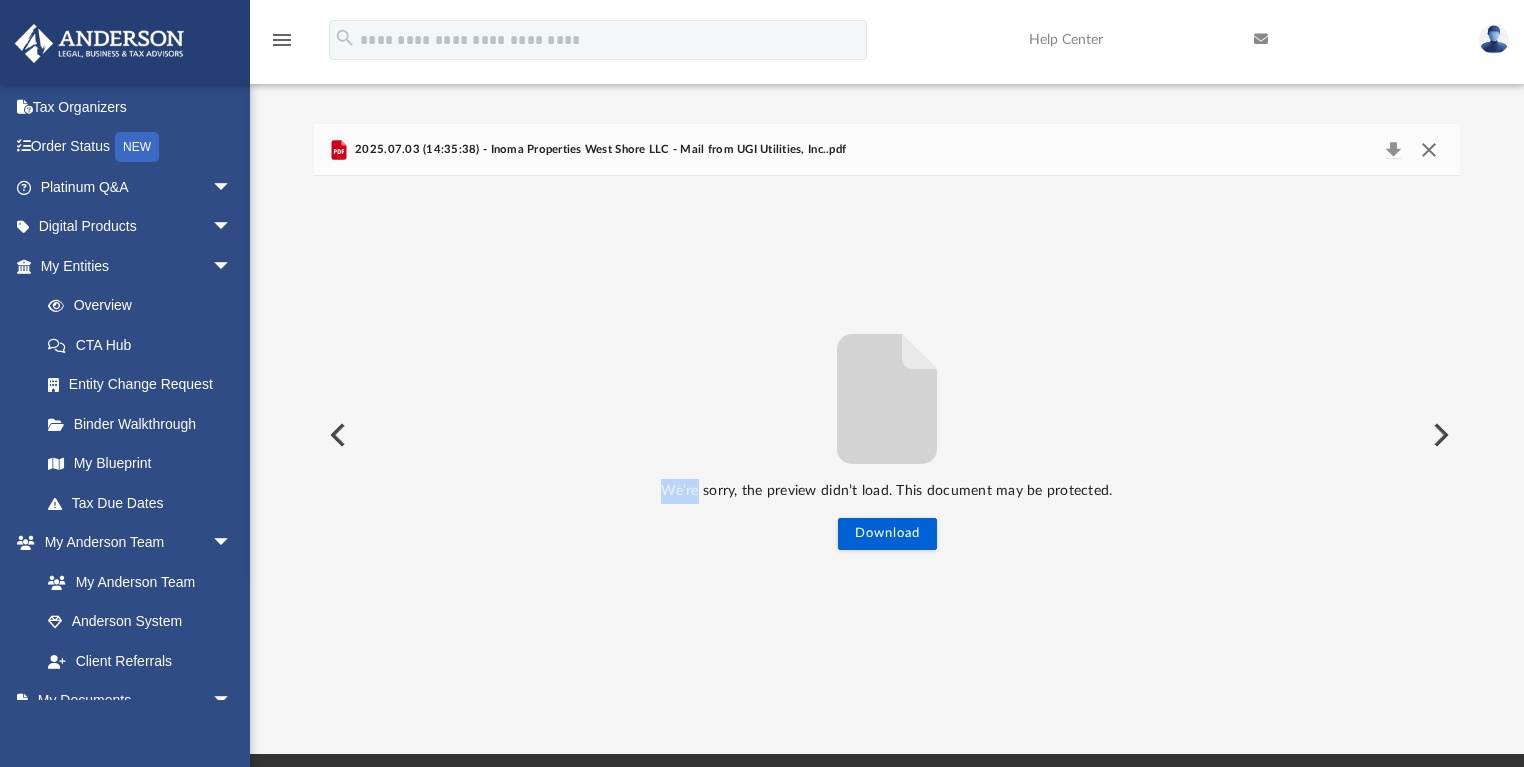click at bounding box center (1429, 150) 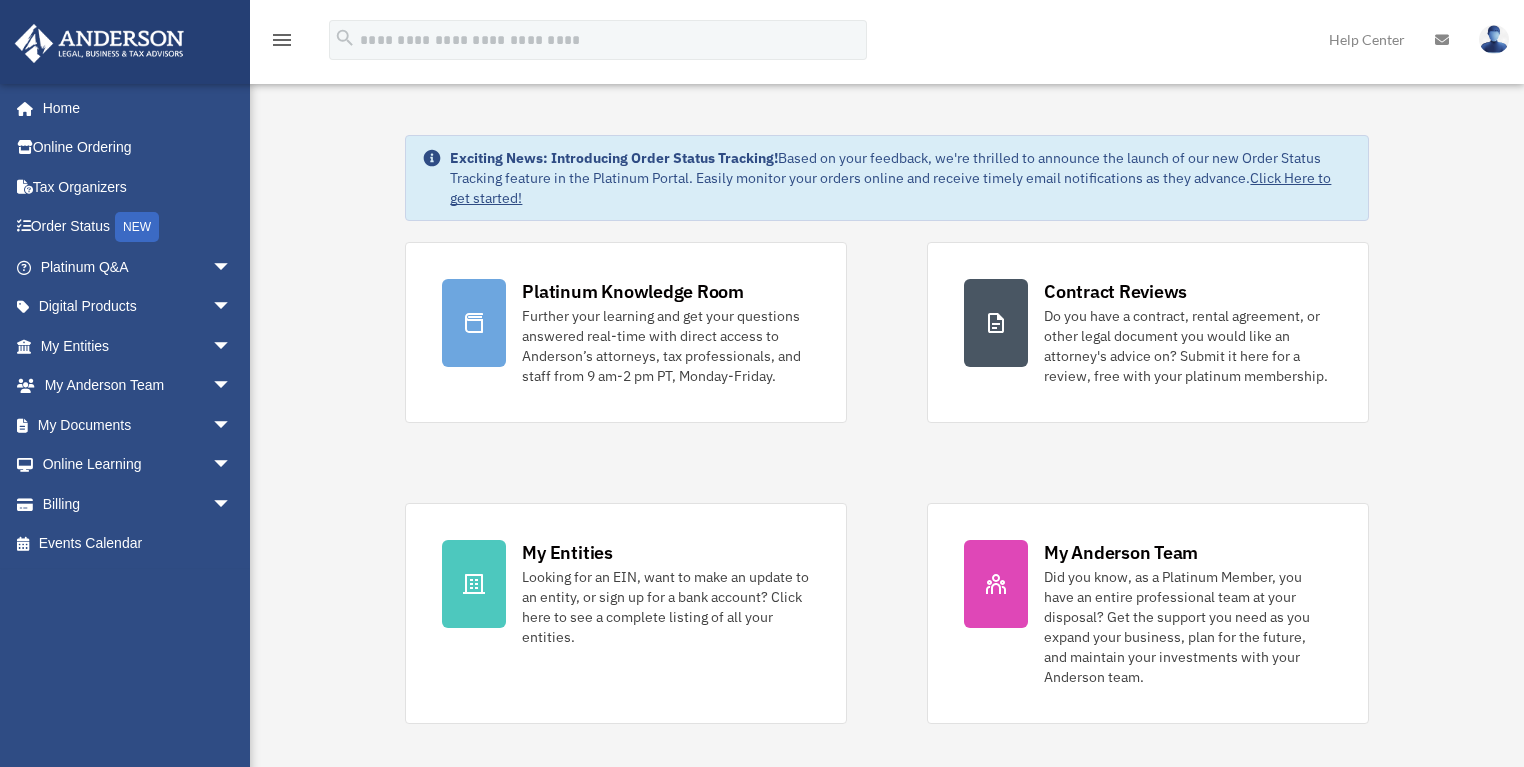 scroll, scrollTop: 0, scrollLeft: 0, axis: both 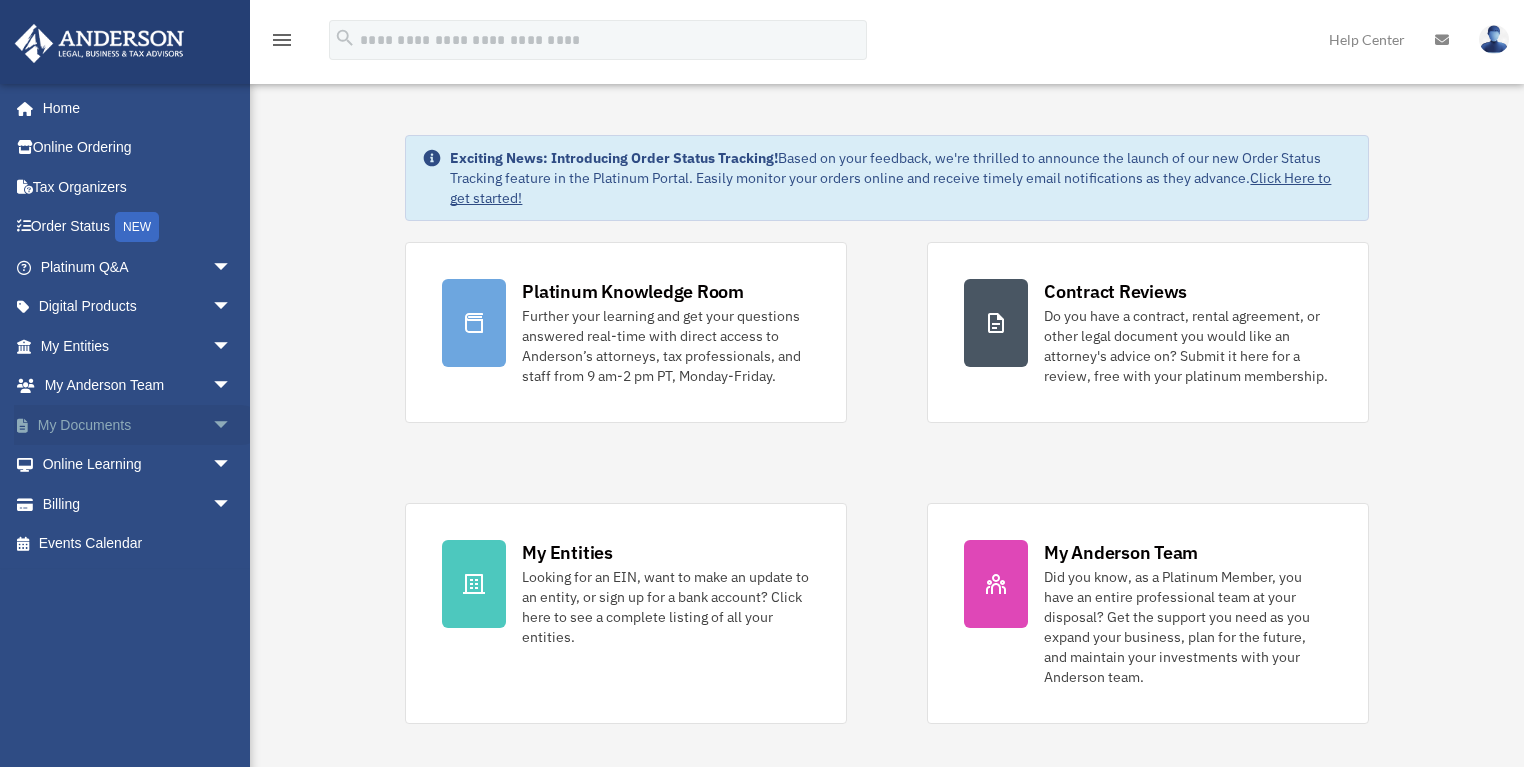 click on "My Documents arrow_drop_down" at bounding box center (138, 425) 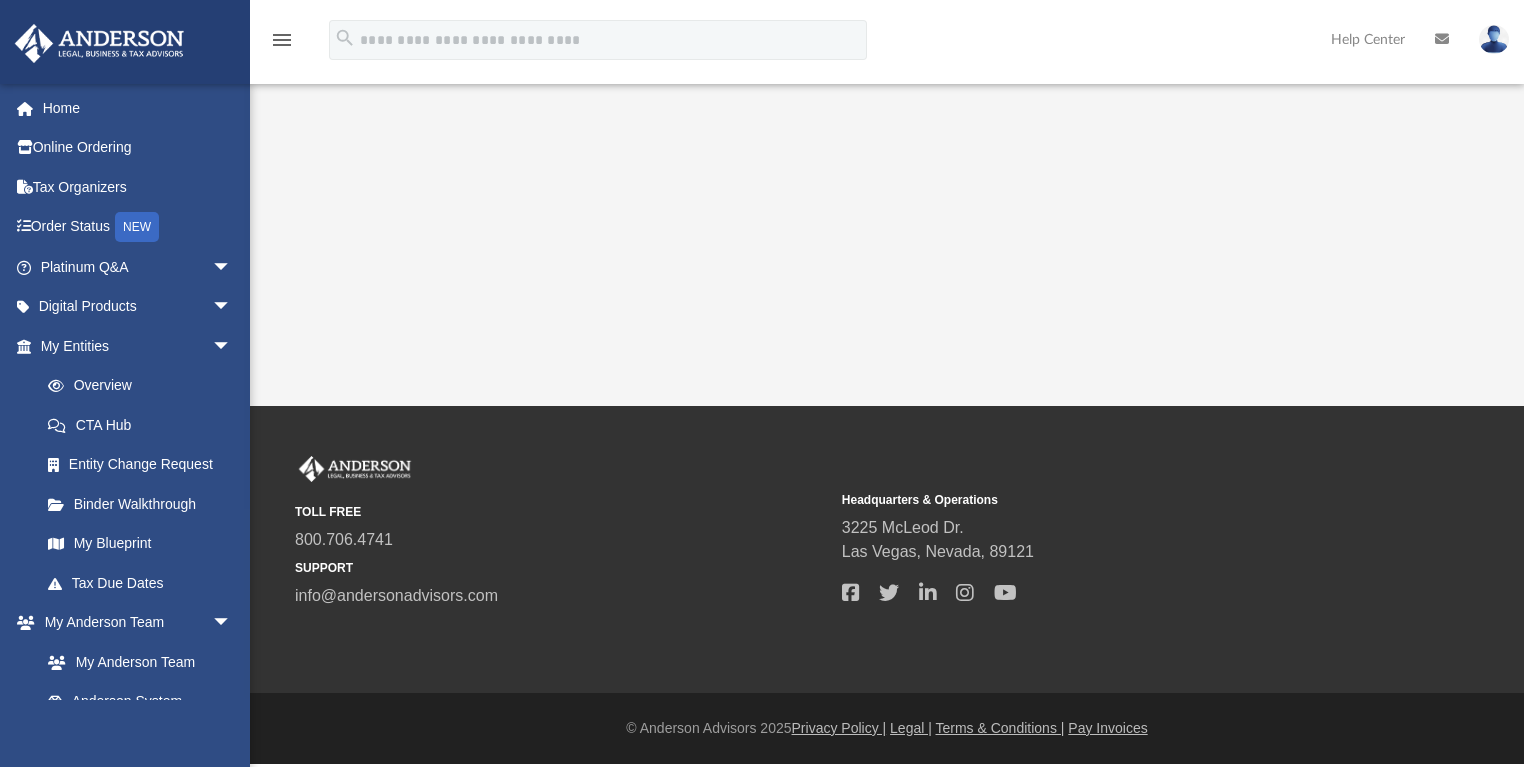 scroll, scrollTop: 0, scrollLeft: 0, axis: both 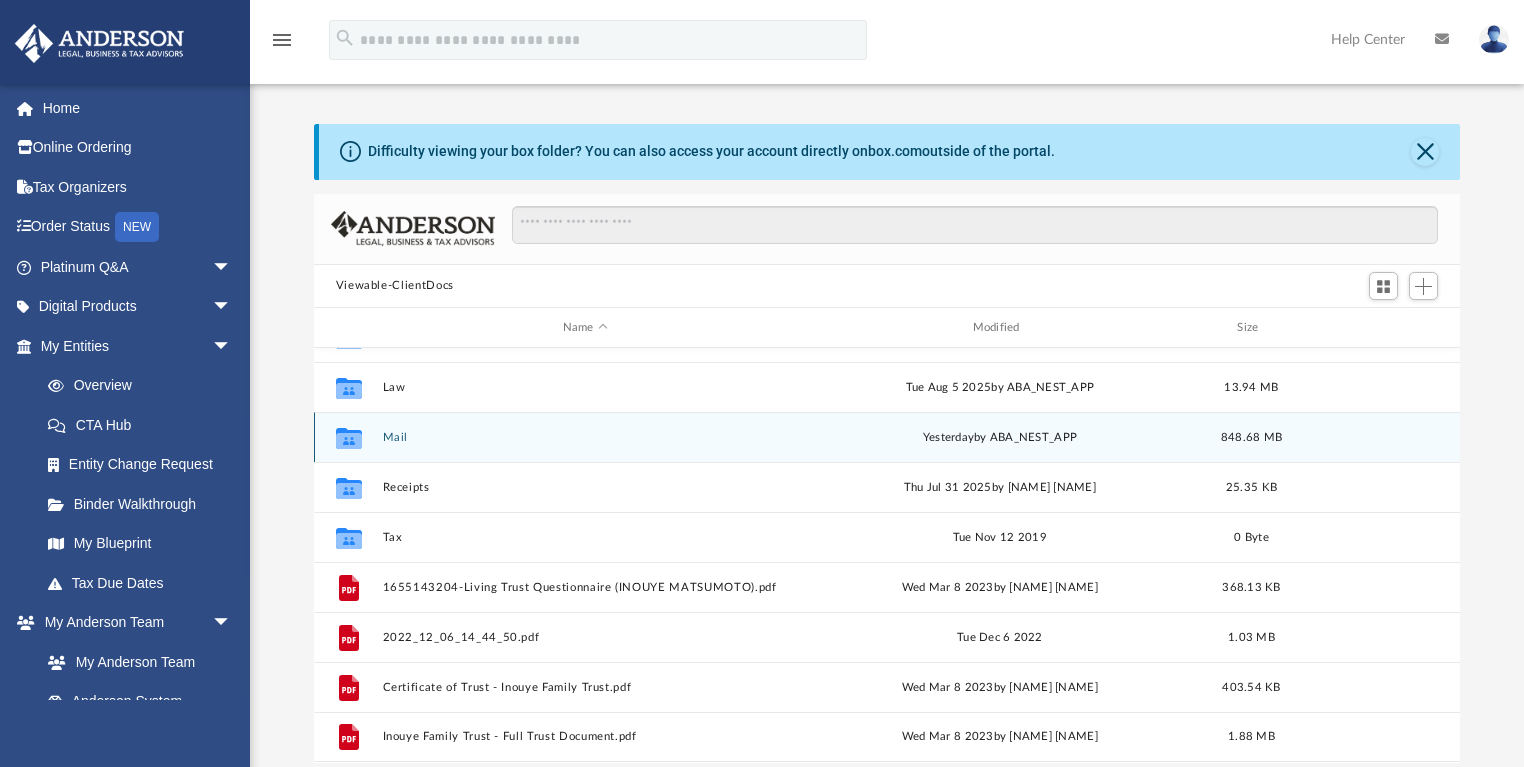 click on "Mail" at bounding box center (585, 437) 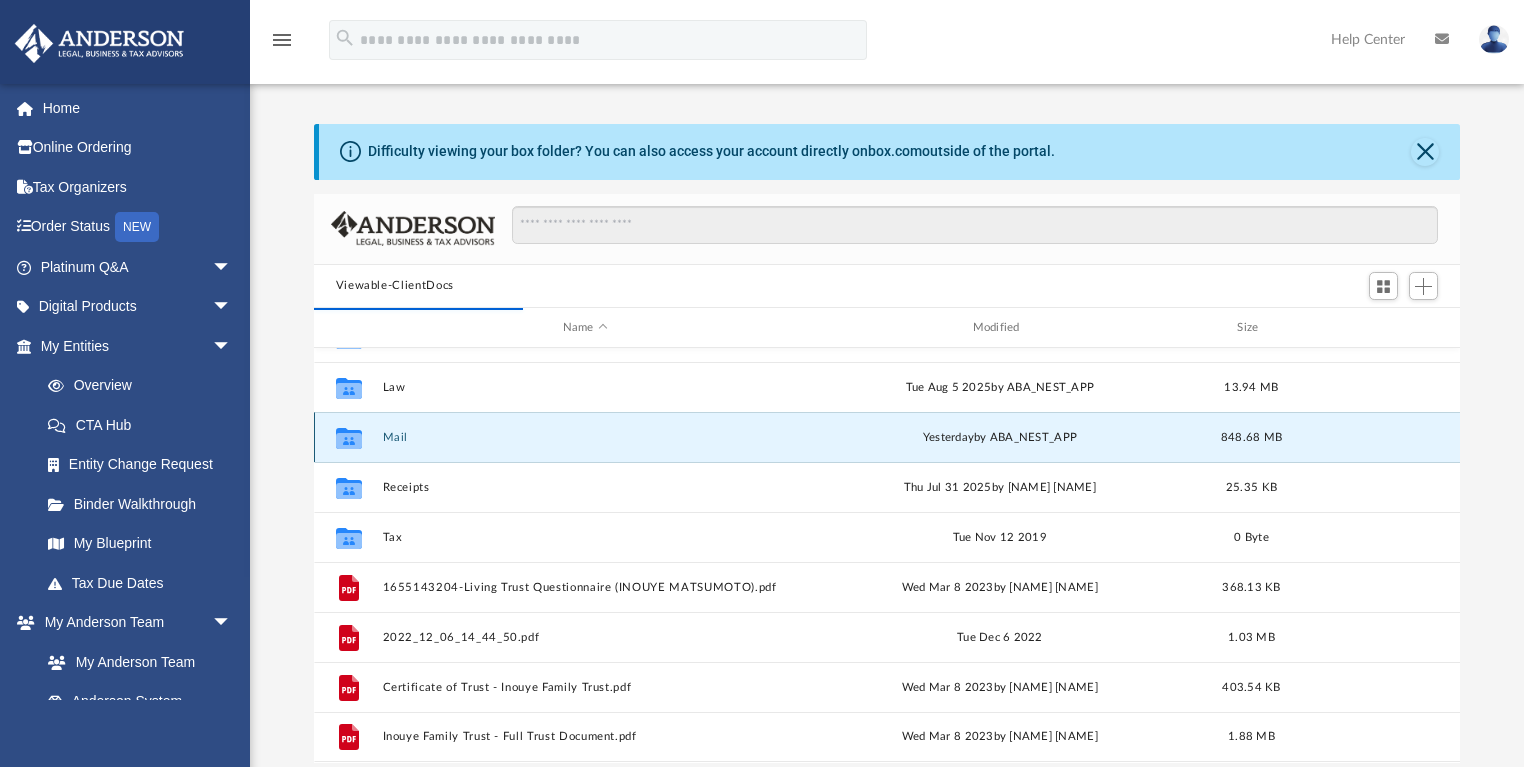 click on "Mail" at bounding box center [585, 437] 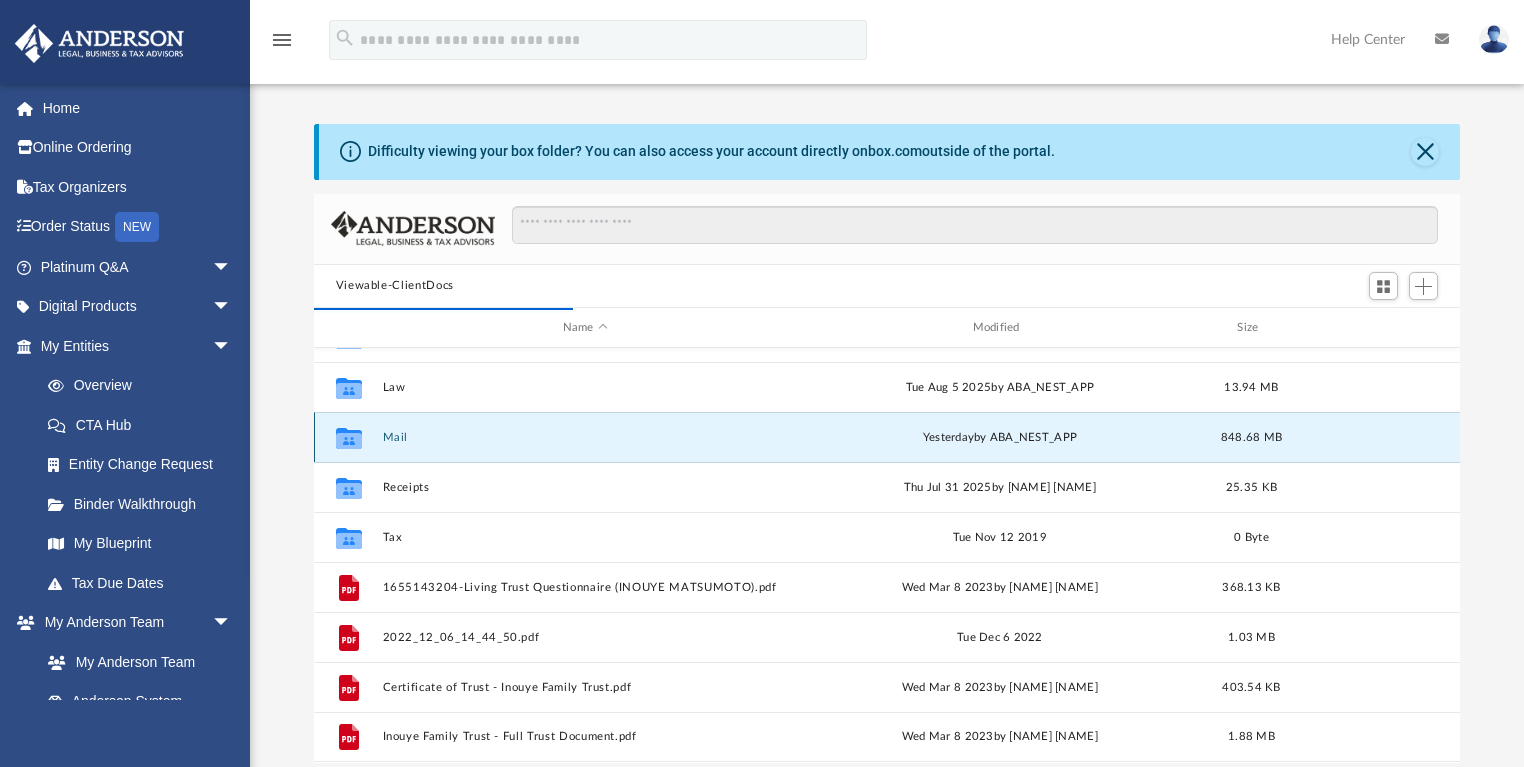 click on "Mail" at bounding box center (585, 437) 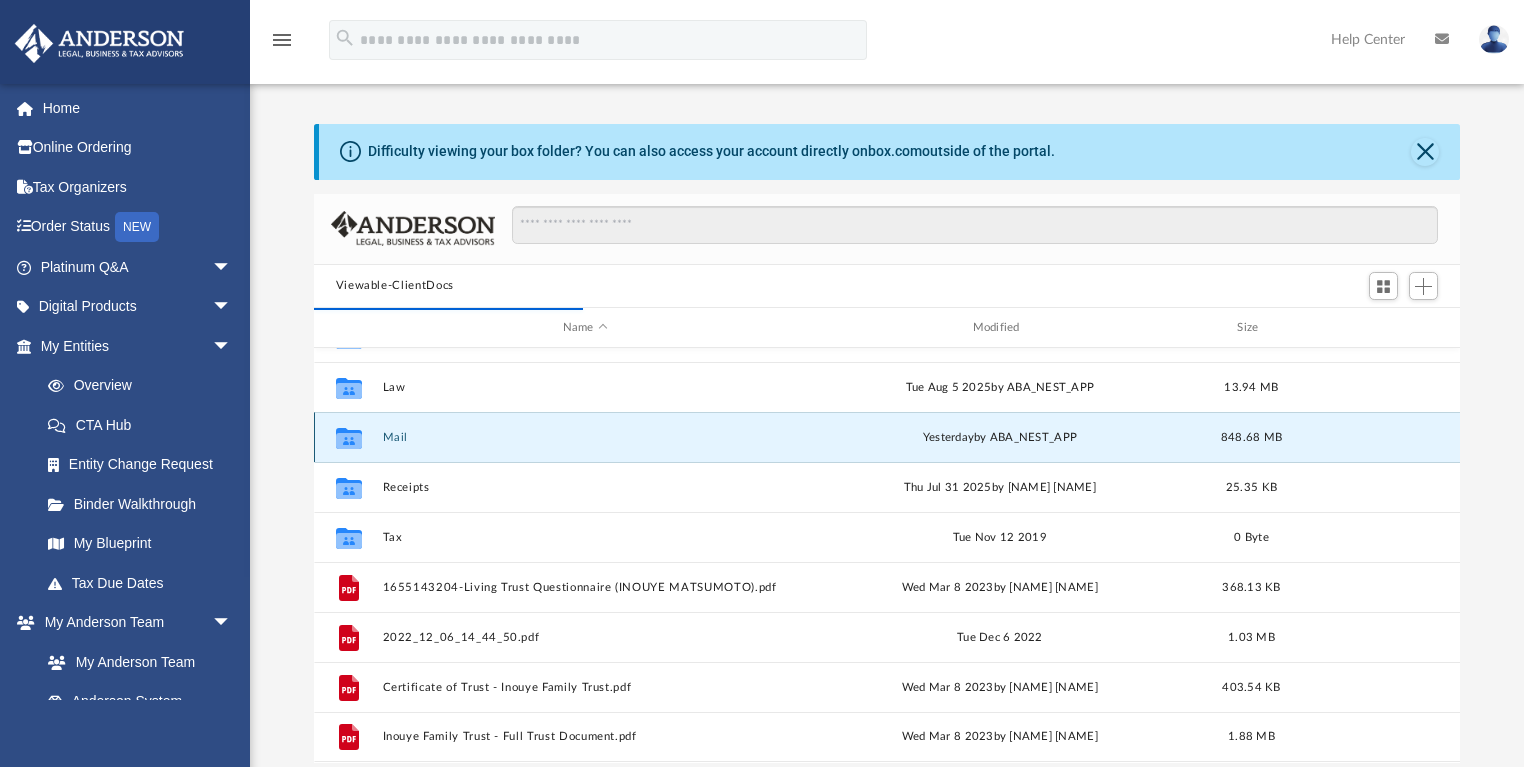 click on "Mail" at bounding box center [585, 437] 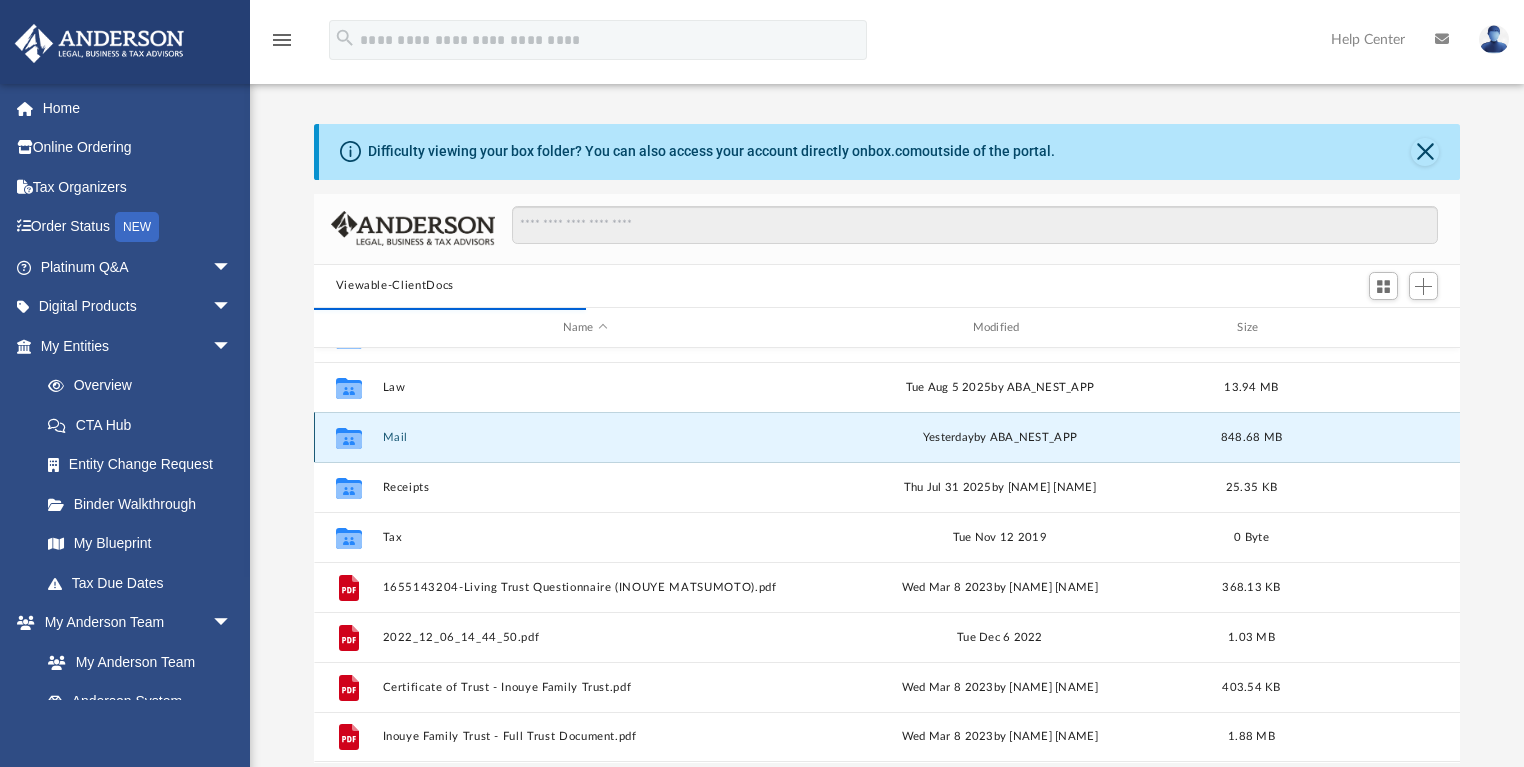 click on "Mail" at bounding box center (585, 437) 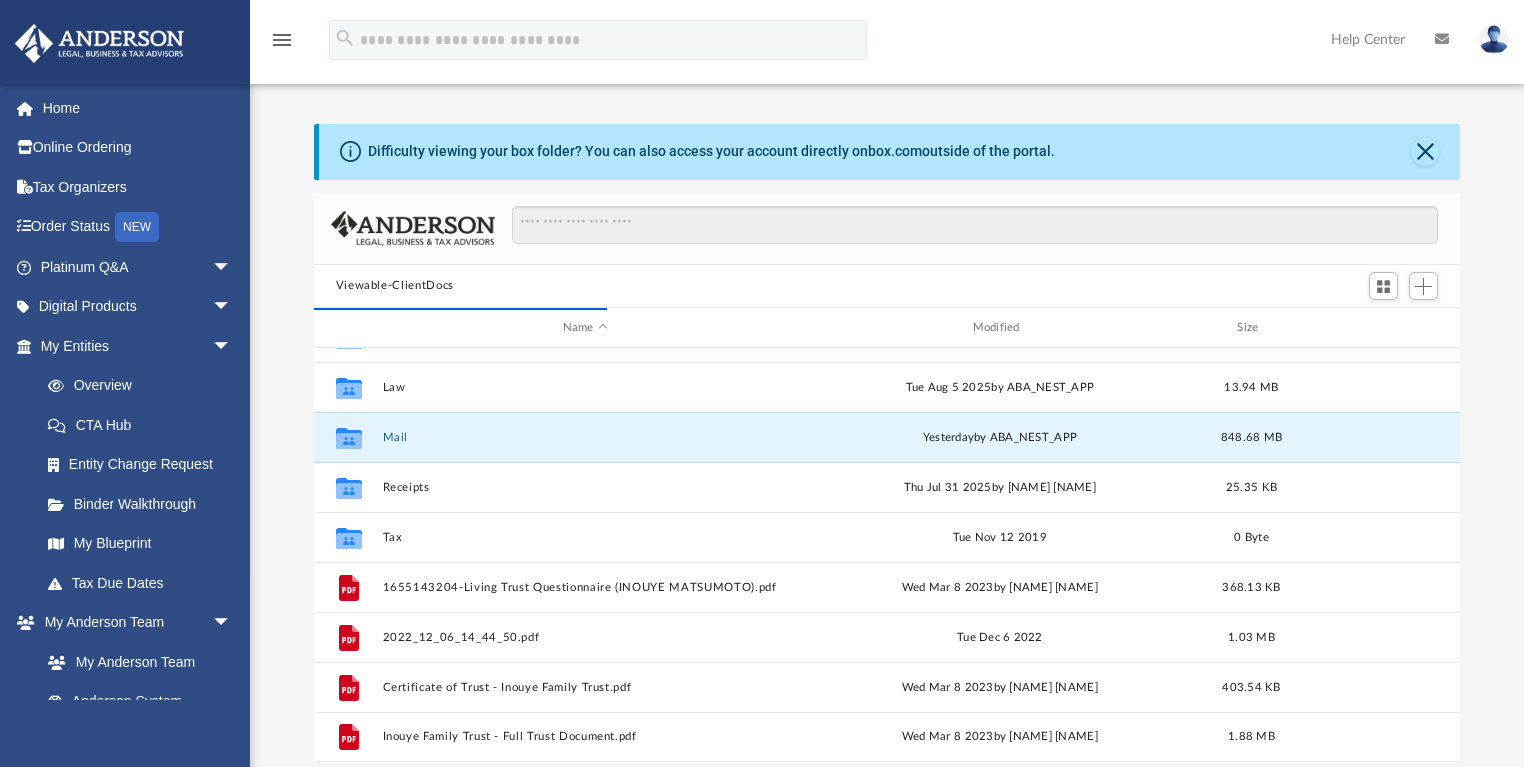 click on "Difficulty viewing your box folder? You can also access your account directly on  box.com  outside of the portal." 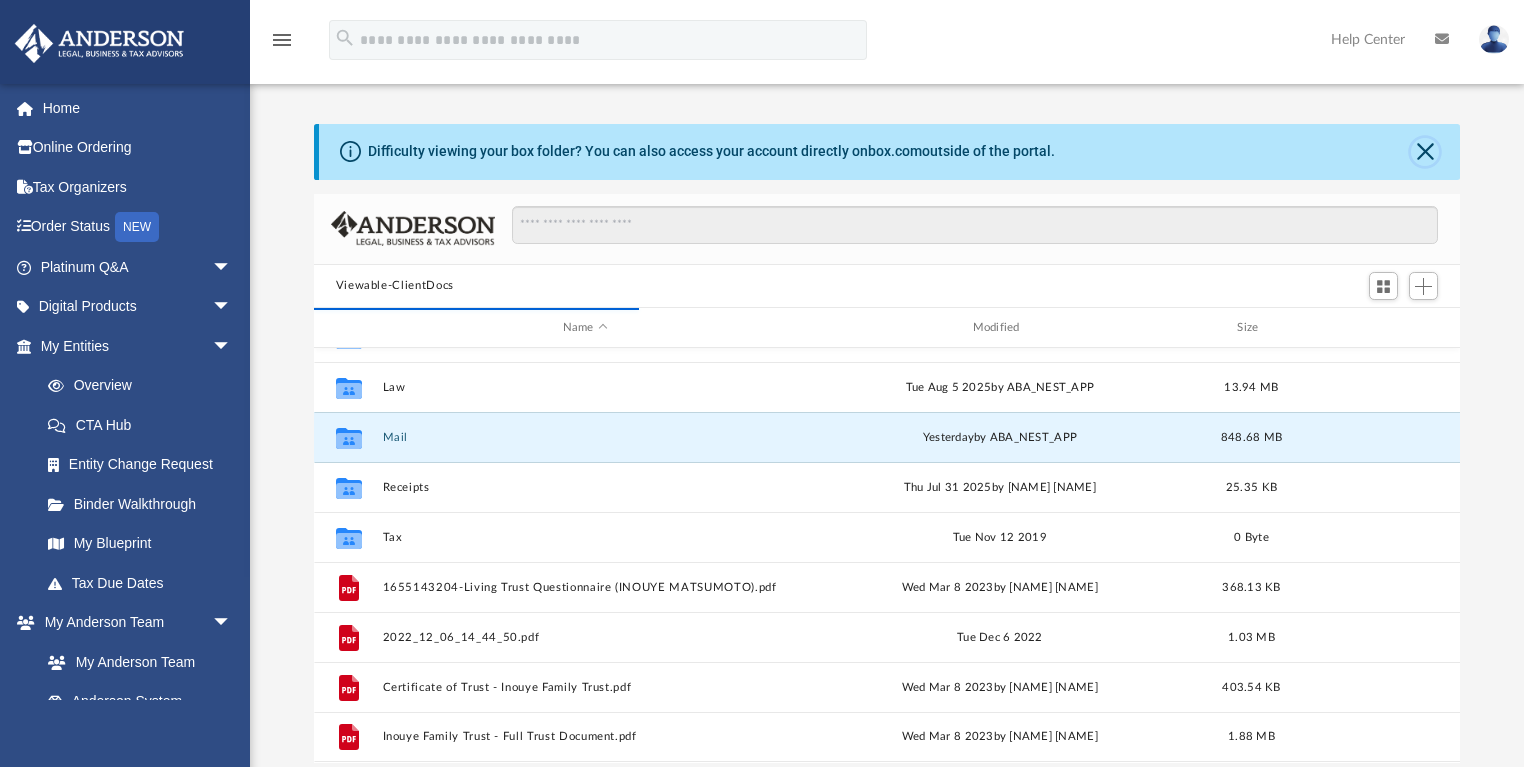drag, startPoint x: 1420, startPoint y: 152, endPoint x: 998, endPoint y: 146, distance: 422.04266 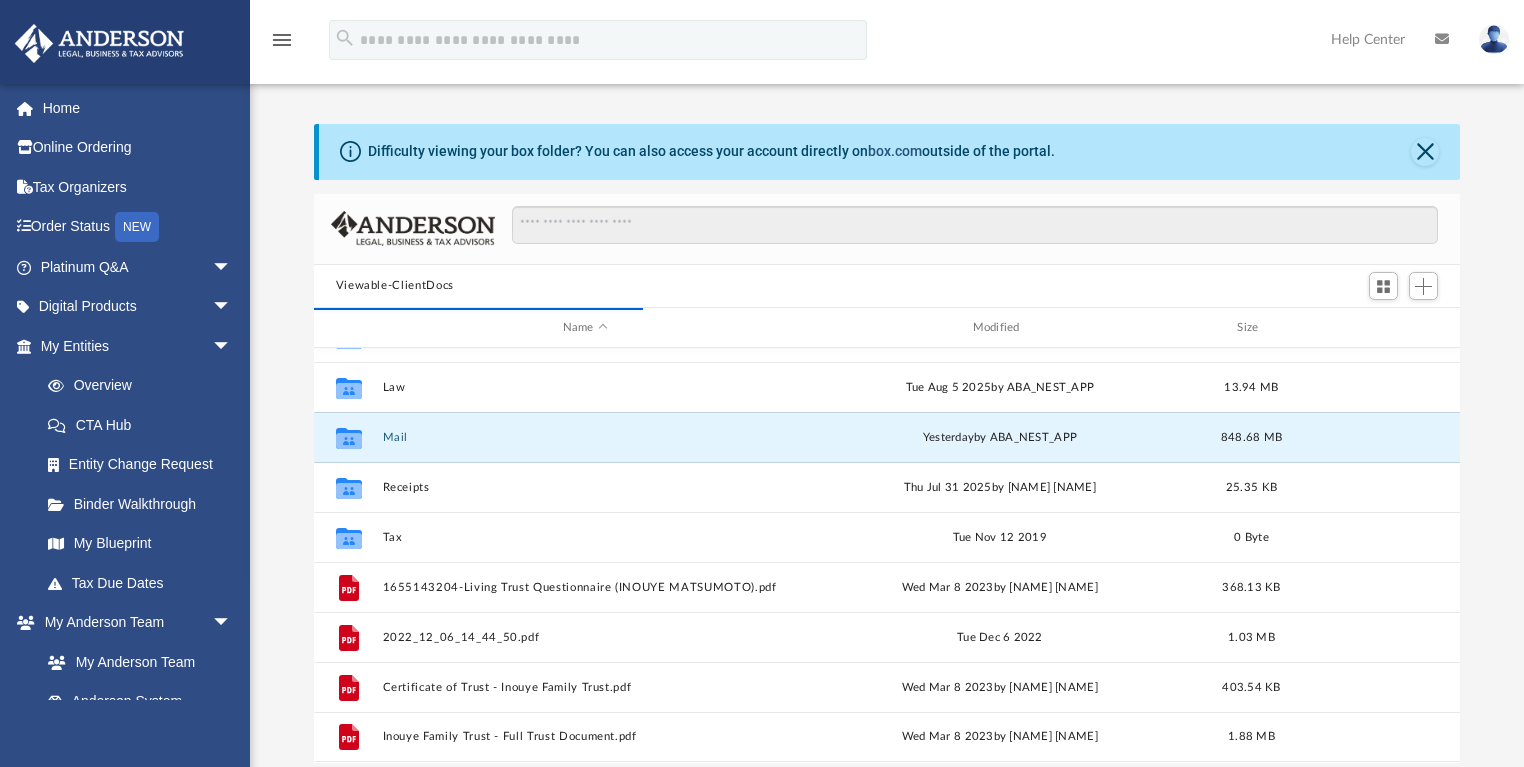 click on "box.com" 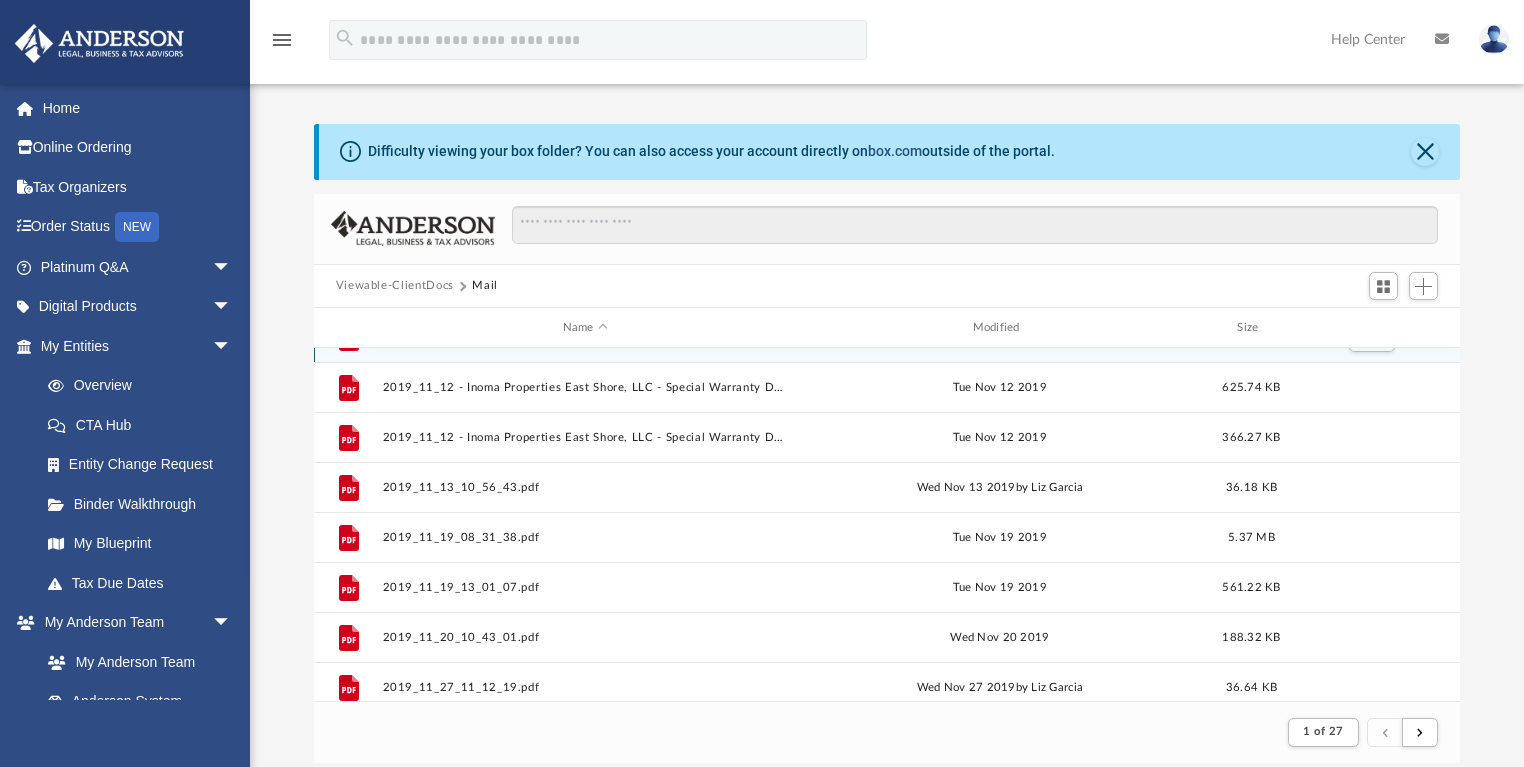scroll, scrollTop: 0, scrollLeft: 0, axis: both 